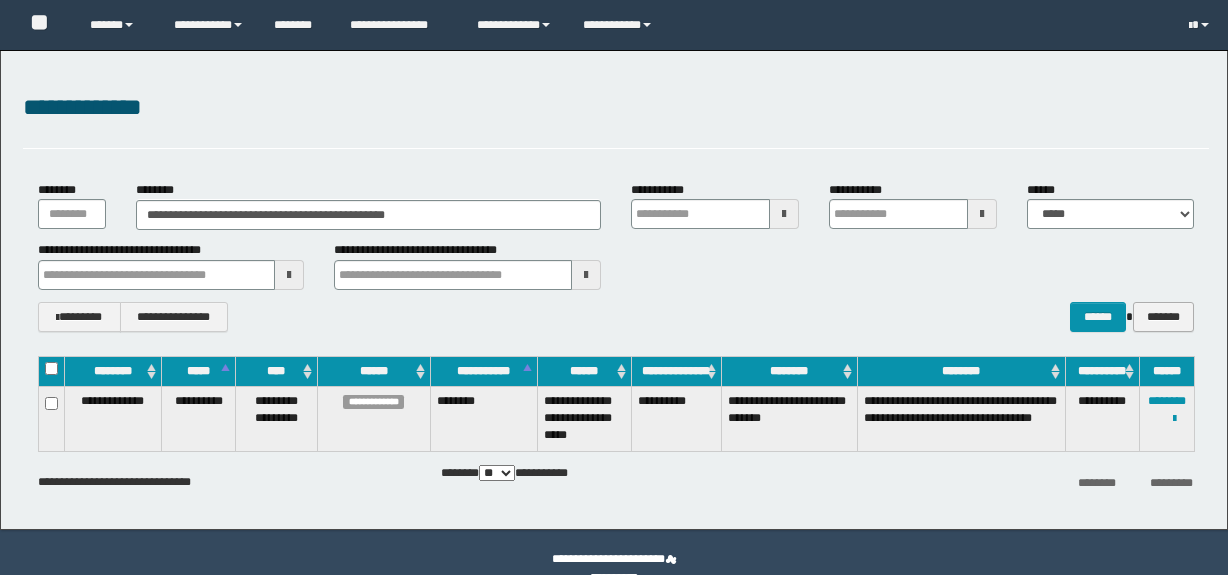 scroll, scrollTop: 0, scrollLeft: 0, axis: both 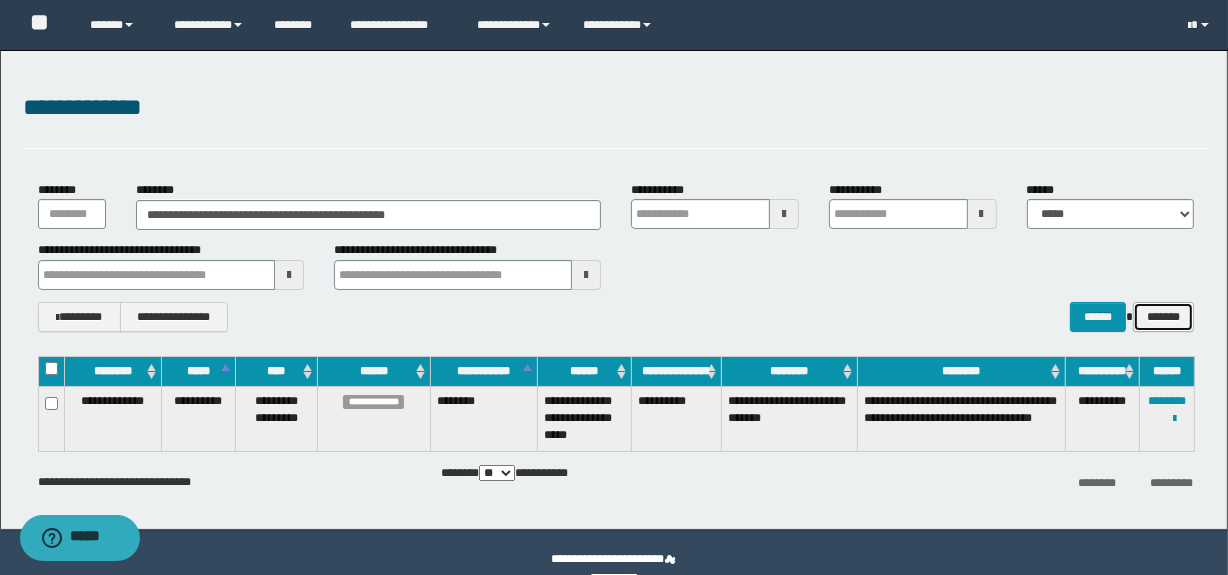 click on "*******" at bounding box center [1163, 317] 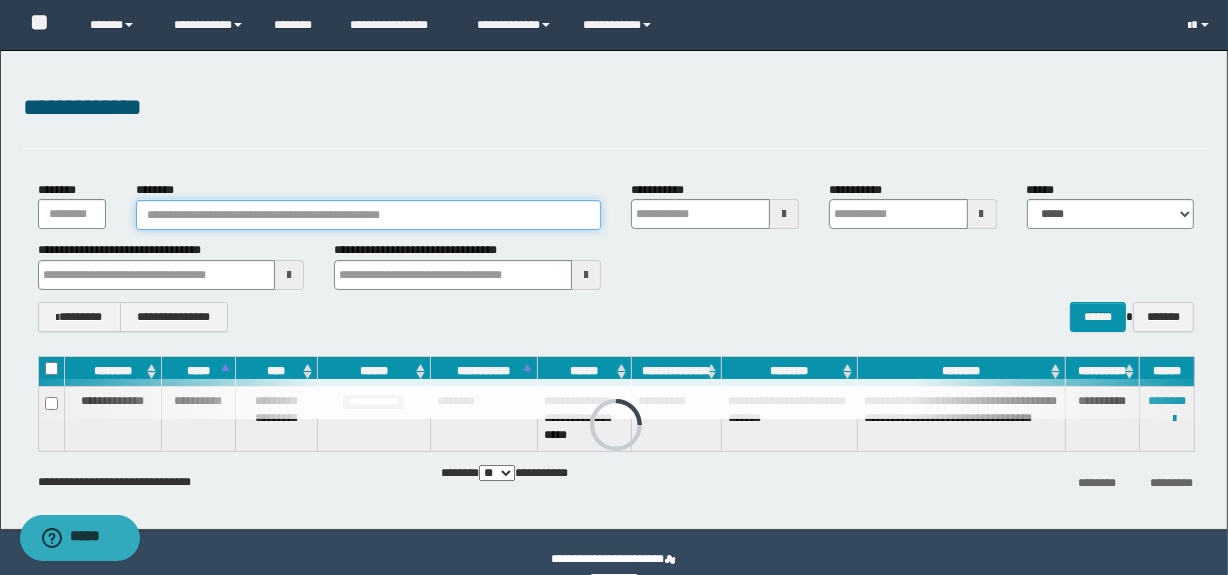 click on "********" at bounding box center (368, 215) 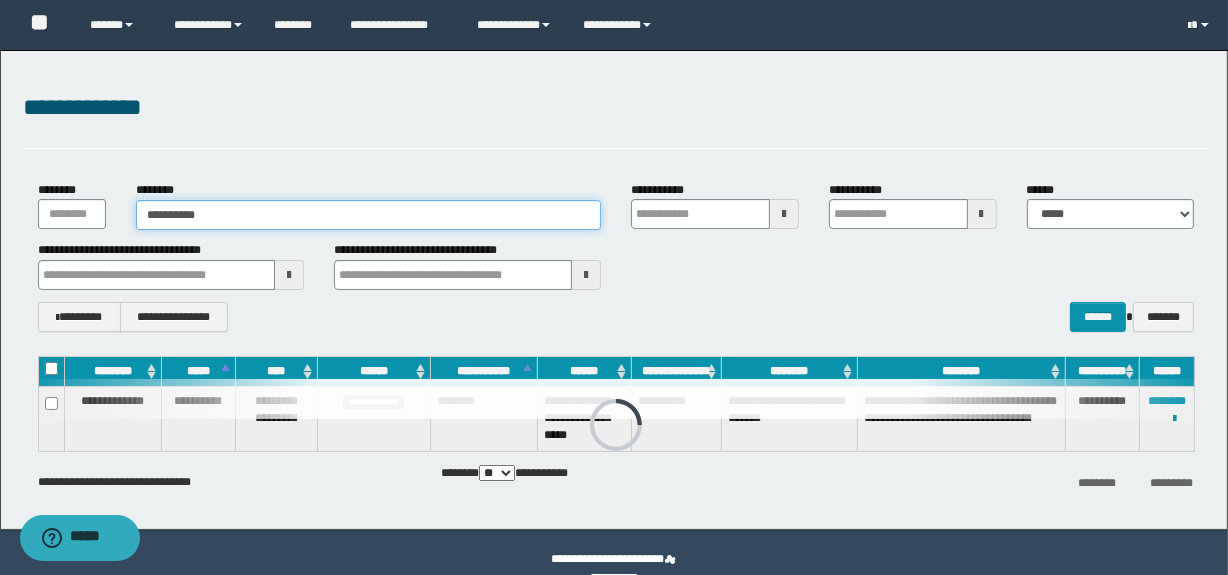 type on "**********" 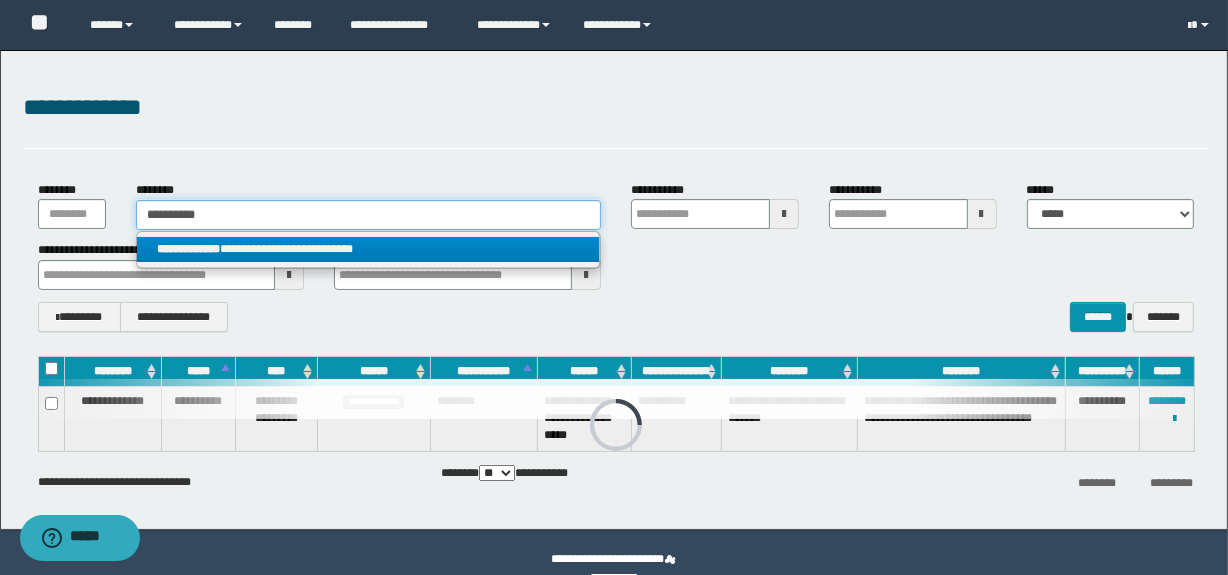 type on "**********" 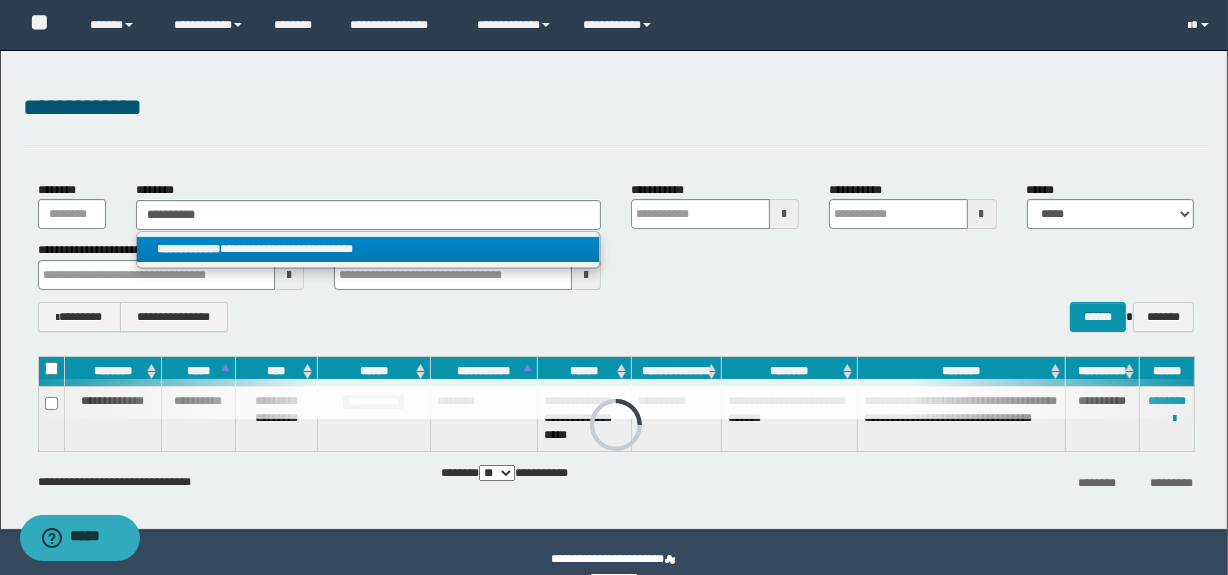 click on "**********" at bounding box center [368, 249] 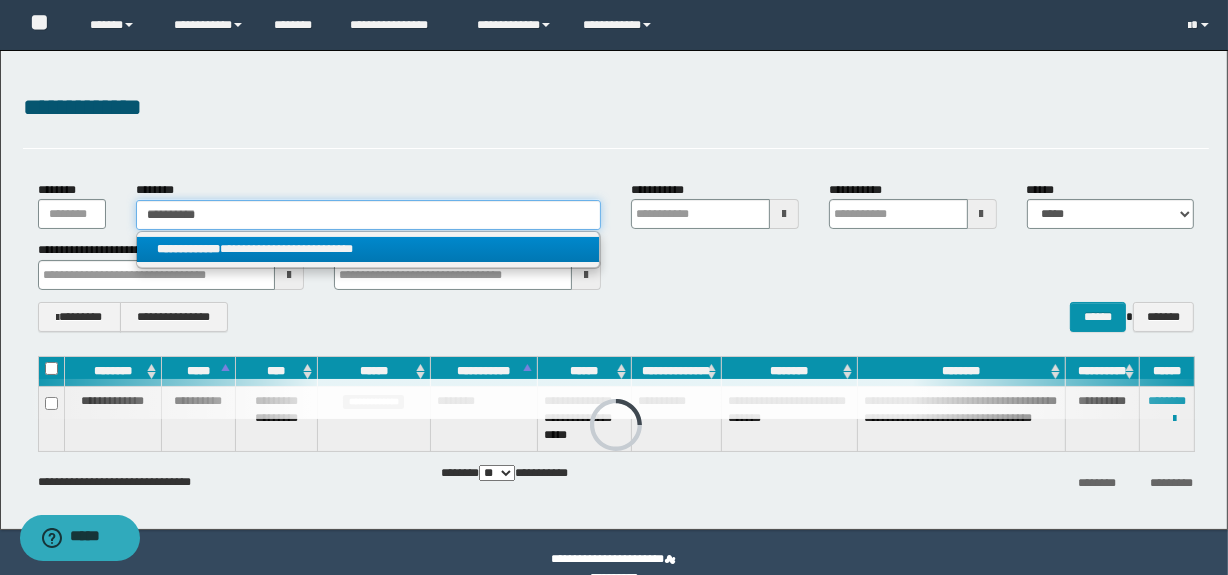 type 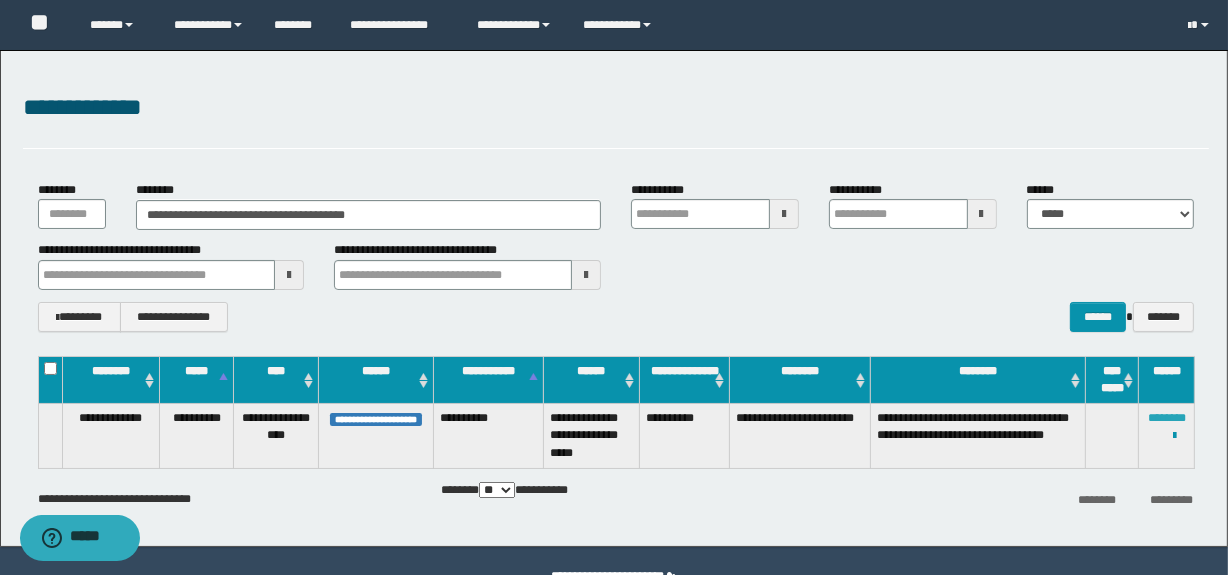 click on "********" at bounding box center (1167, 418) 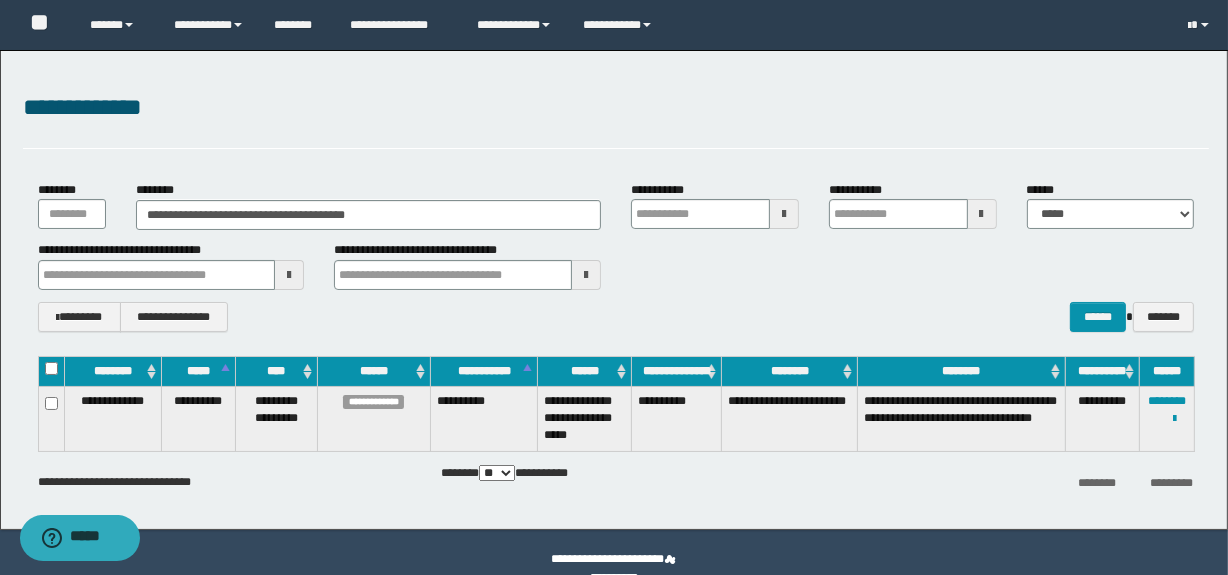 click on "**********" at bounding box center (1167, 419) 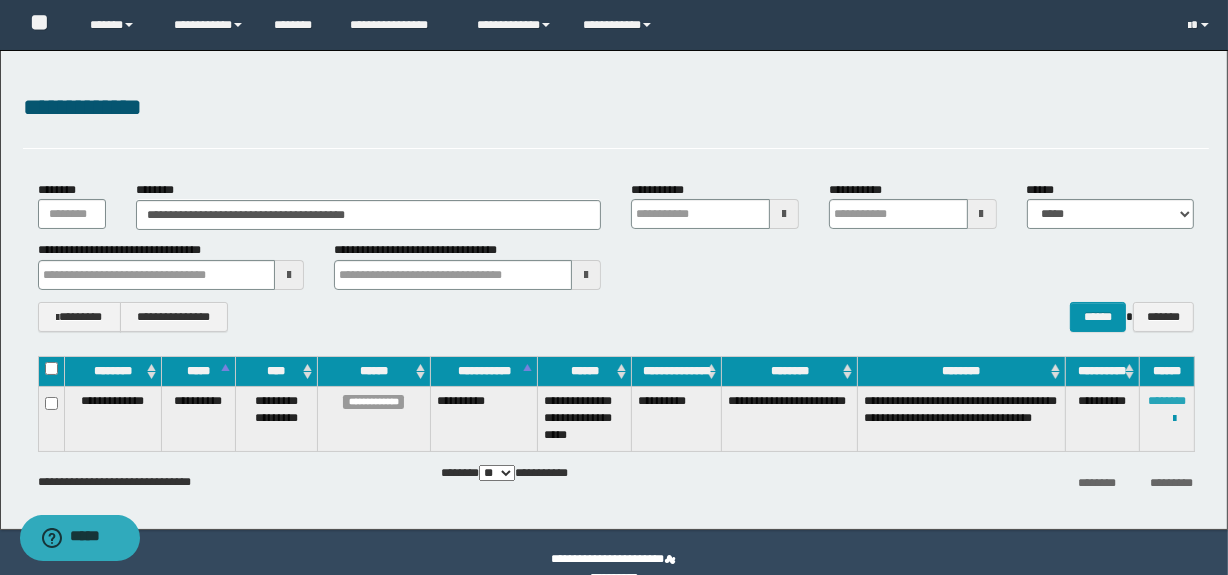 click on "********" at bounding box center (1167, 401) 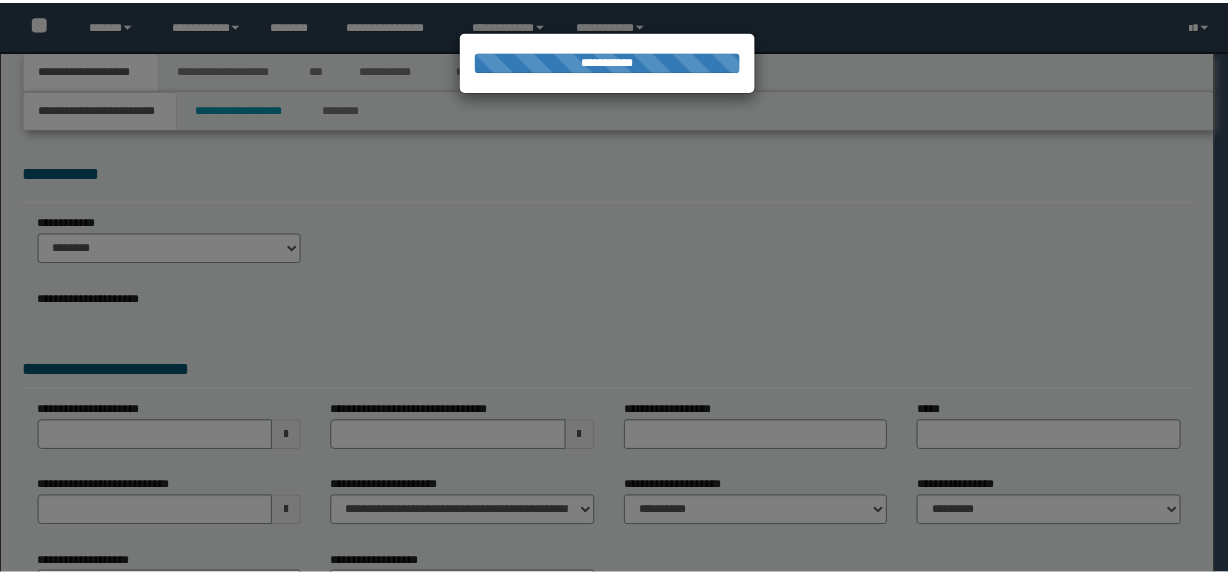 scroll, scrollTop: 0, scrollLeft: 0, axis: both 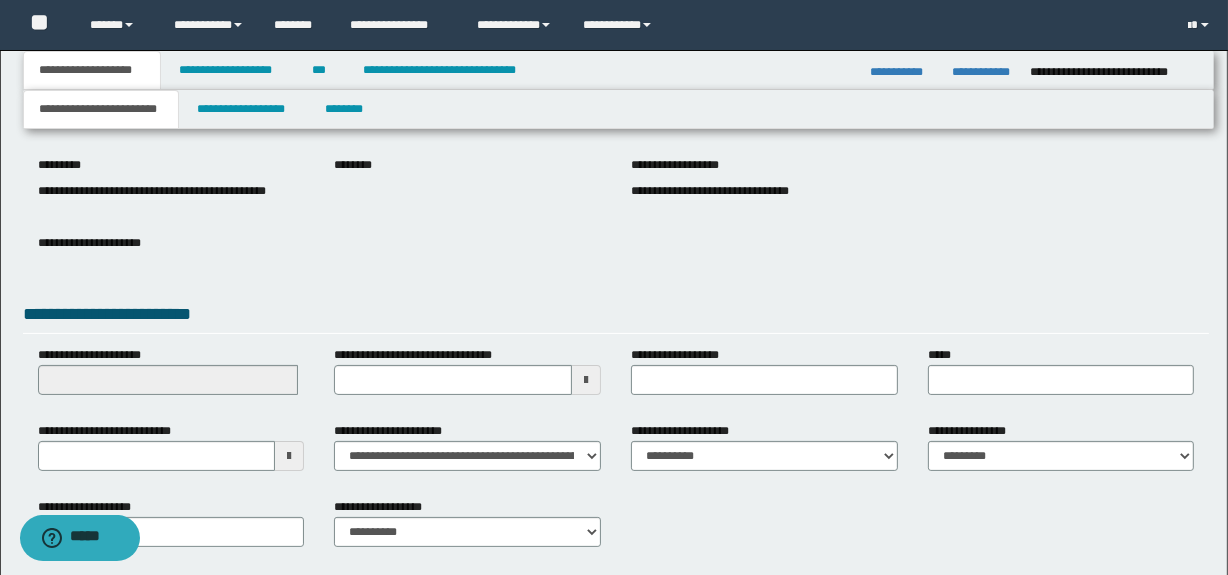 click at bounding box center (289, 456) 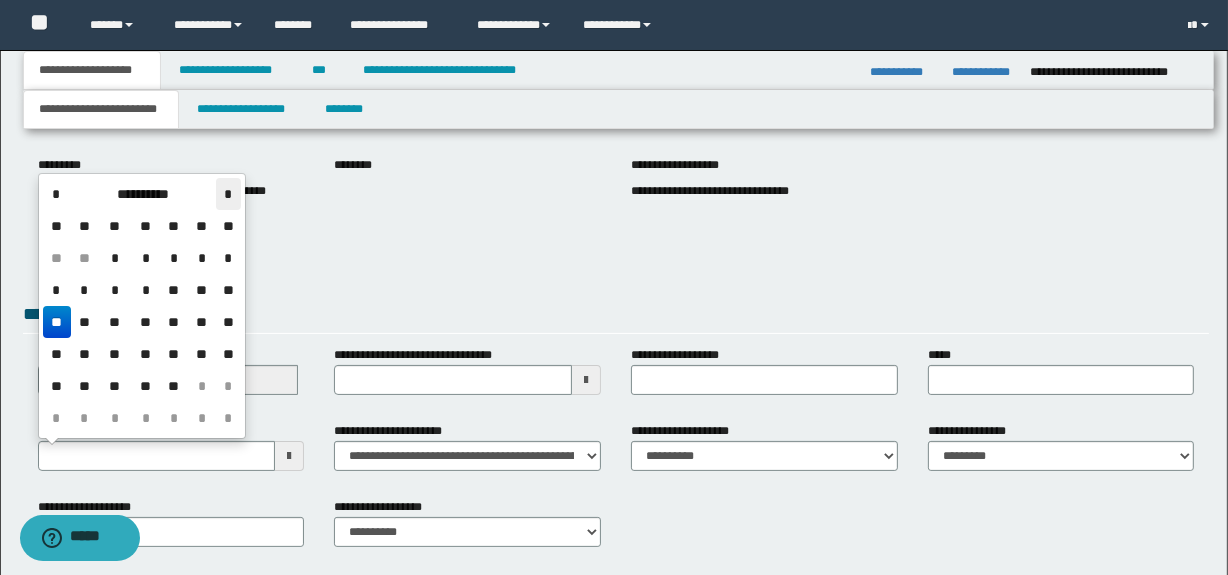 click on "*" at bounding box center (228, 194) 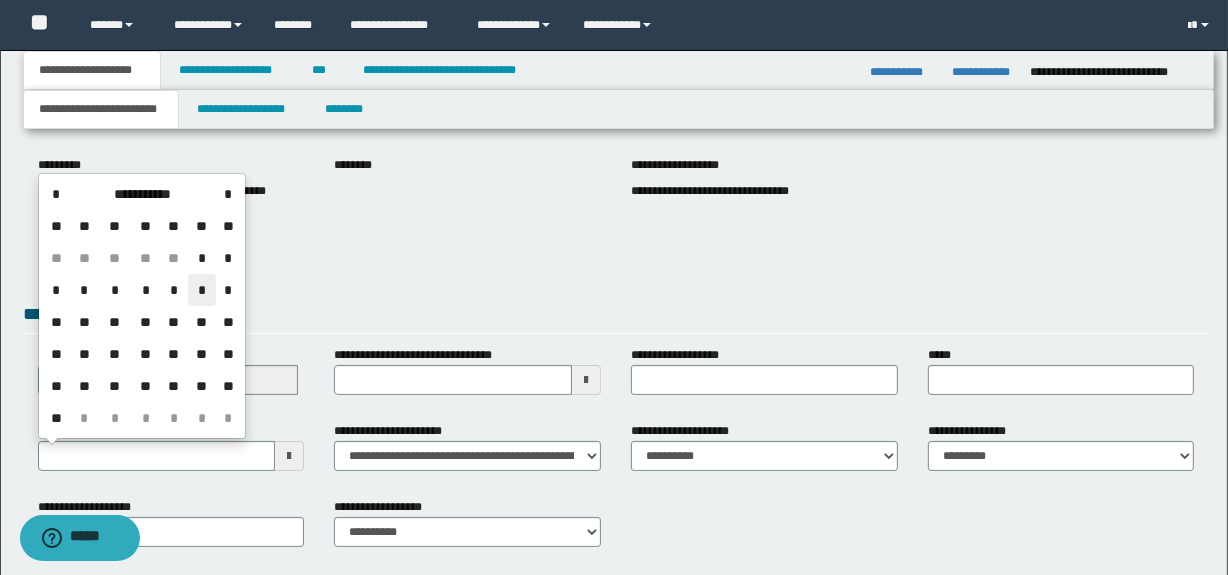 click on "*" at bounding box center (202, 290) 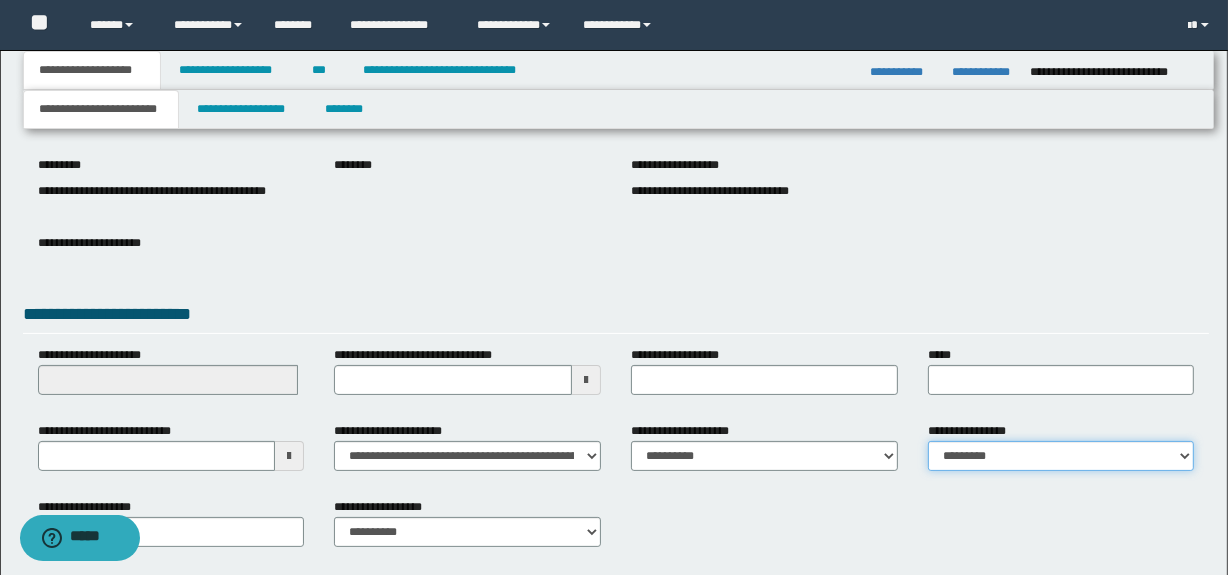 click on "**********" at bounding box center (1061, 456) 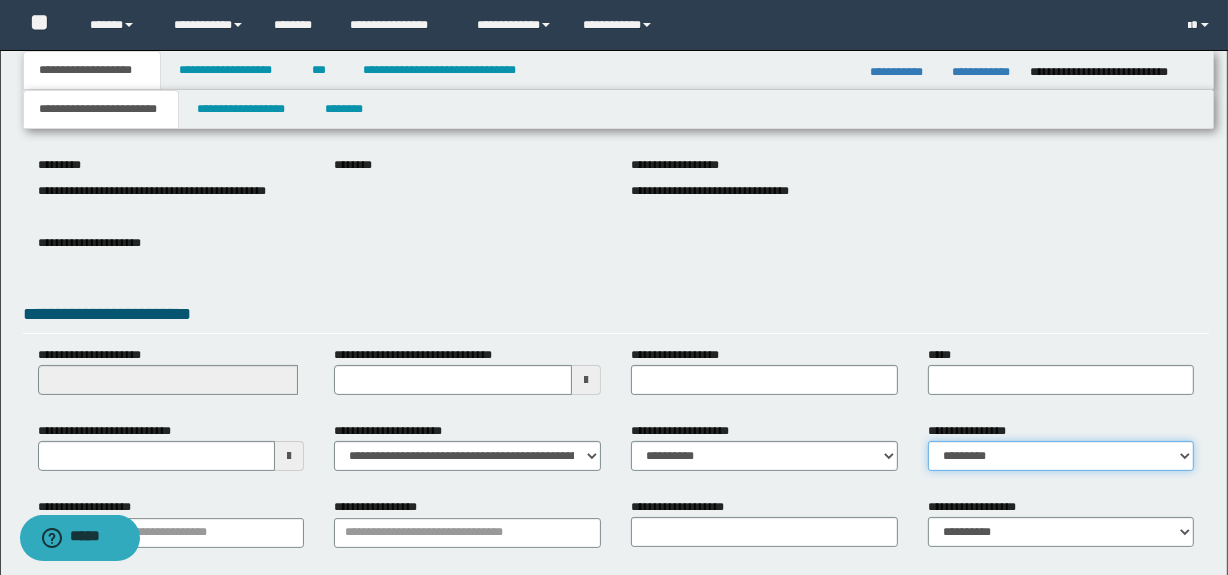 scroll, scrollTop: 308, scrollLeft: 0, axis: vertical 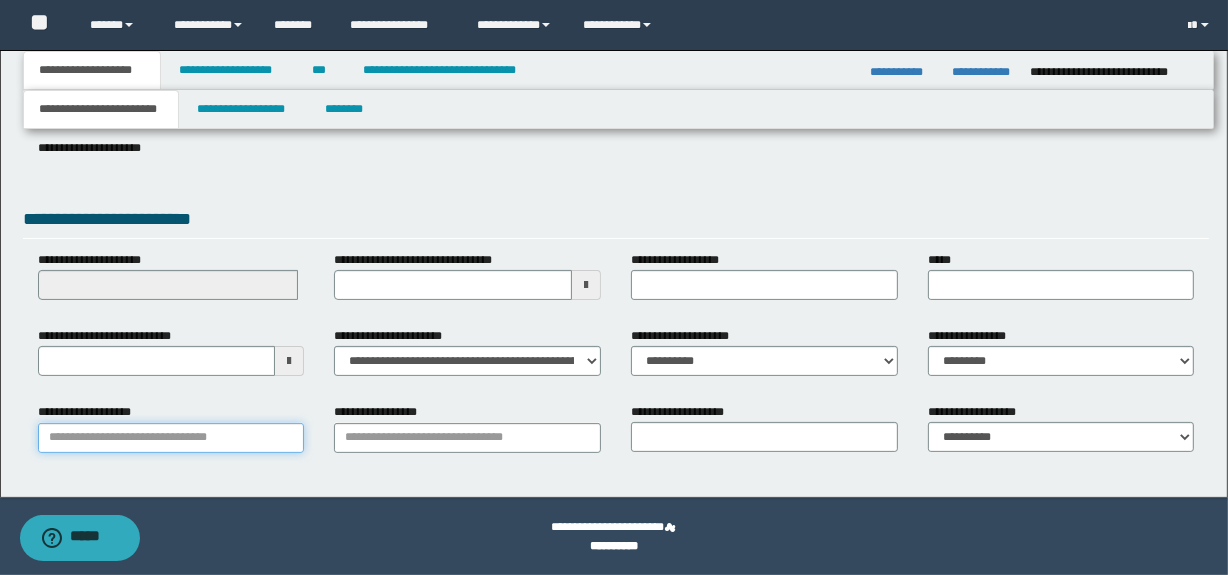 click on "**********" at bounding box center [171, 438] 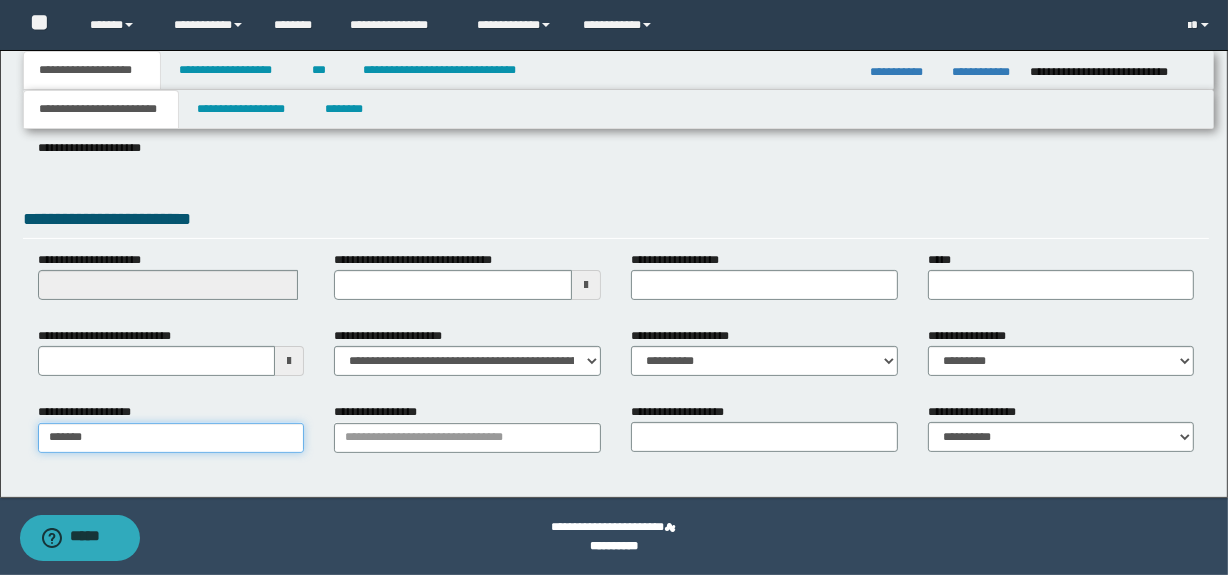 type on "********" 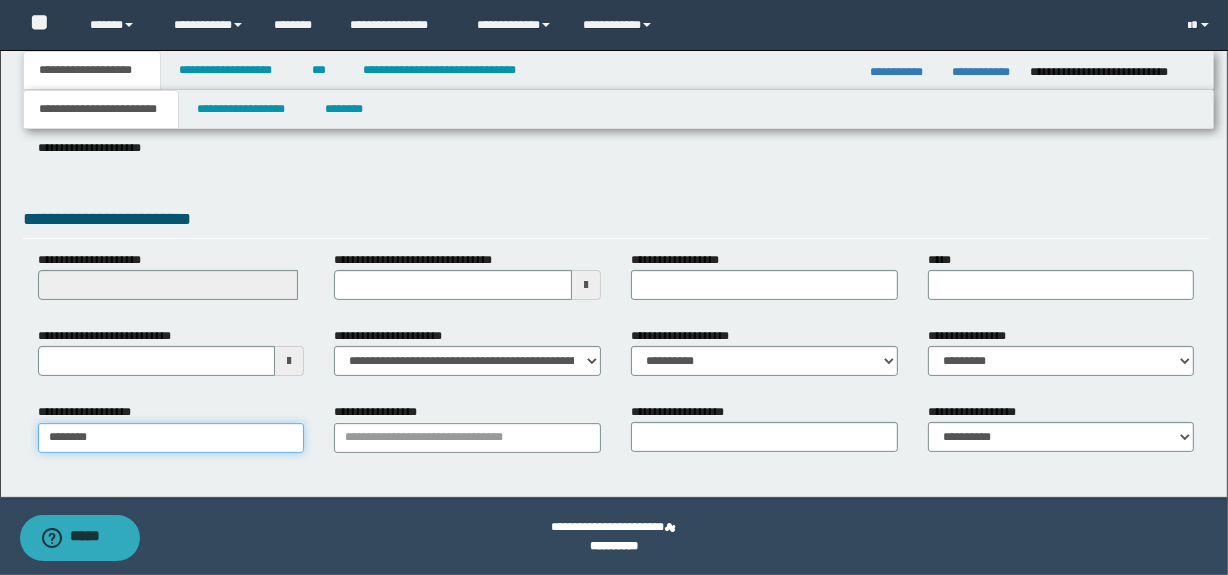 type on "*********" 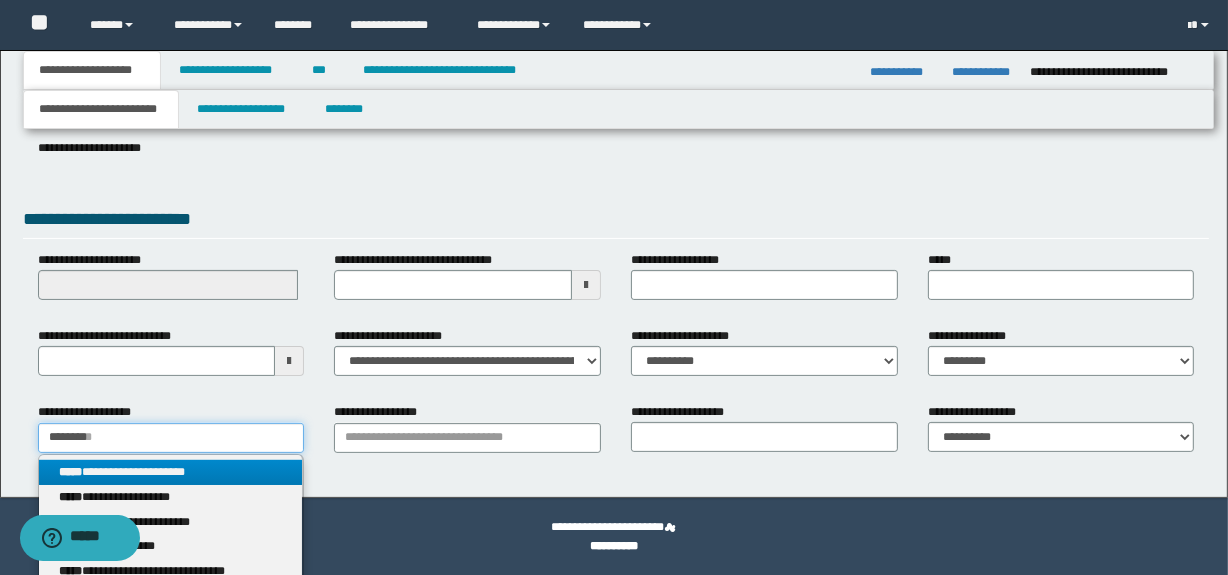 type on "********" 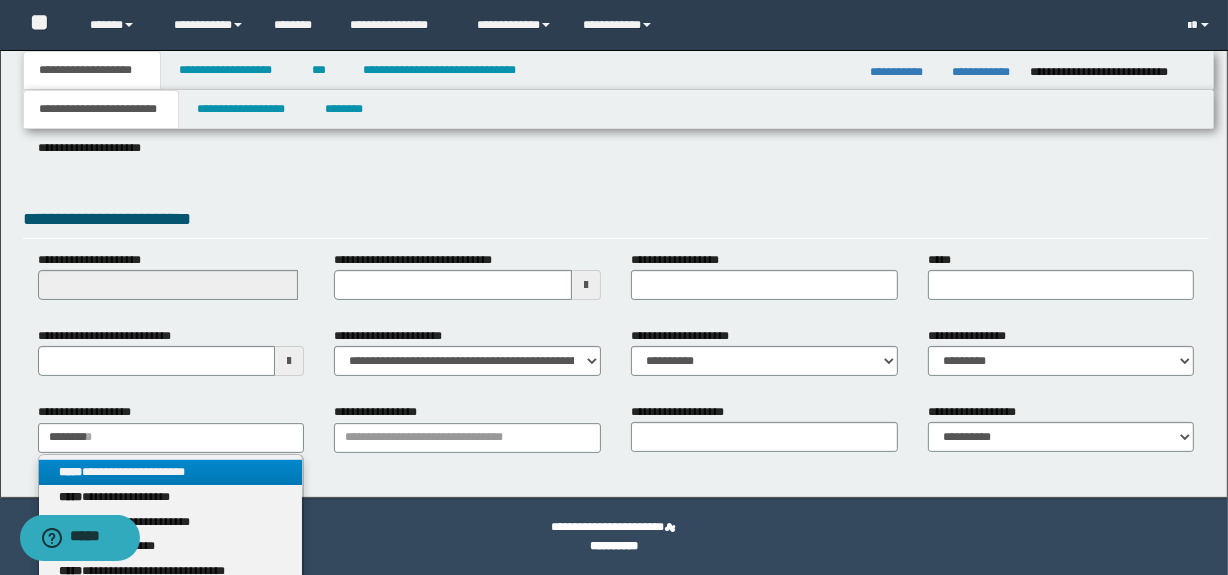click on "**********" at bounding box center (171, 472) 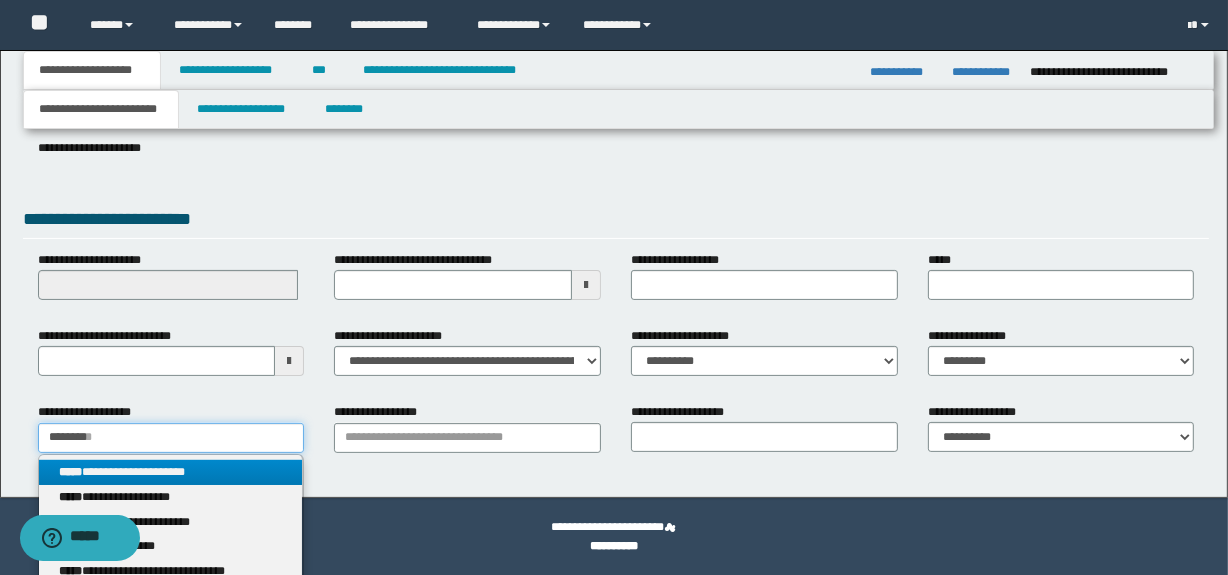 type 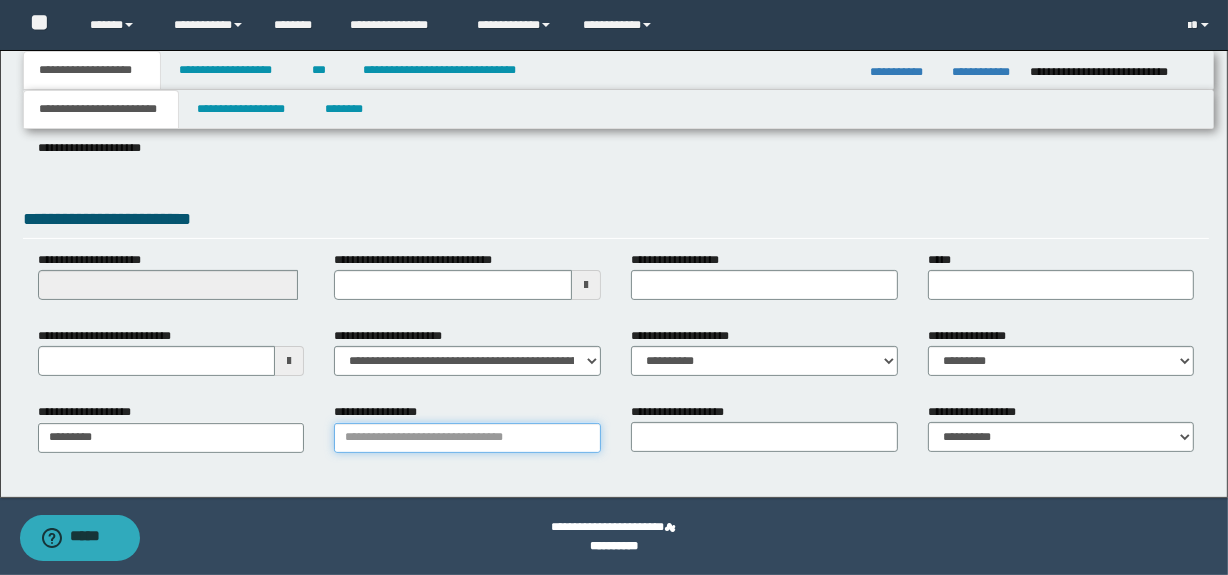 click on "**********" at bounding box center (467, 438) 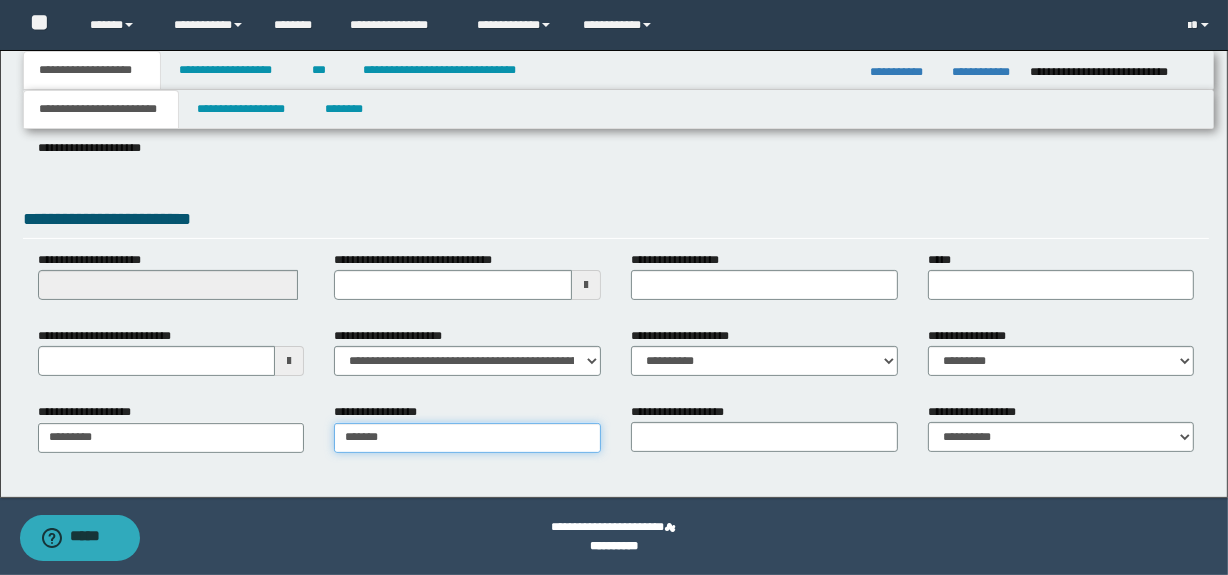 type on "********" 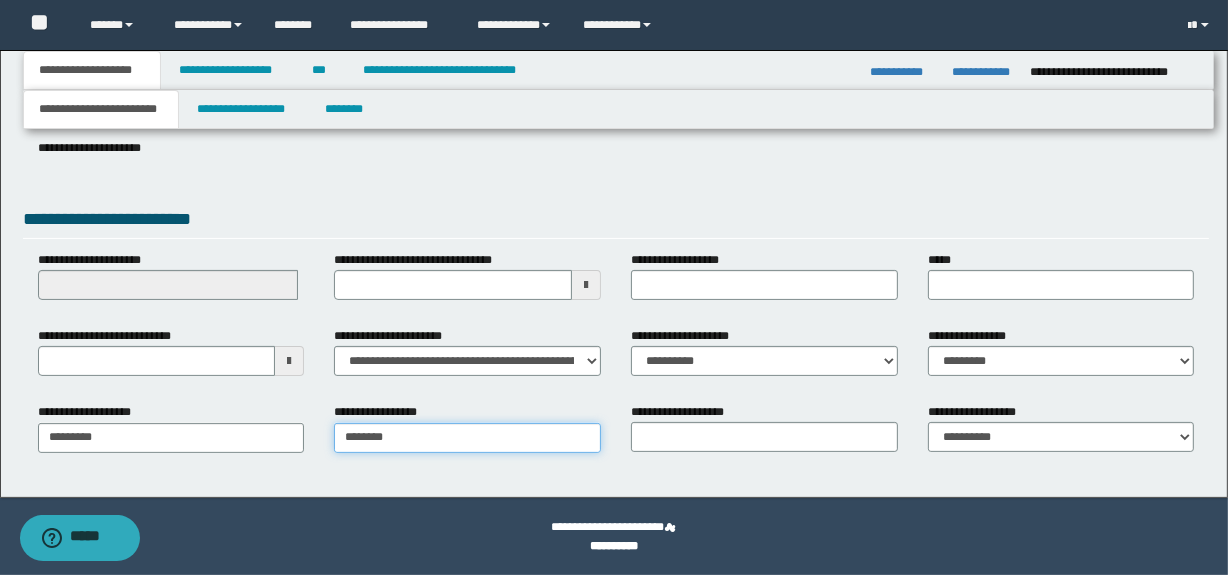 type on "********" 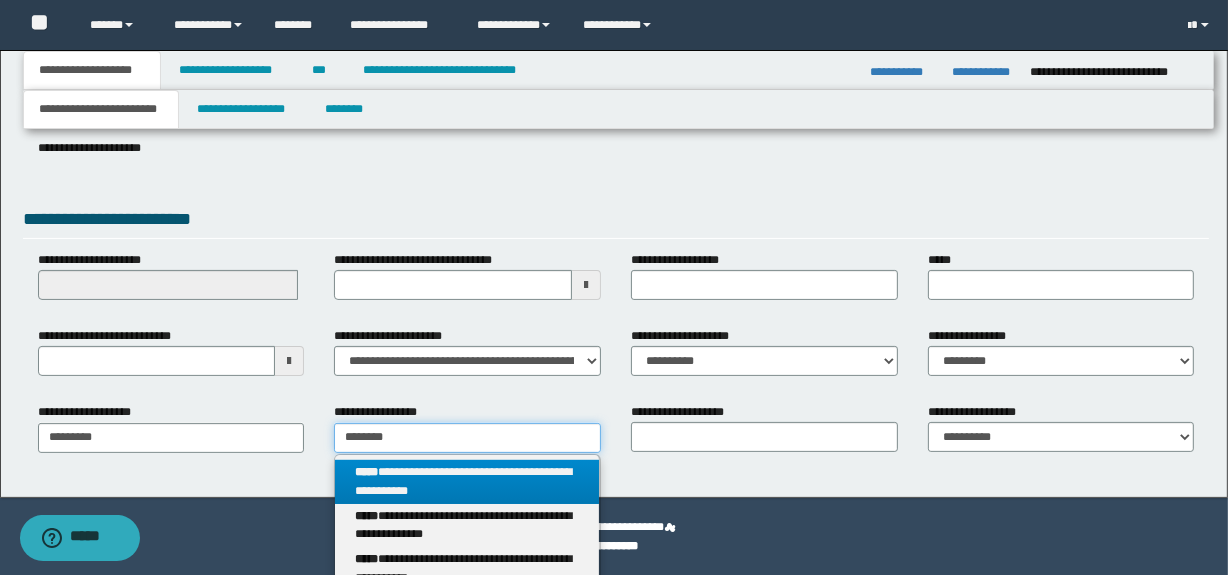 type on "********" 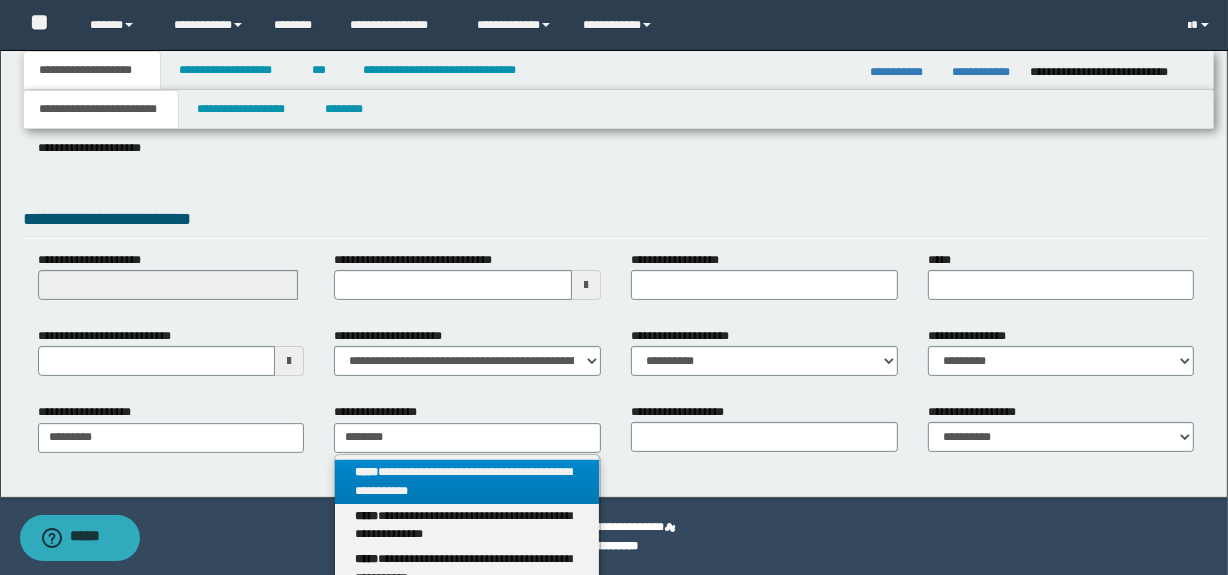click on "**********" at bounding box center (467, 482) 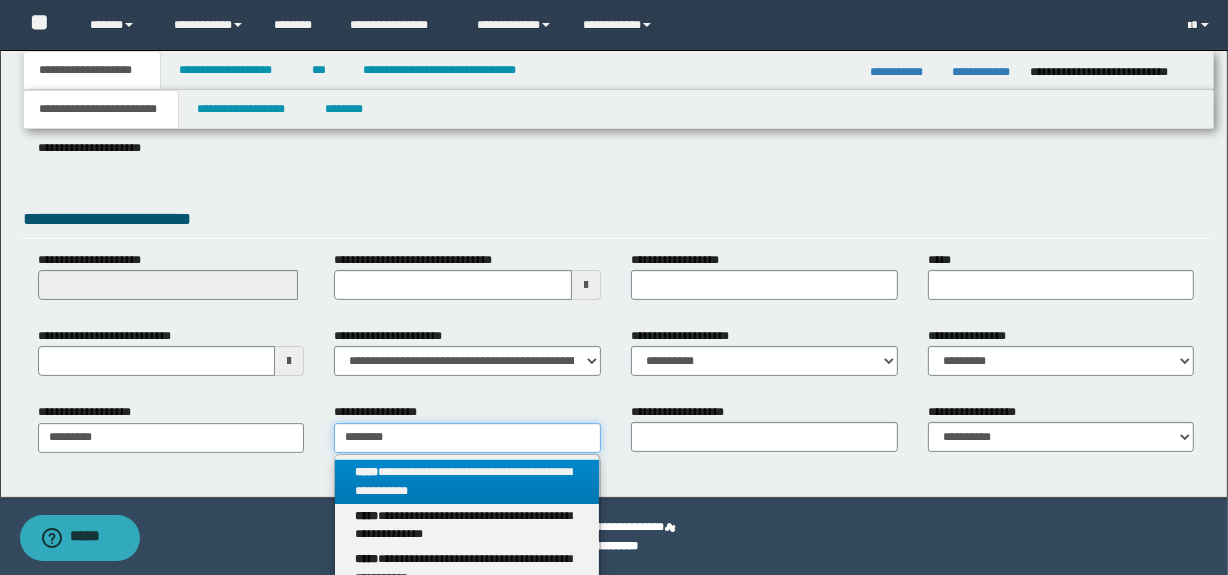 type 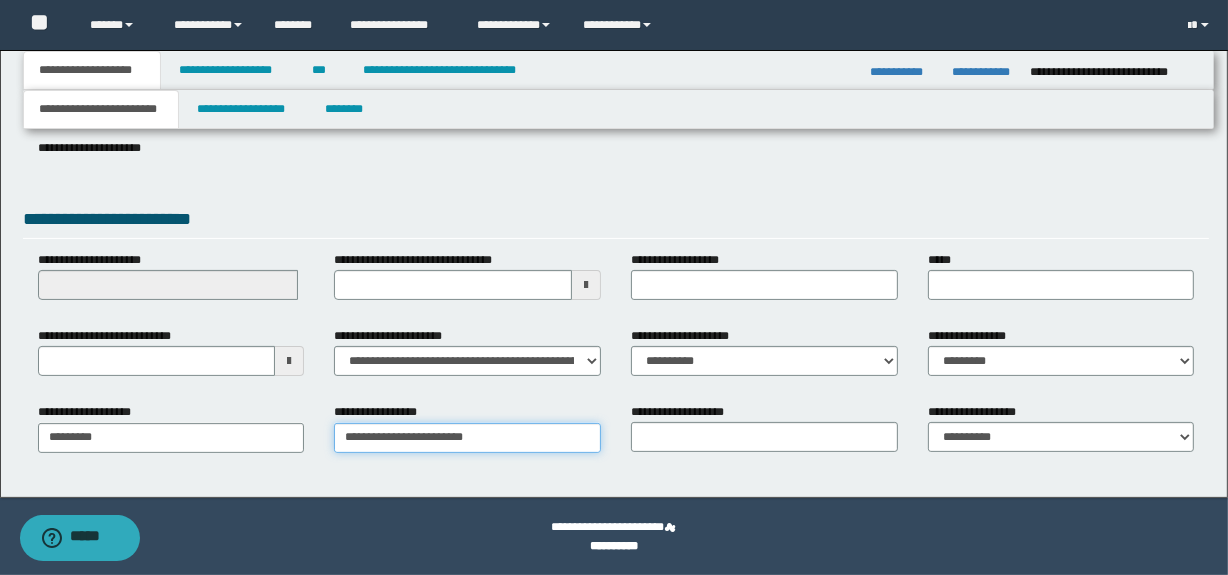 type on "**********" 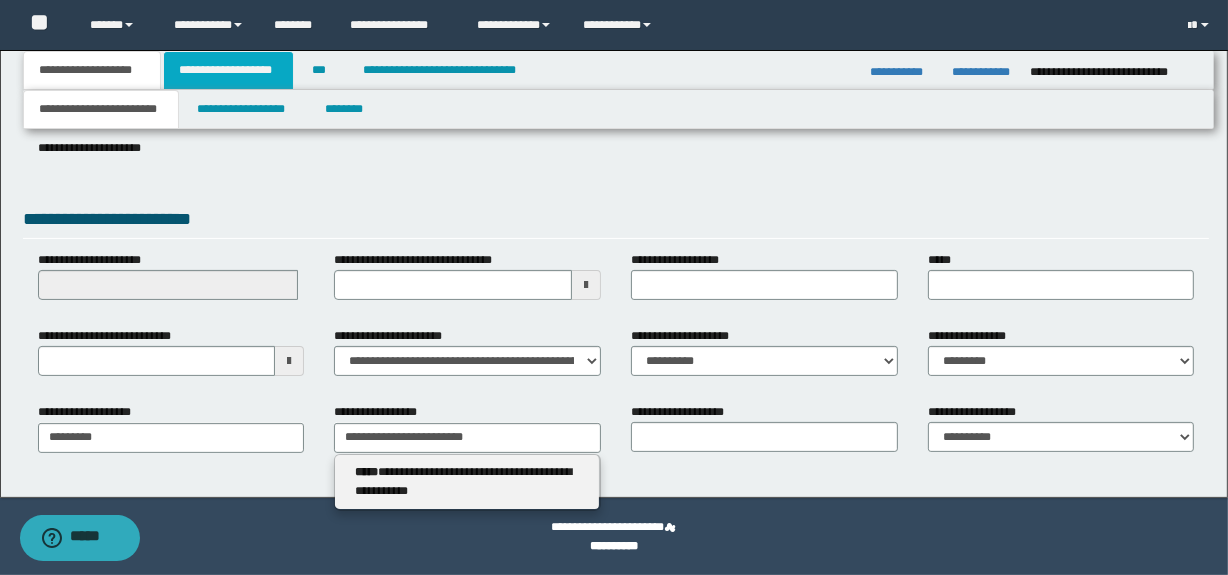 type 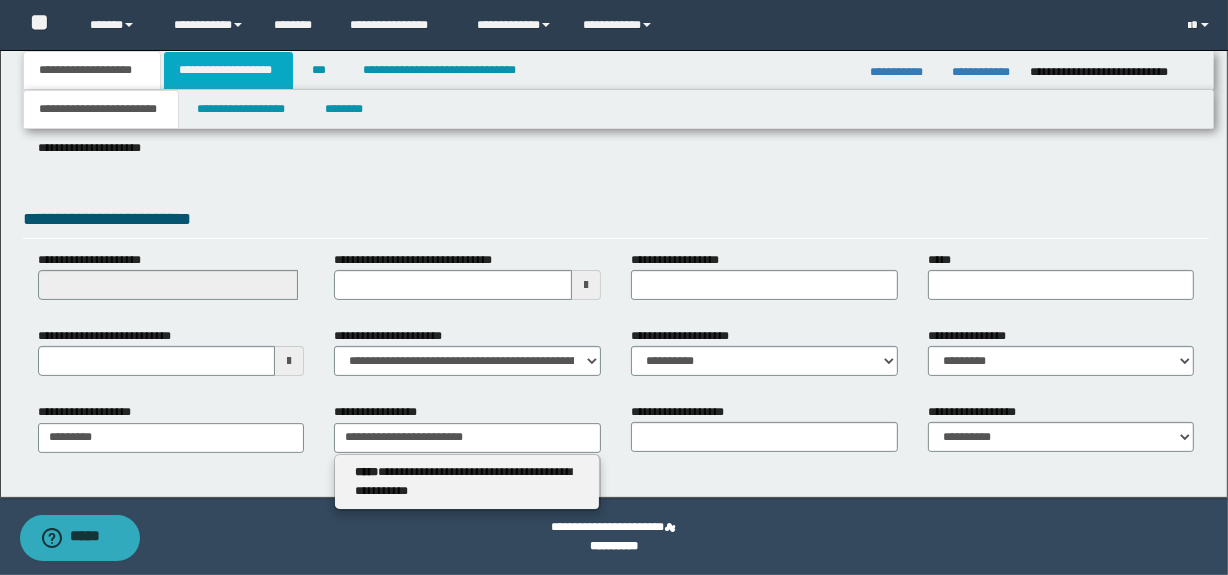 click on "**********" at bounding box center (228, 70) 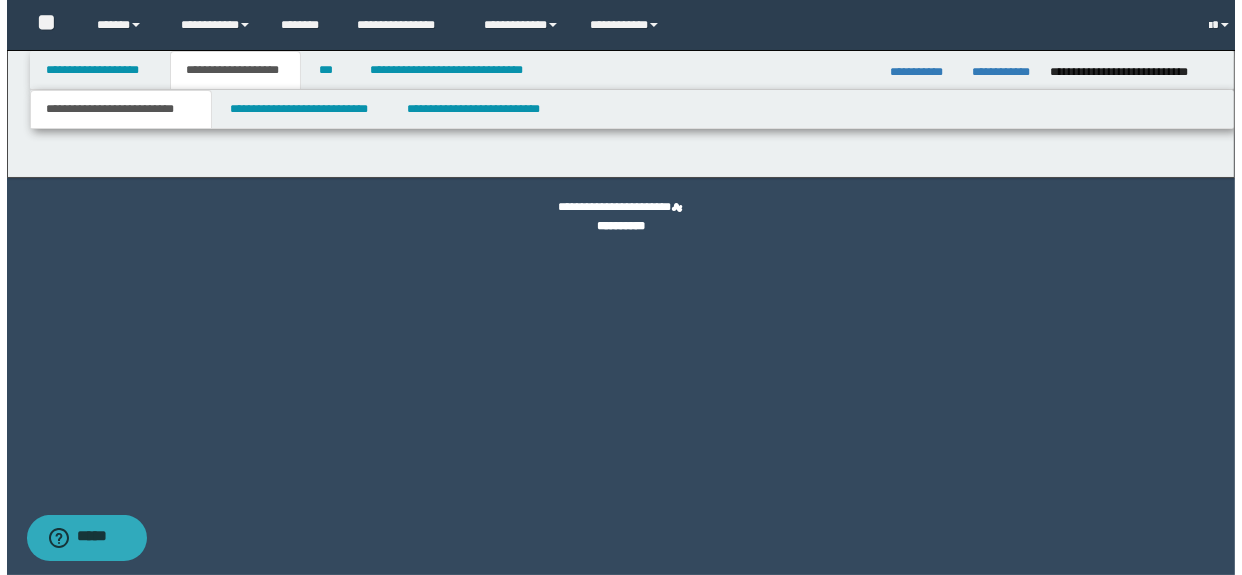 scroll, scrollTop: 0, scrollLeft: 0, axis: both 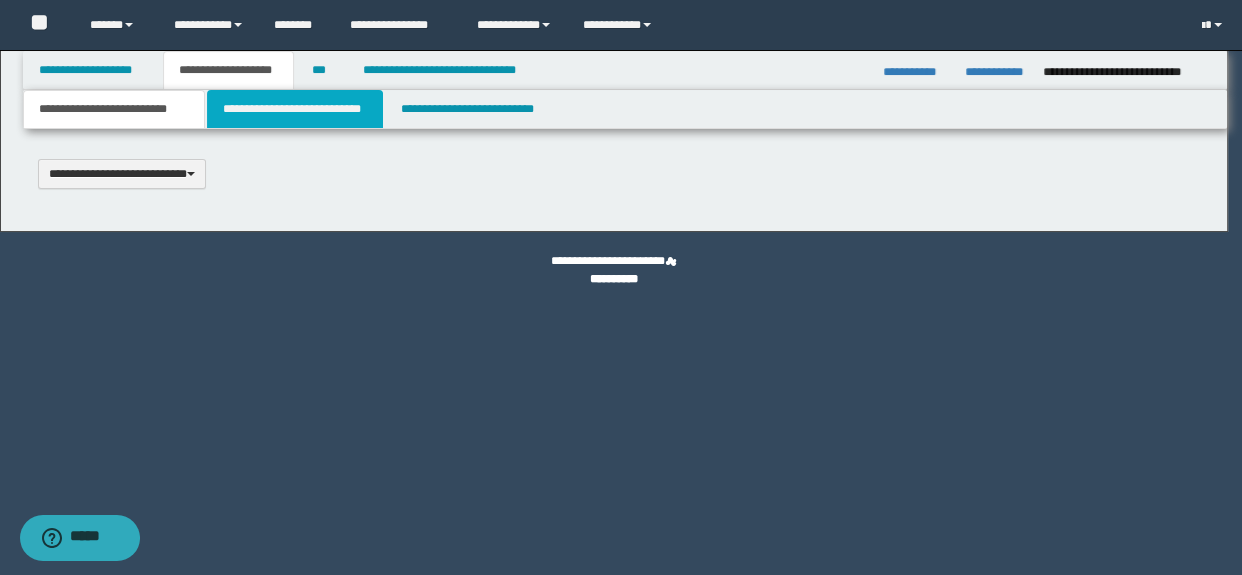 click on "**********" at bounding box center [294, 109] 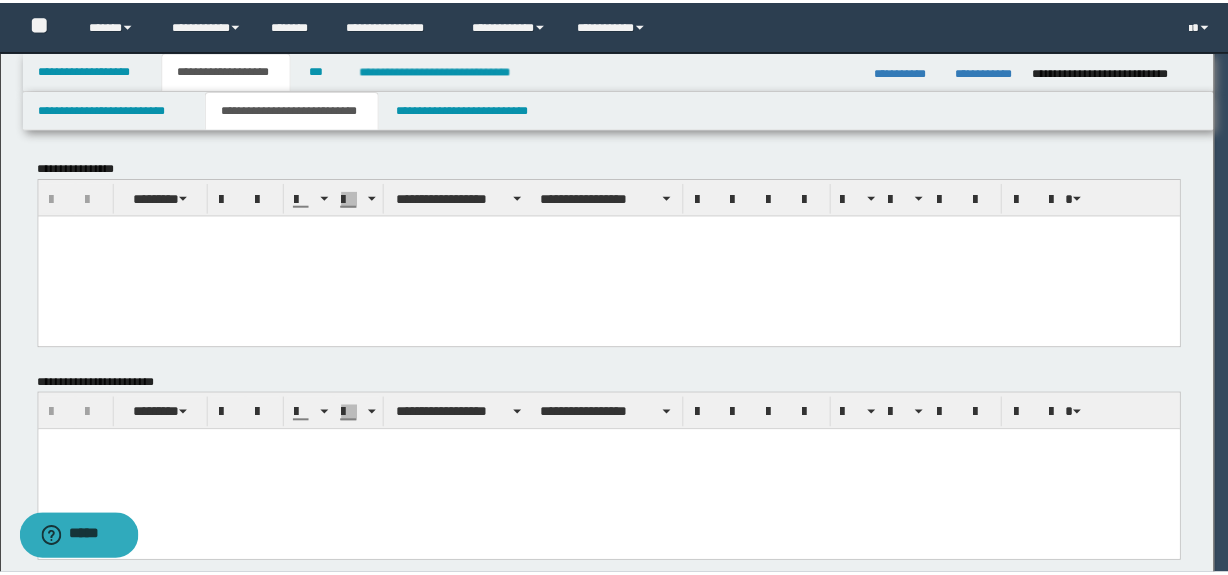 scroll, scrollTop: 0, scrollLeft: 0, axis: both 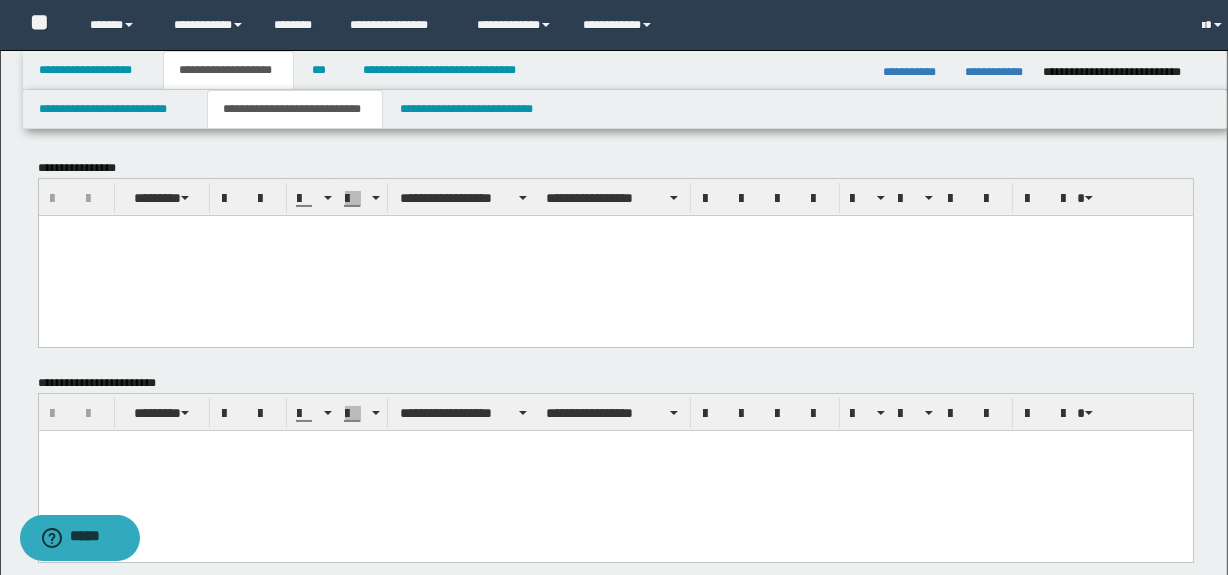 click at bounding box center (615, 255) 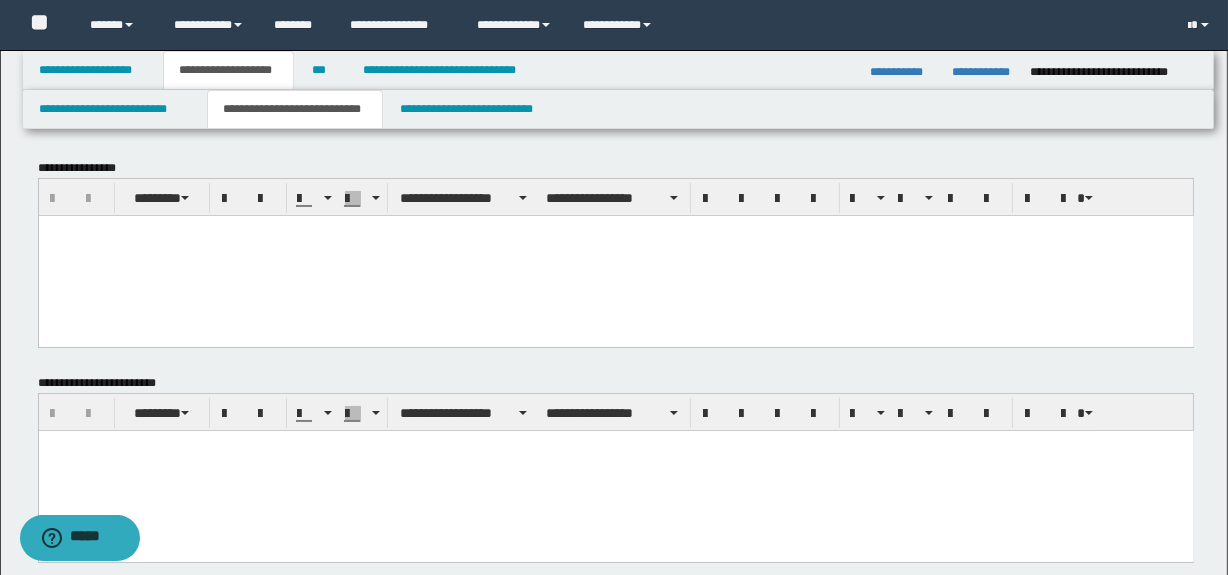 type 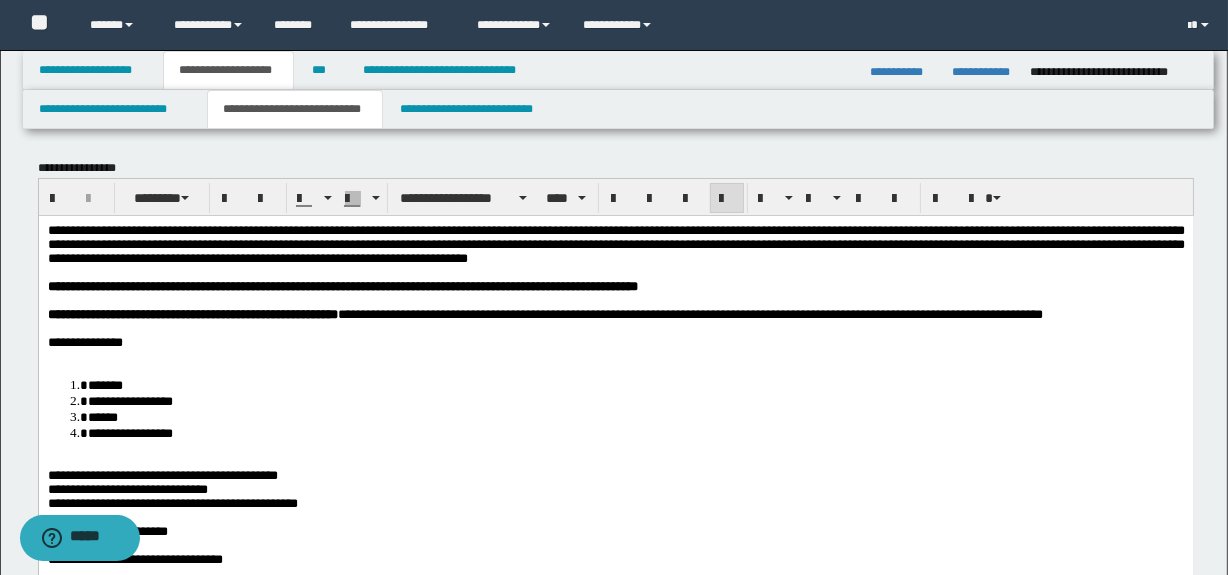 click at bounding box center [615, 356] 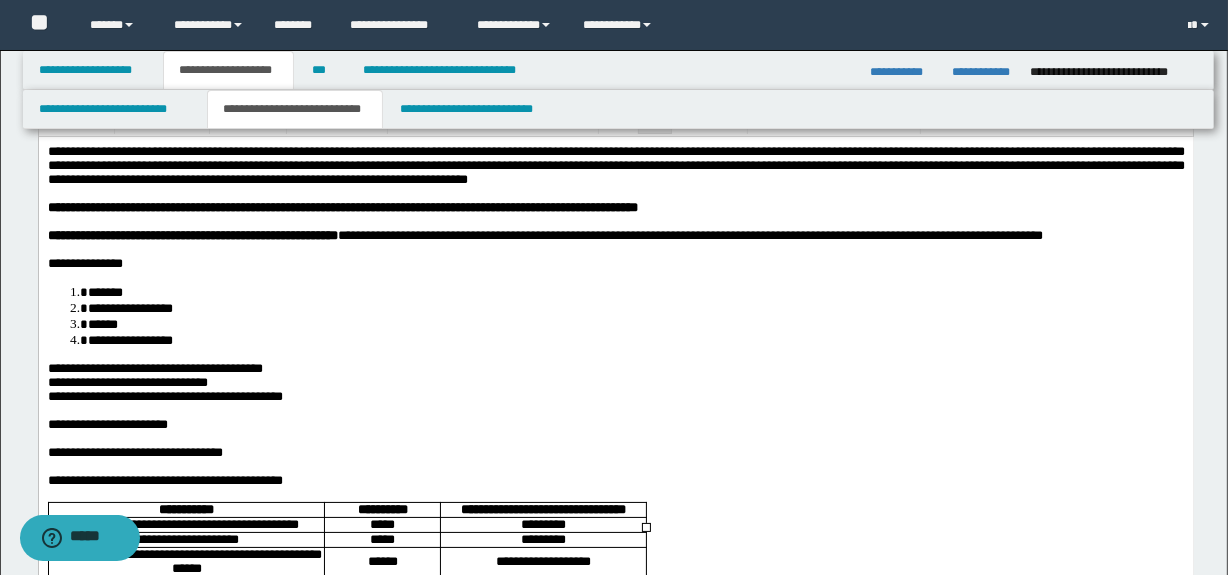 scroll, scrollTop: 143, scrollLeft: 0, axis: vertical 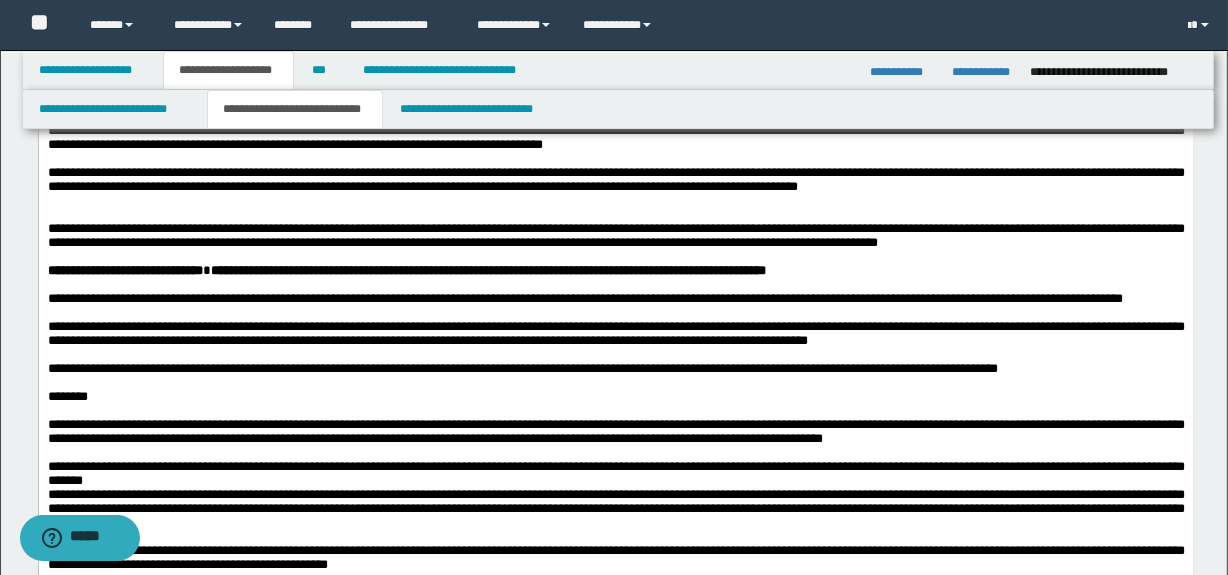 click at bounding box center (615, 215) 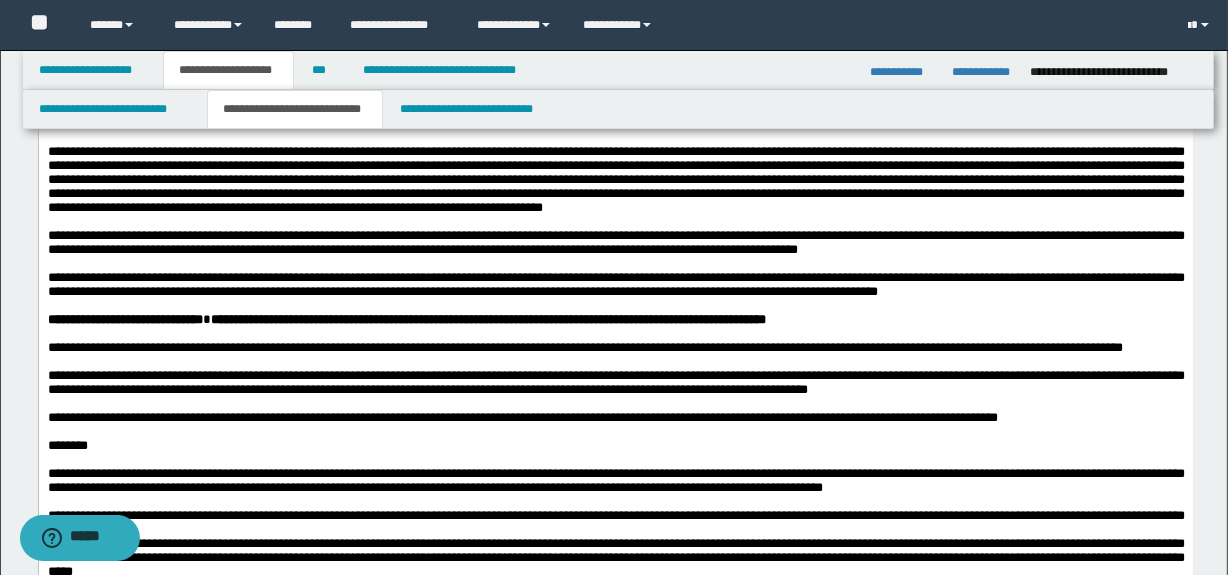 scroll, scrollTop: 606, scrollLeft: 0, axis: vertical 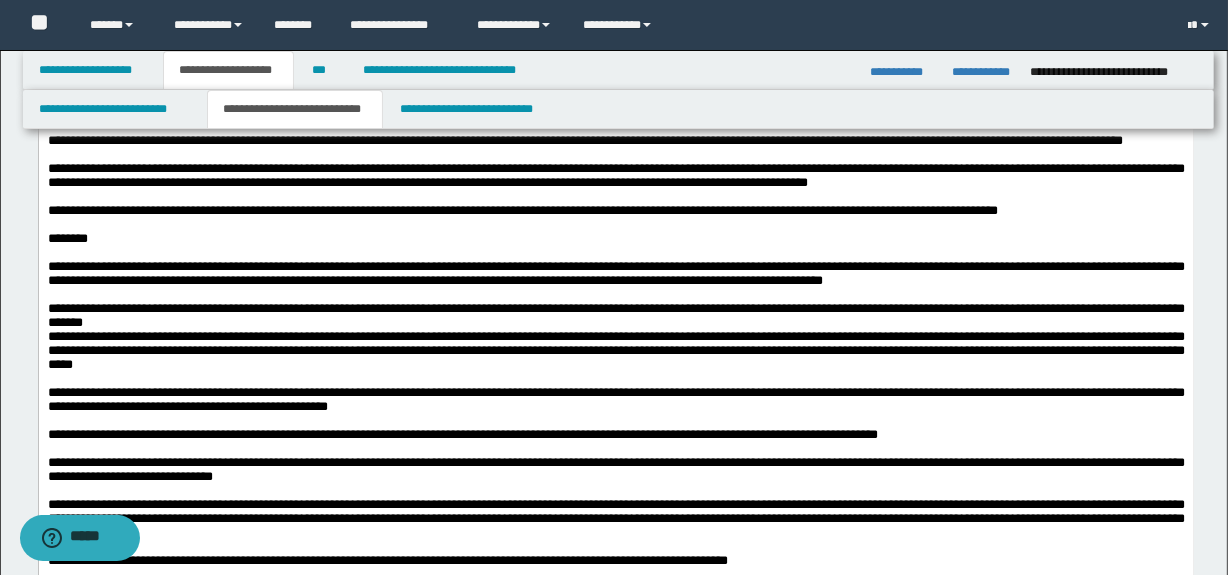 click on "**********" at bounding box center (615, 316) 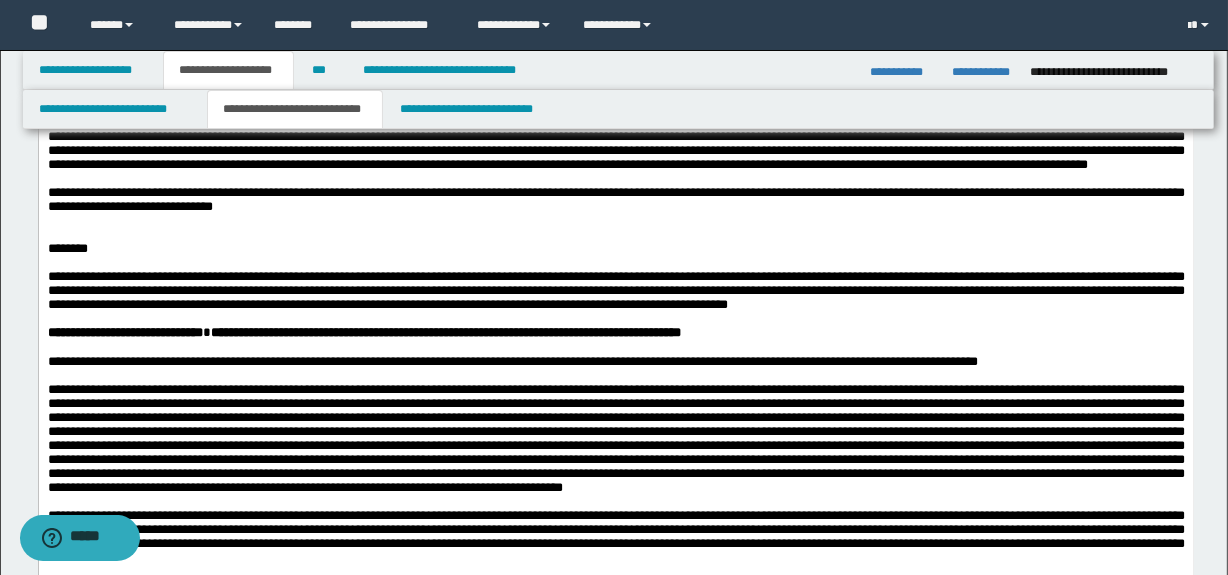 scroll, scrollTop: 1418, scrollLeft: 0, axis: vertical 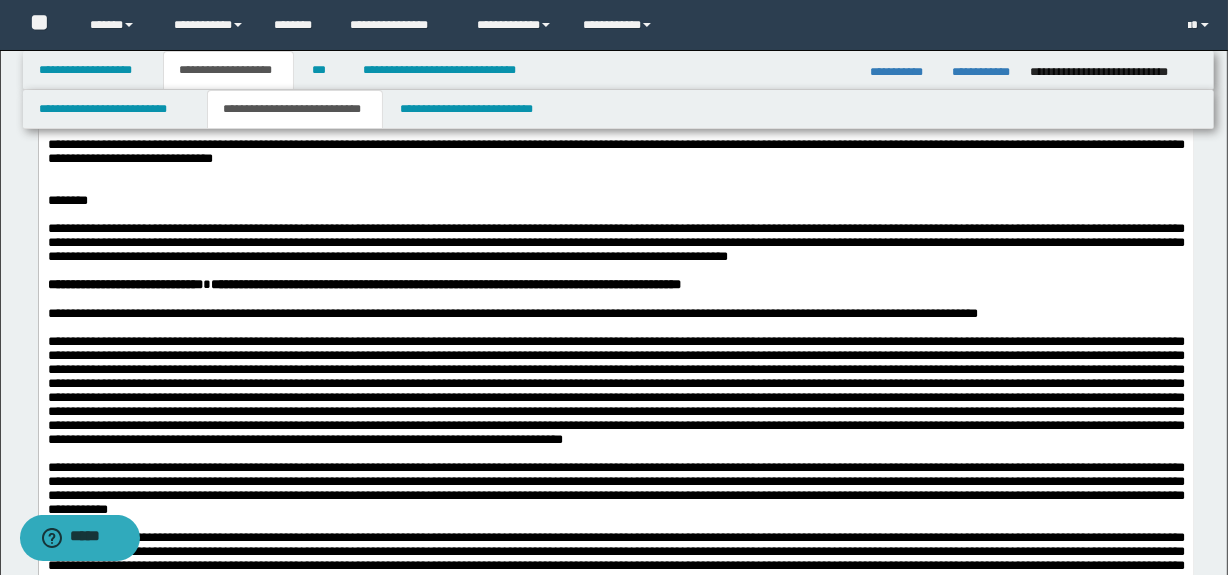 click at bounding box center (615, 174) 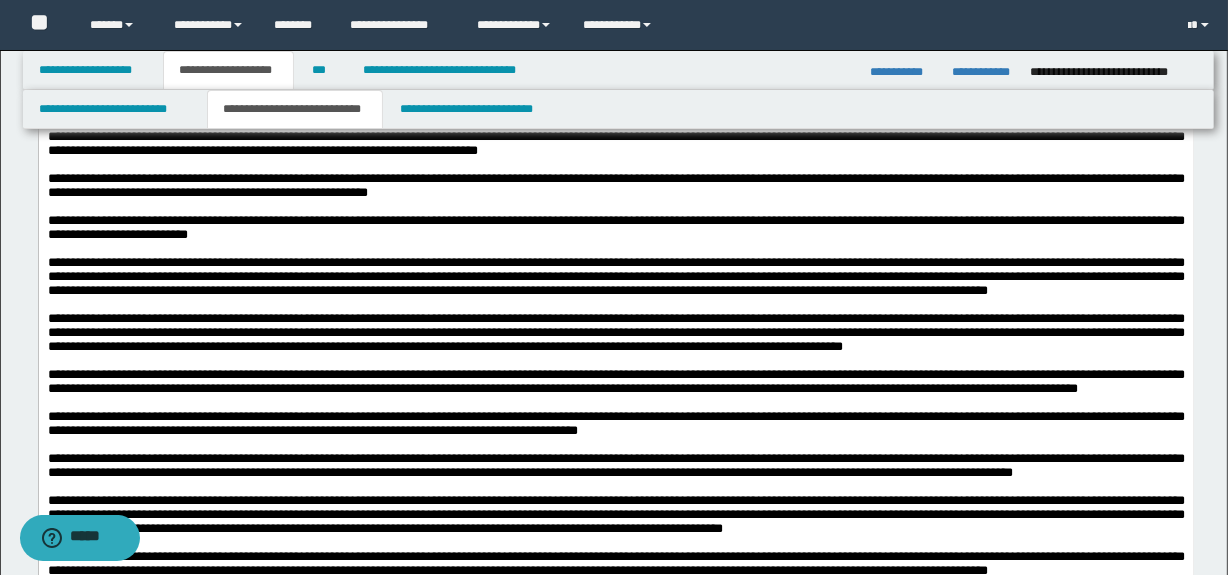 scroll, scrollTop: 2229, scrollLeft: 0, axis: vertical 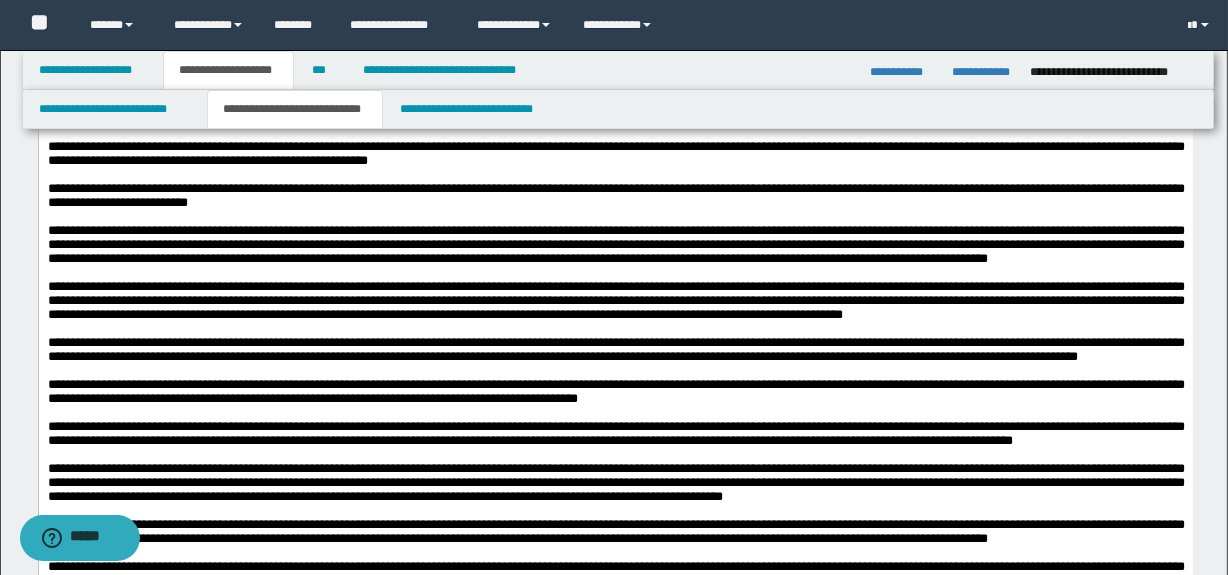 click at bounding box center [615, 36] 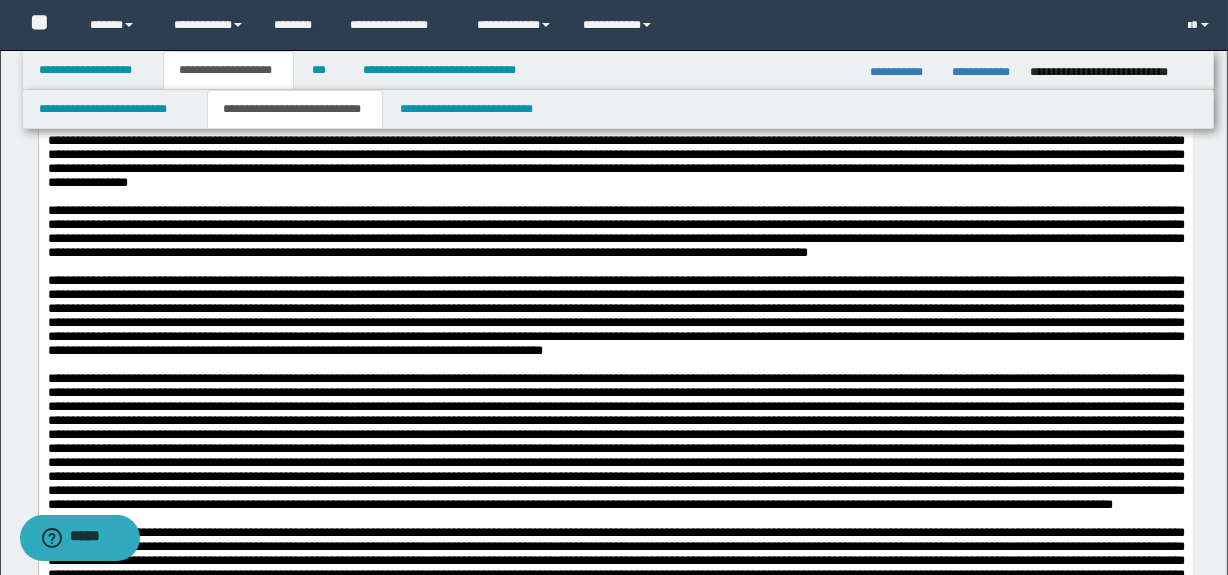 scroll, scrollTop: 3975, scrollLeft: 0, axis: vertical 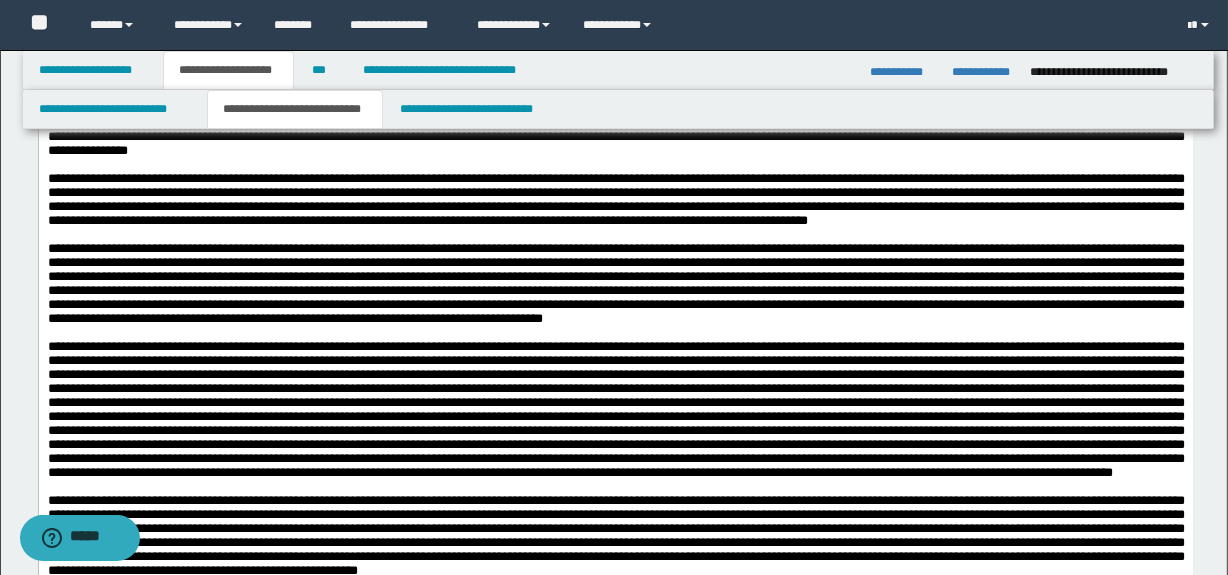 click at bounding box center (615, -437) 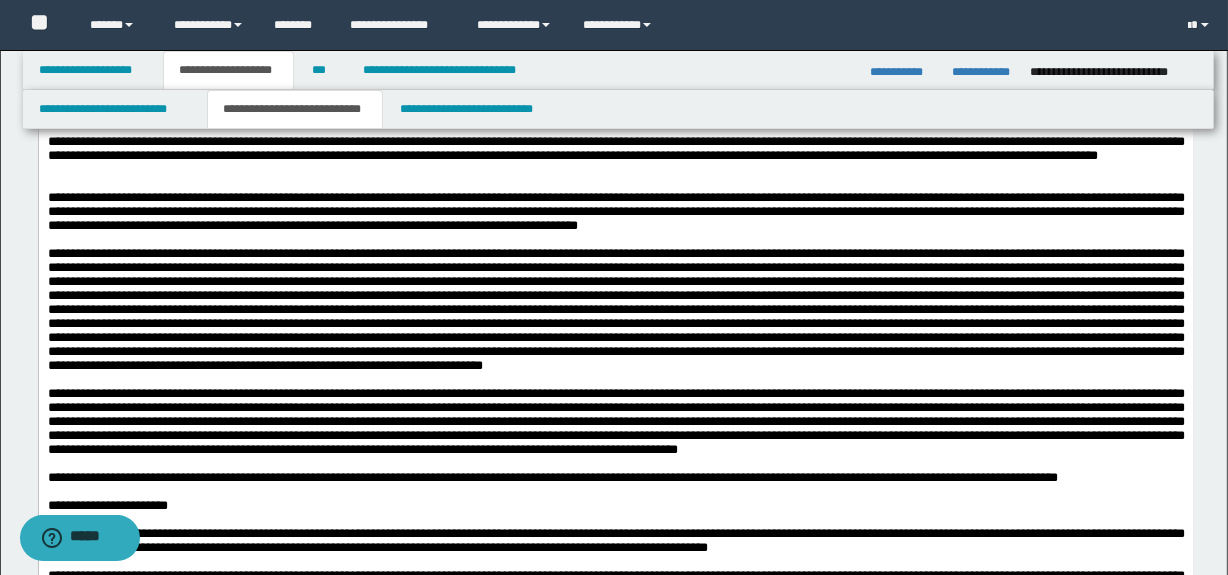 scroll, scrollTop: 4658, scrollLeft: 0, axis: vertical 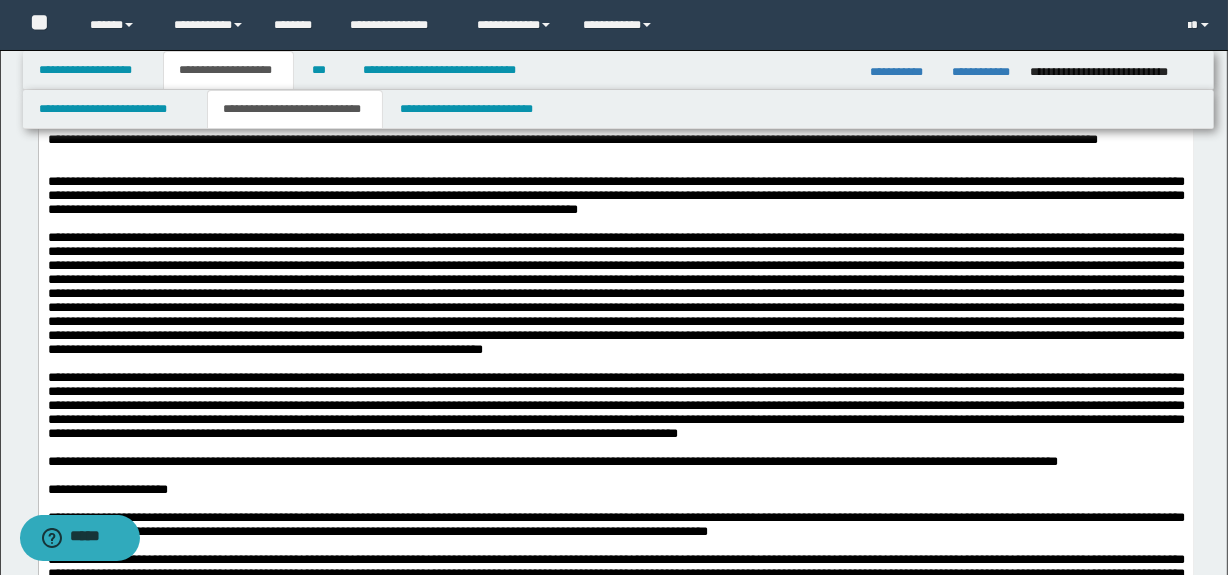 click on "**********" at bounding box center (615, -483) 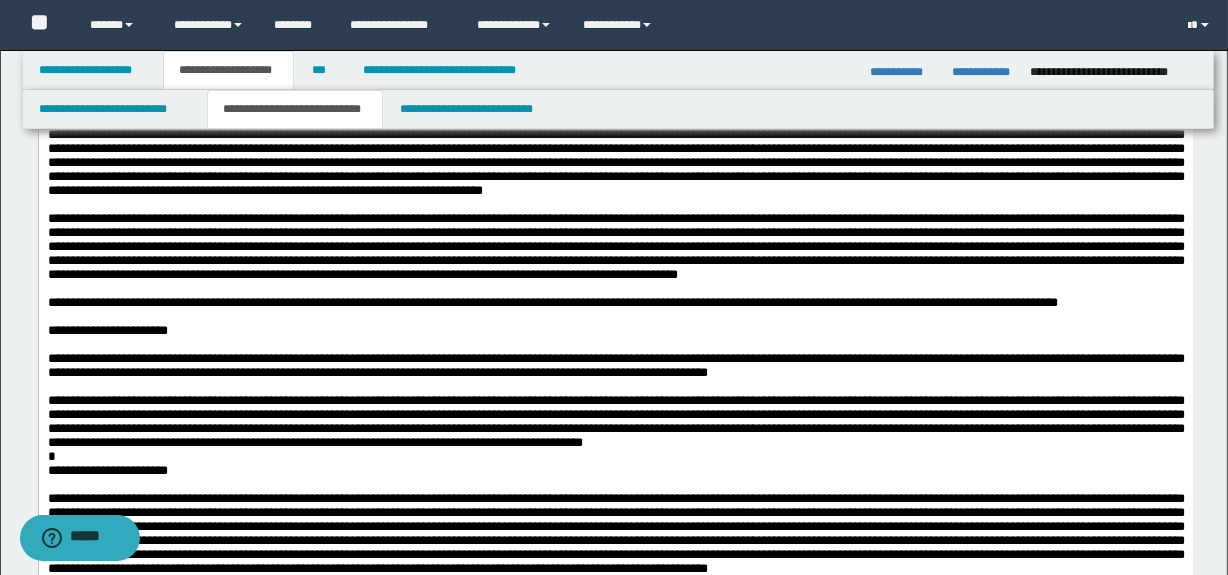scroll, scrollTop: 4849, scrollLeft: 0, axis: vertical 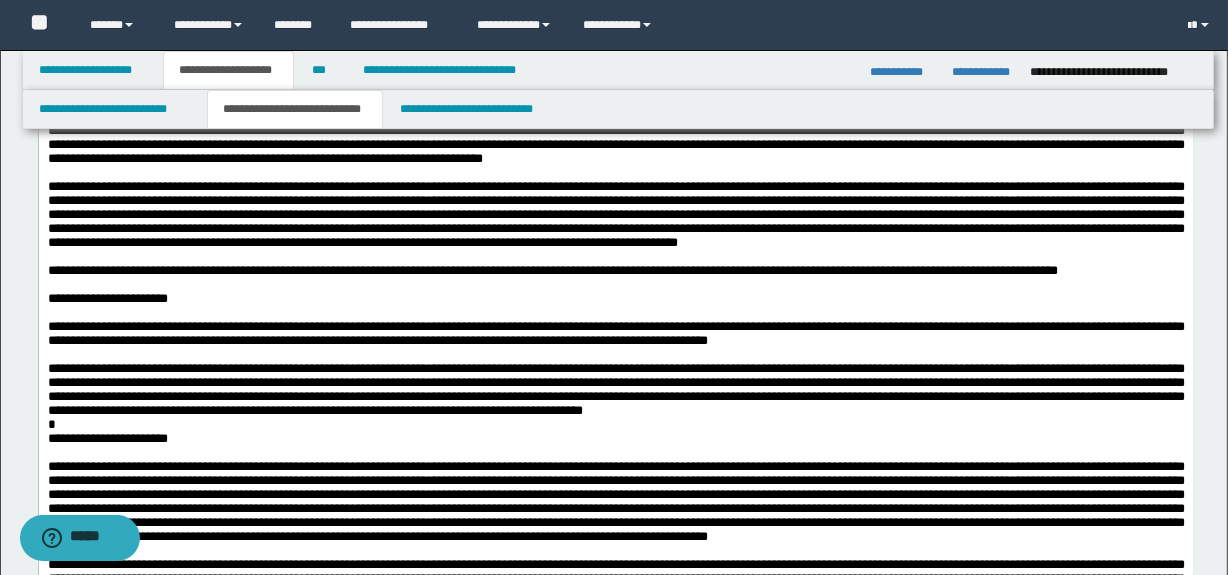 drag, startPoint x: 175, startPoint y: 419, endPoint x: 180, endPoint y: 434, distance: 15.811388 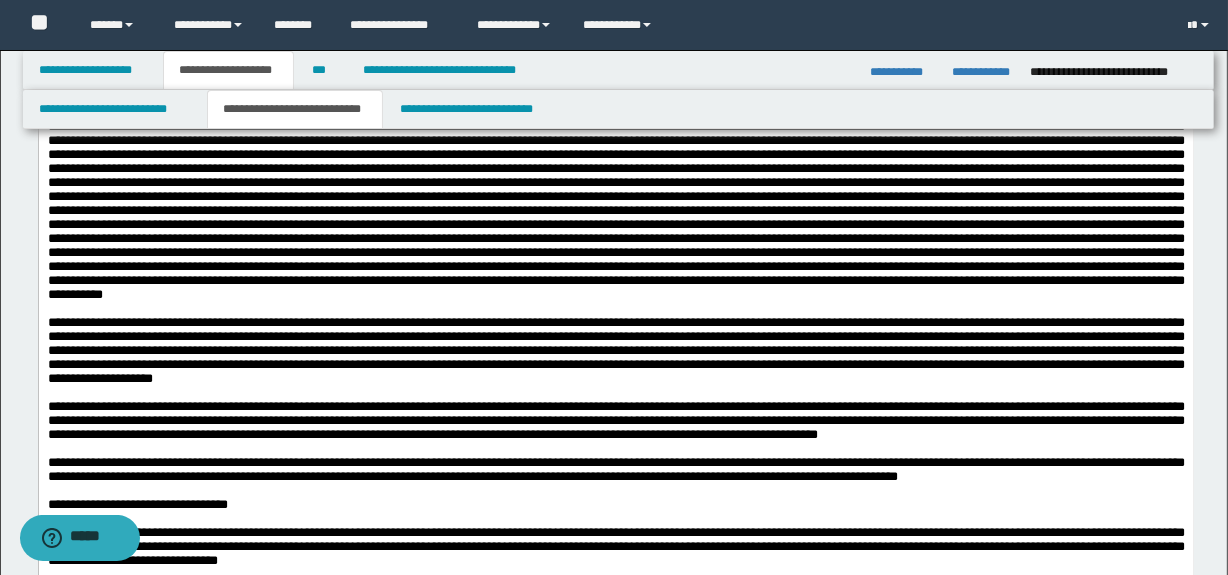 scroll, scrollTop: 5372, scrollLeft: 0, axis: vertical 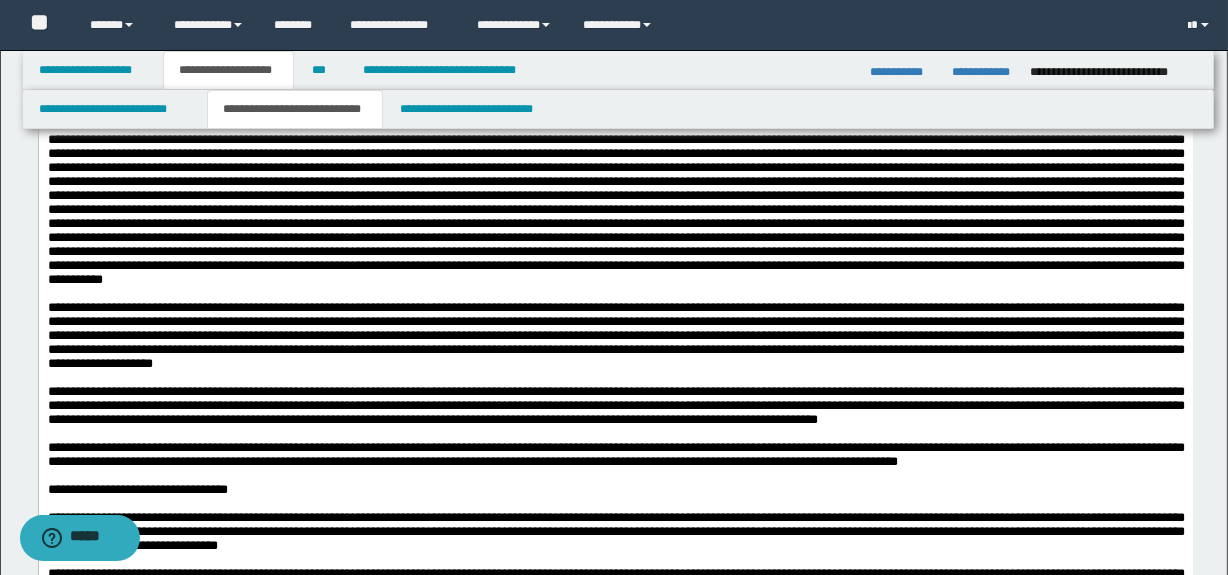 click at bounding box center [615, -559] 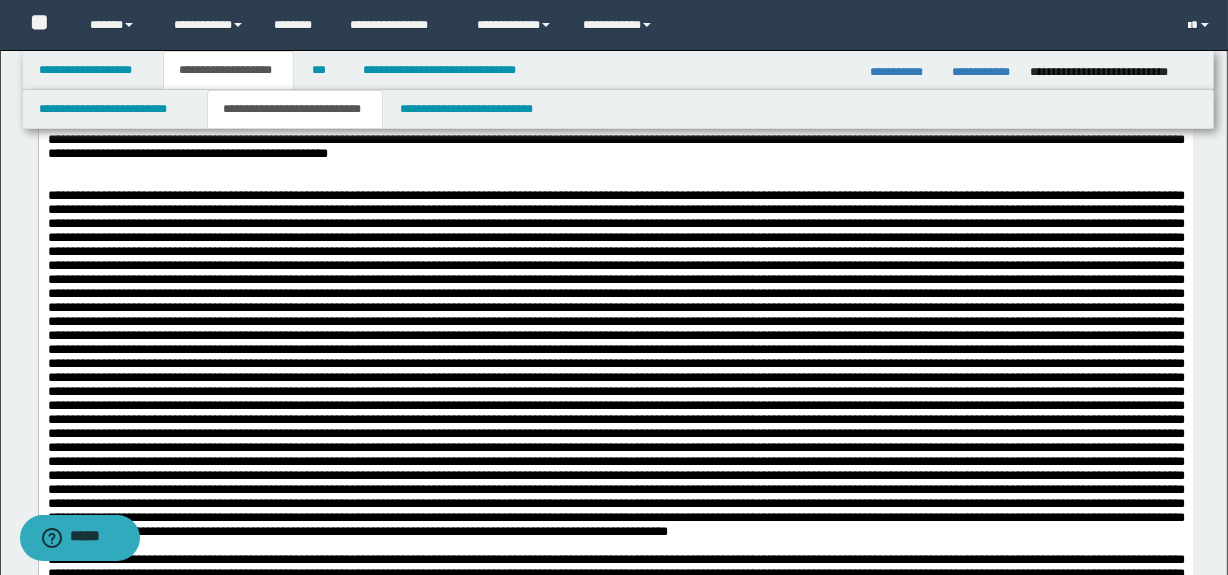 scroll, scrollTop: 5864, scrollLeft: 0, axis: vertical 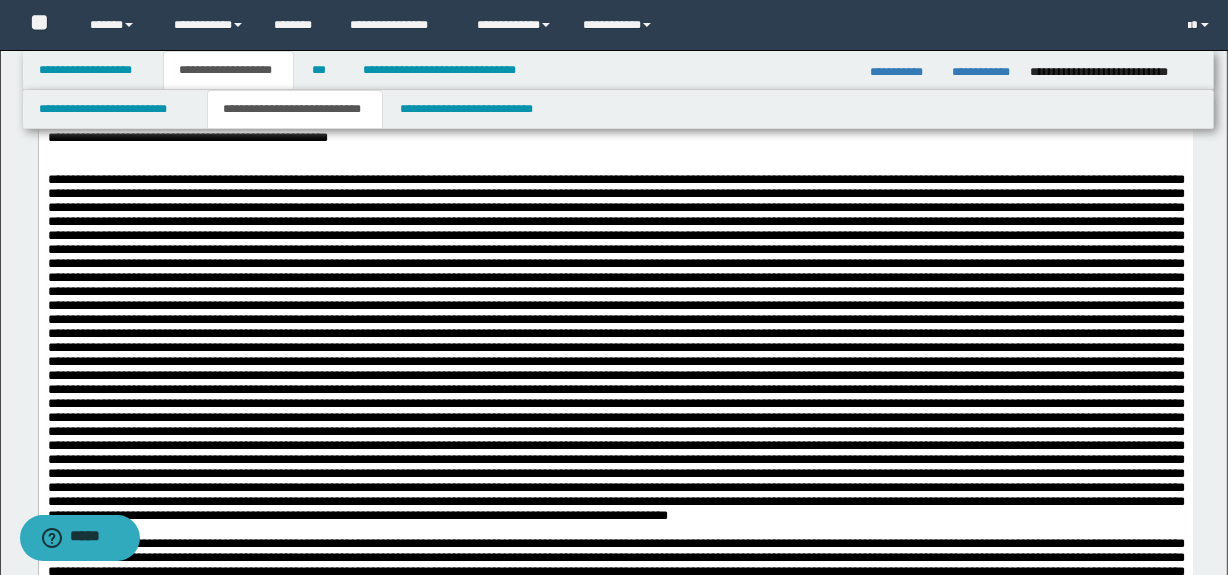 click on "*" at bounding box center (615, -603) 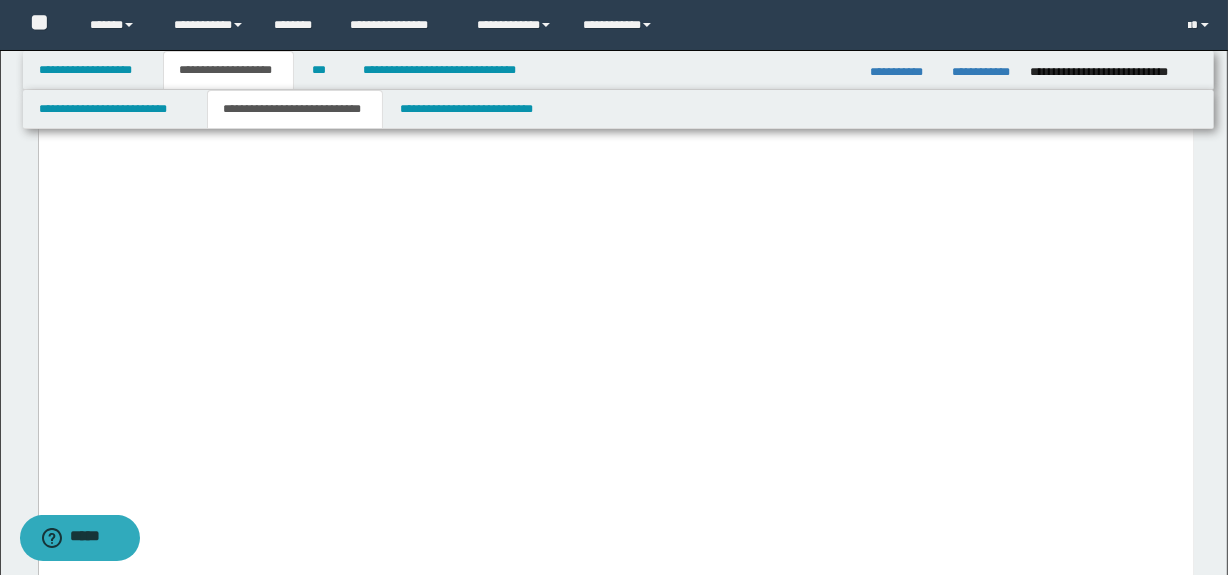 scroll, scrollTop: 6814, scrollLeft: 0, axis: vertical 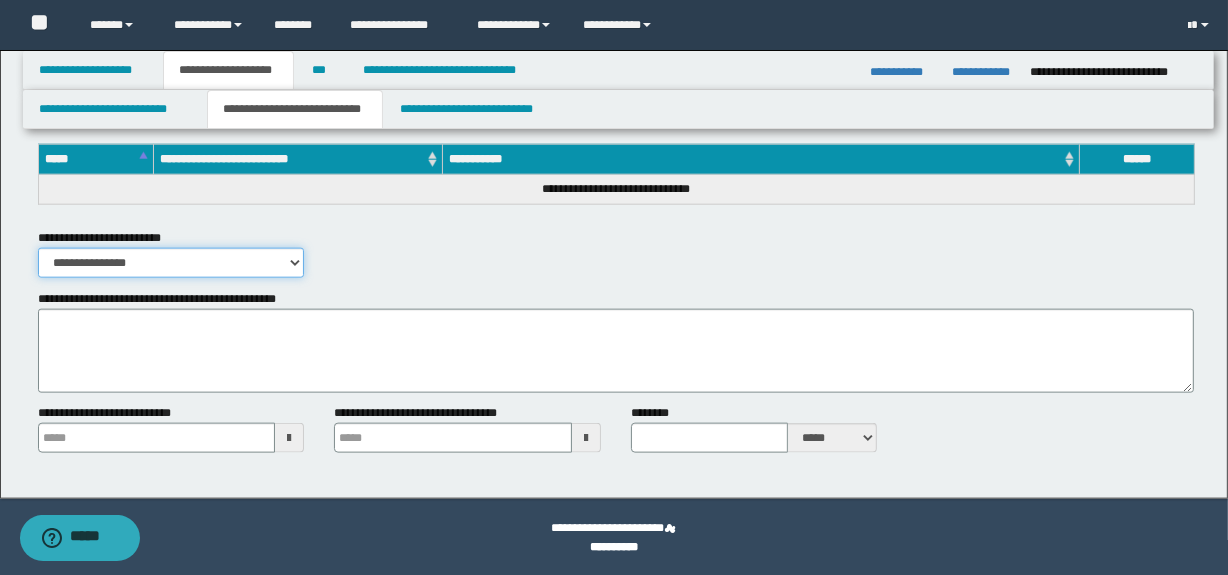 drag, startPoint x: 292, startPoint y: 261, endPoint x: 268, endPoint y: 275, distance: 27.784887 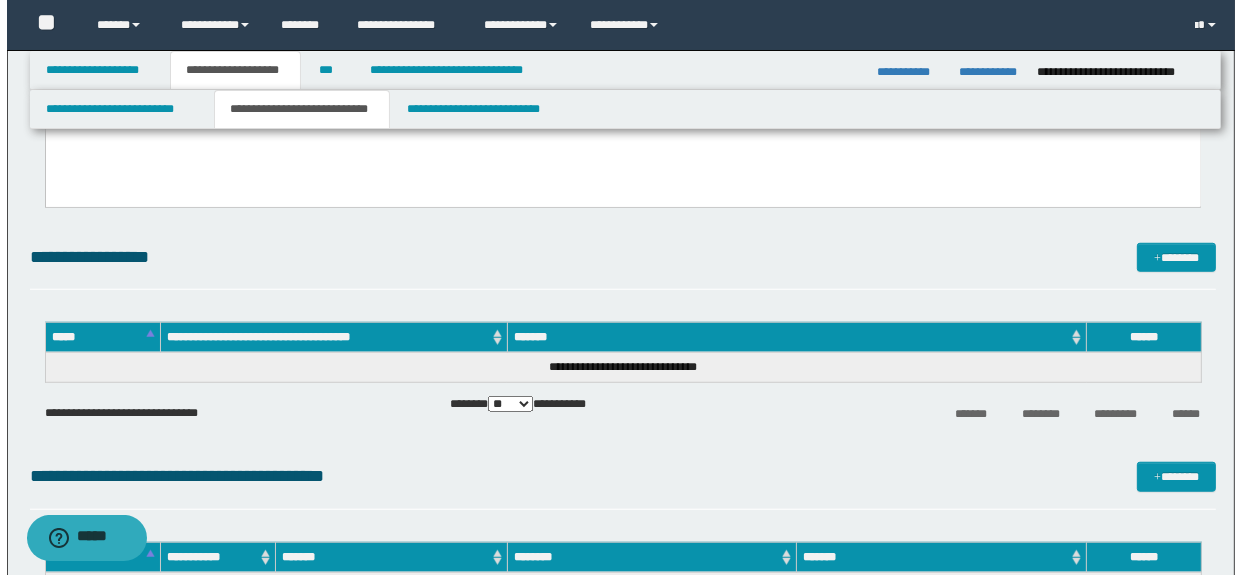 scroll, scrollTop: 8150, scrollLeft: 0, axis: vertical 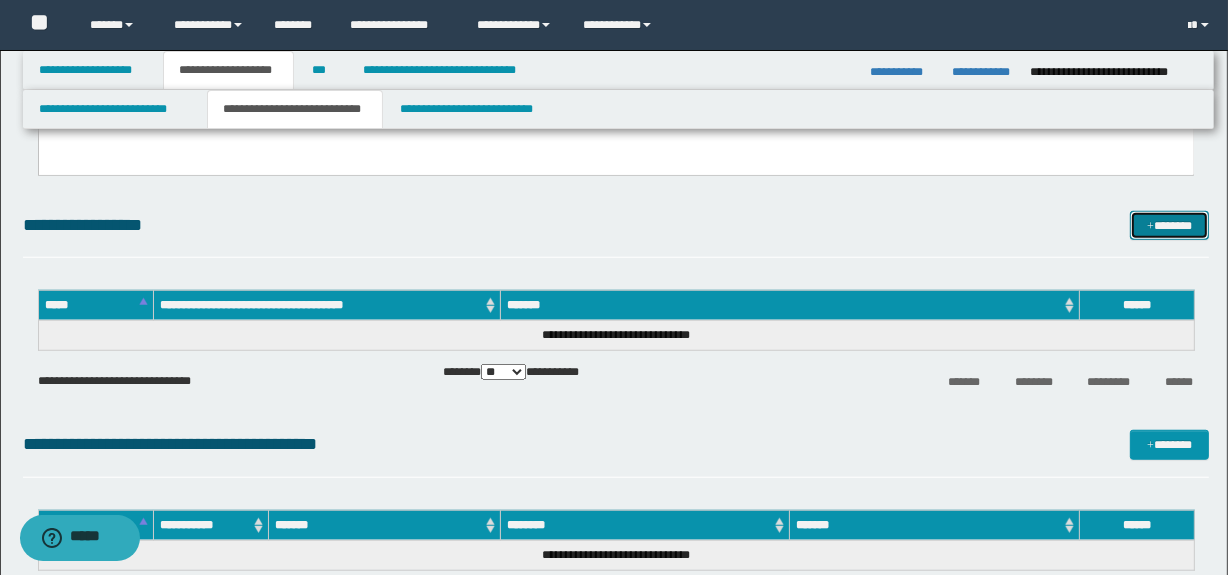 click on "*******" at bounding box center [1170, 226] 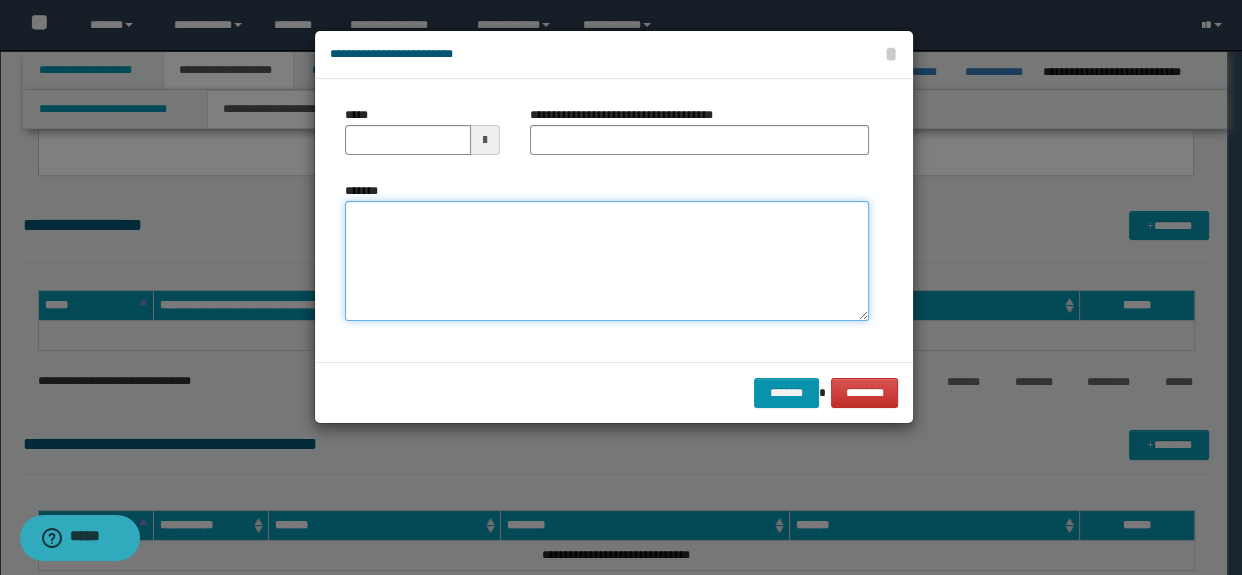 click on "*******" at bounding box center (607, 261) 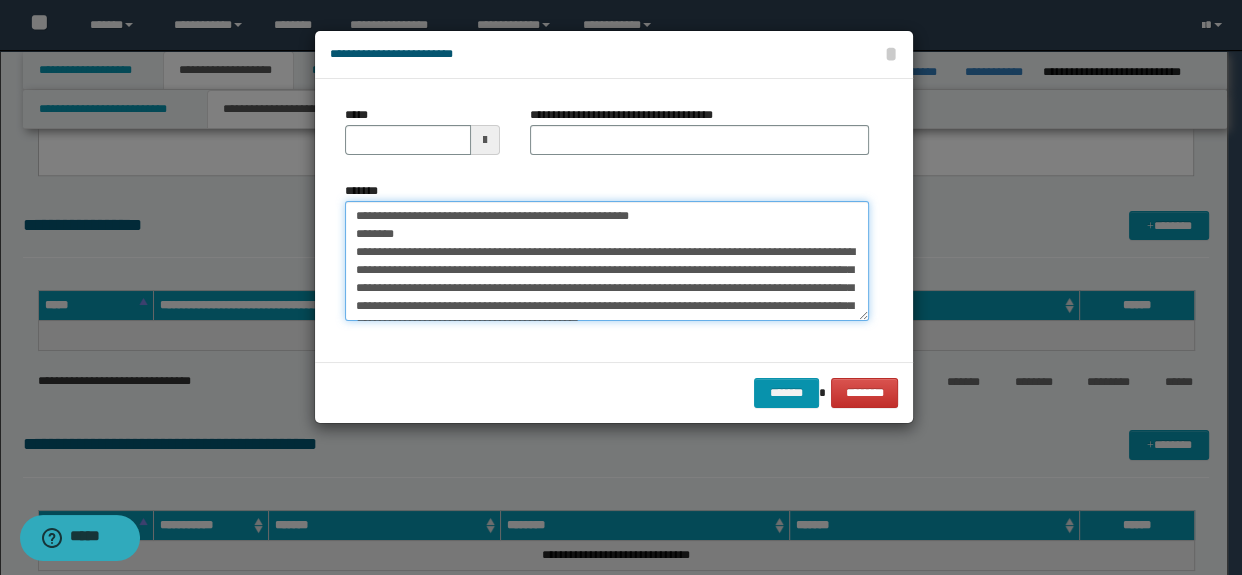 scroll, scrollTop: 48, scrollLeft: 0, axis: vertical 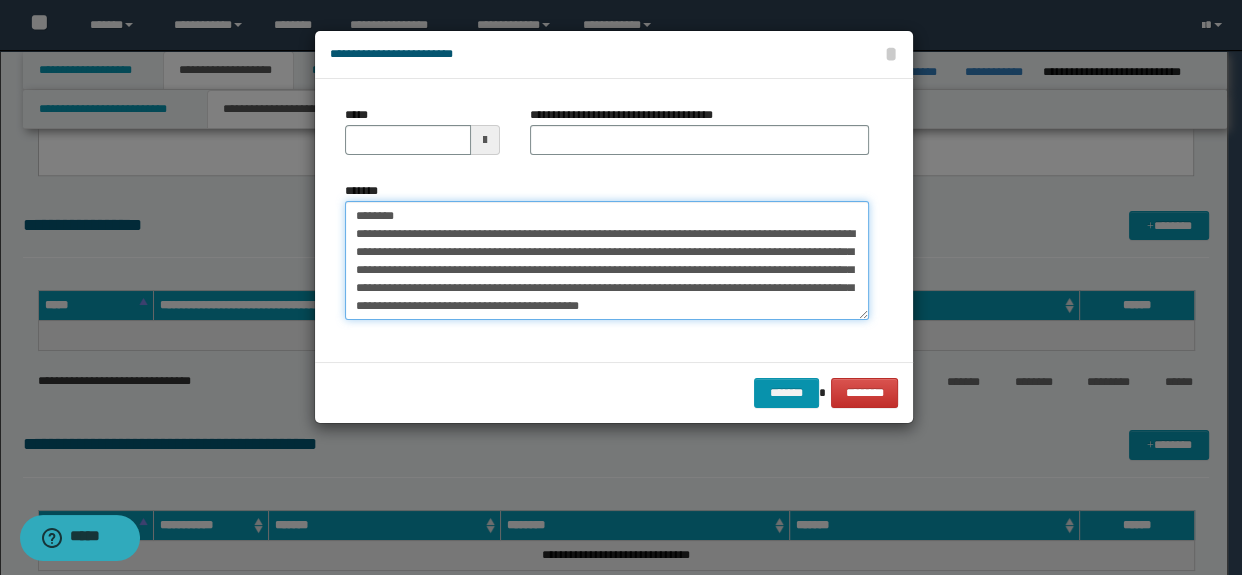 type on "**********" 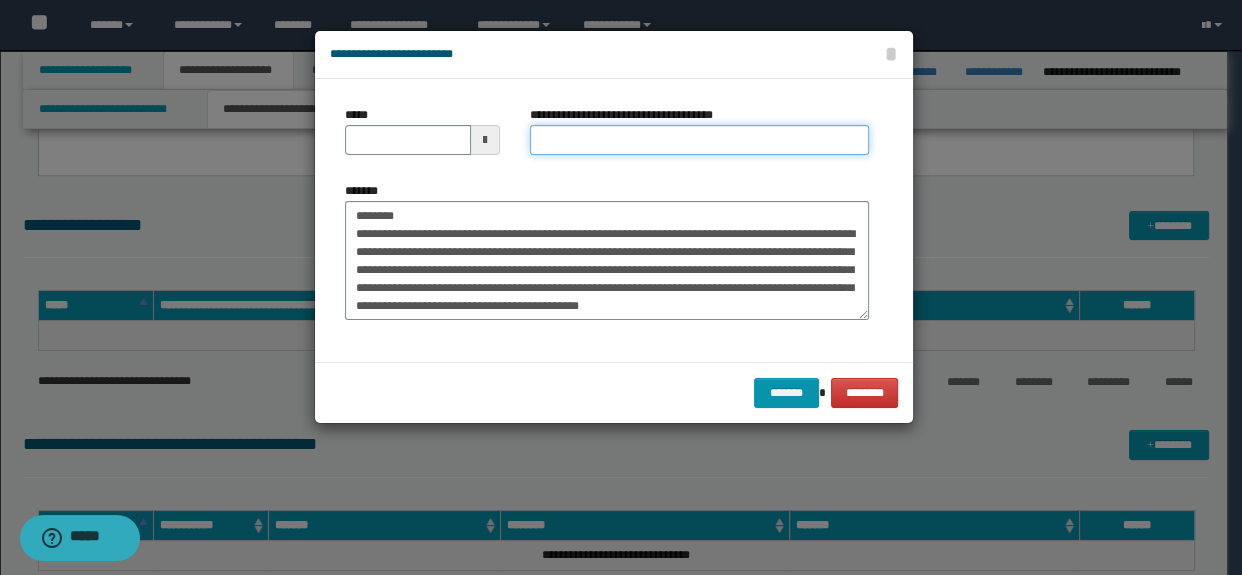 click on "**********" at bounding box center (700, 140) 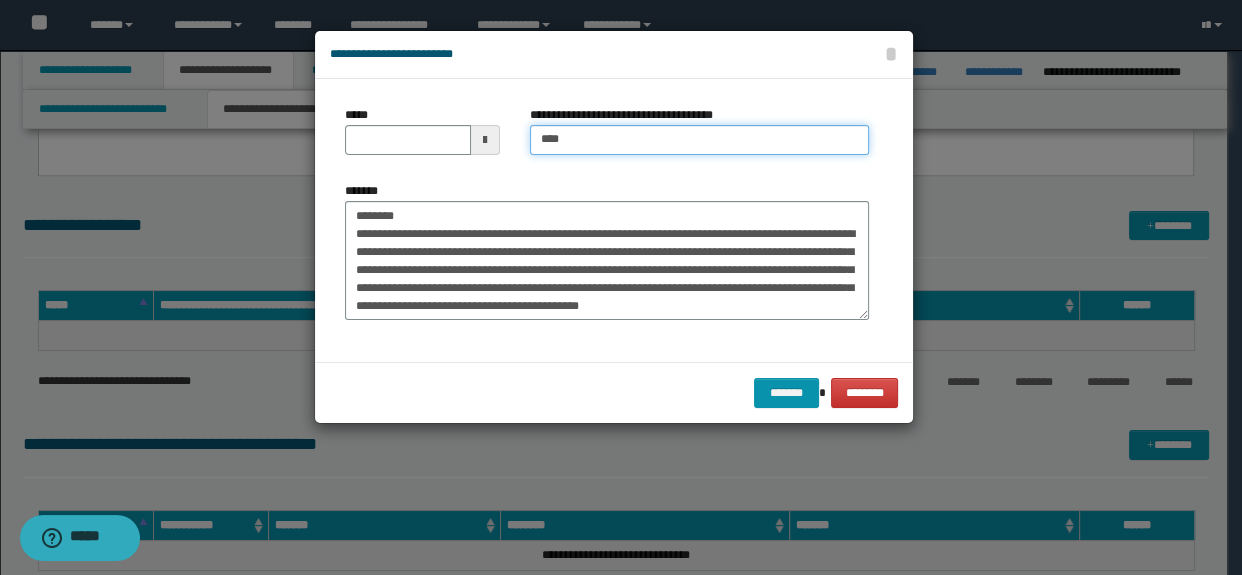 type on "**********" 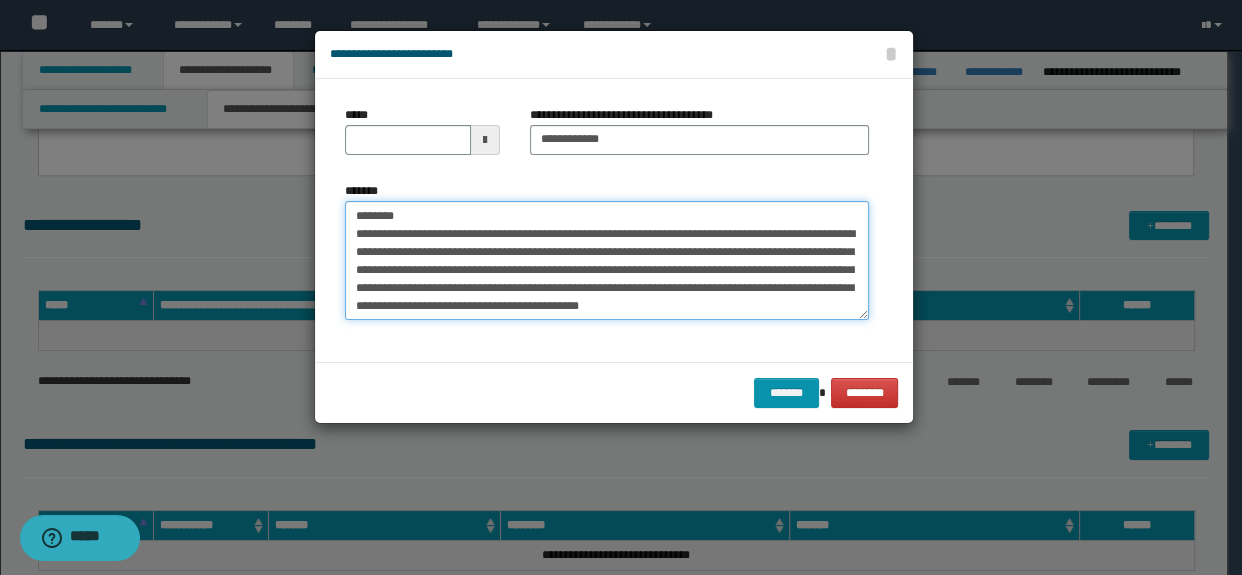 scroll, scrollTop: 0, scrollLeft: 0, axis: both 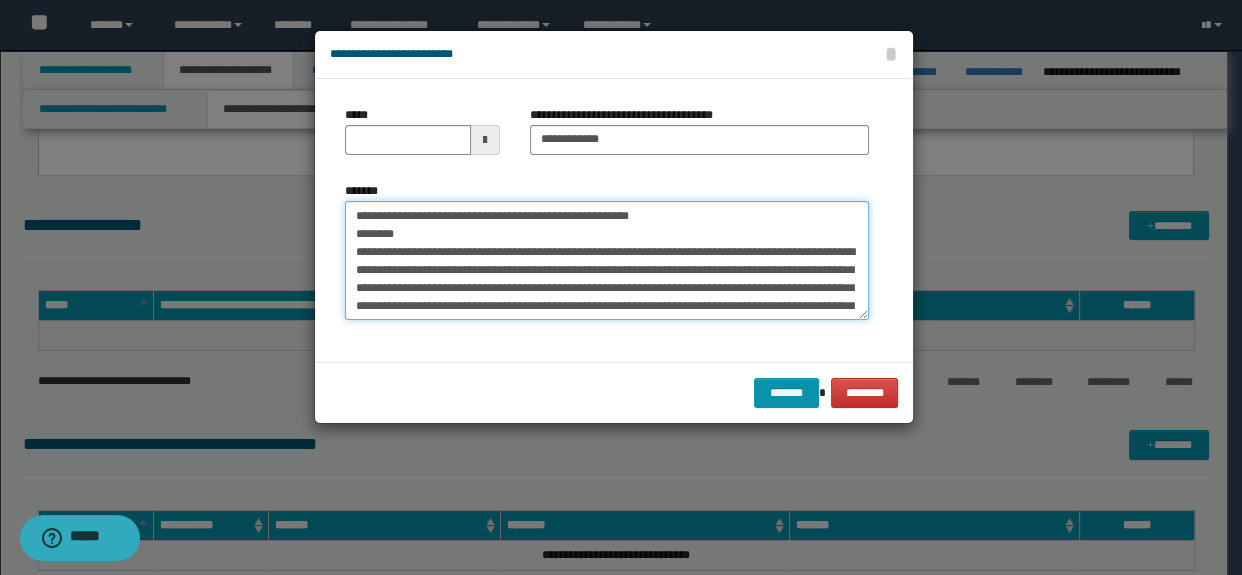 drag, startPoint x: 421, startPoint y: 236, endPoint x: 297, endPoint y: 199, distance: 129.40247 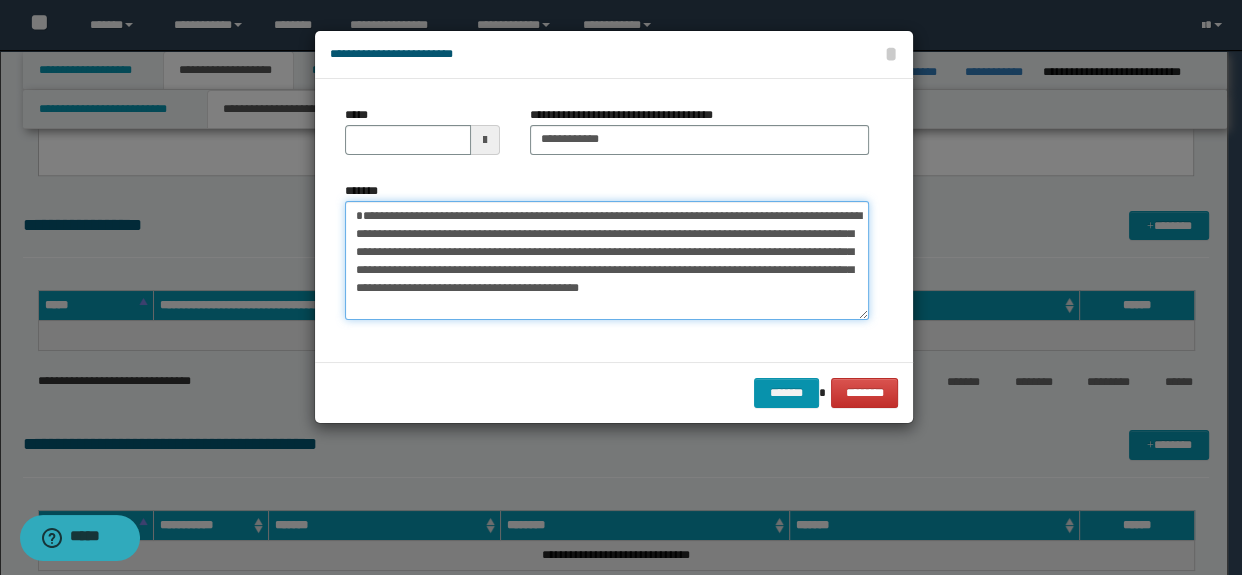 type 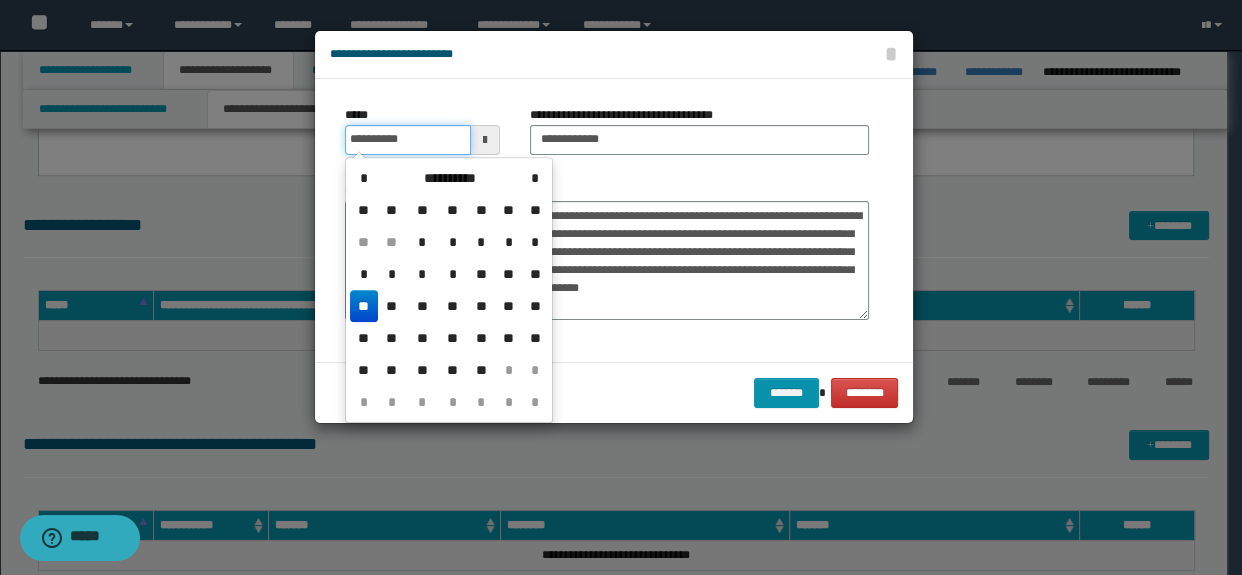 click on "**********" at bounding box center (408, 140) 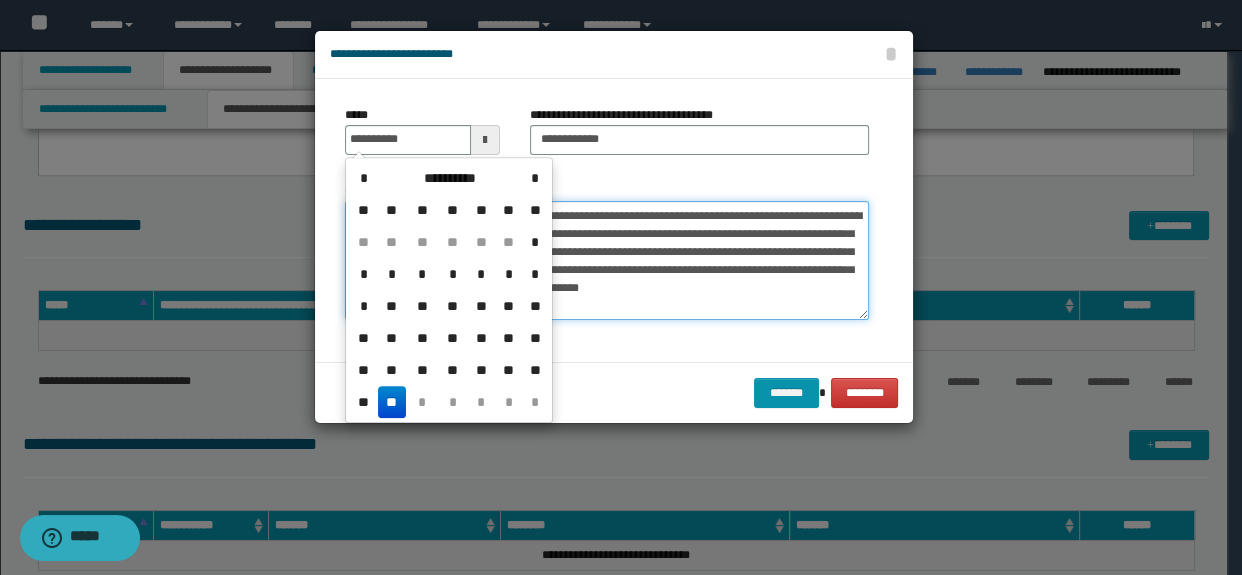 type on "**********" 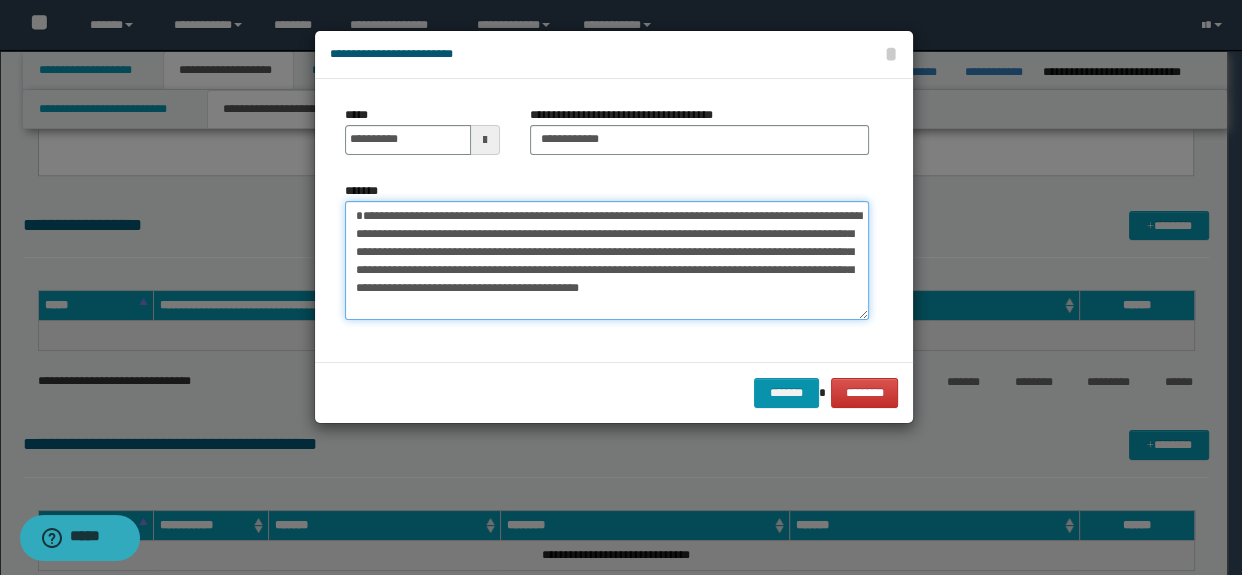 click on "**********" at bounding box center (607, 261) 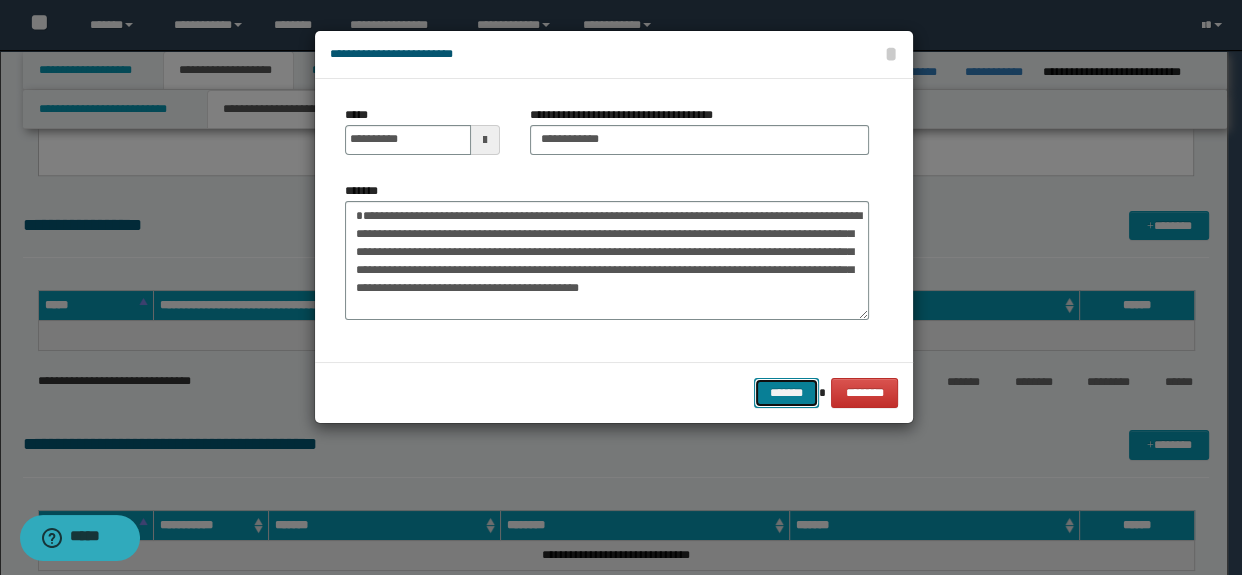 click on "*******" at bounding box center [786, 393] 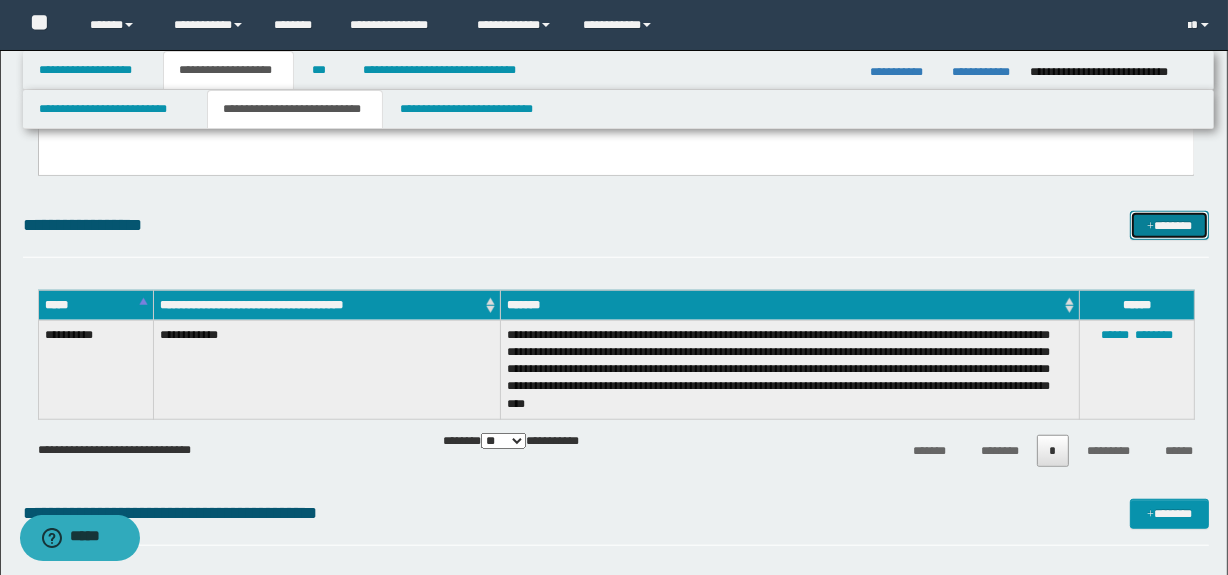 click at bounding box center (1150, 227) 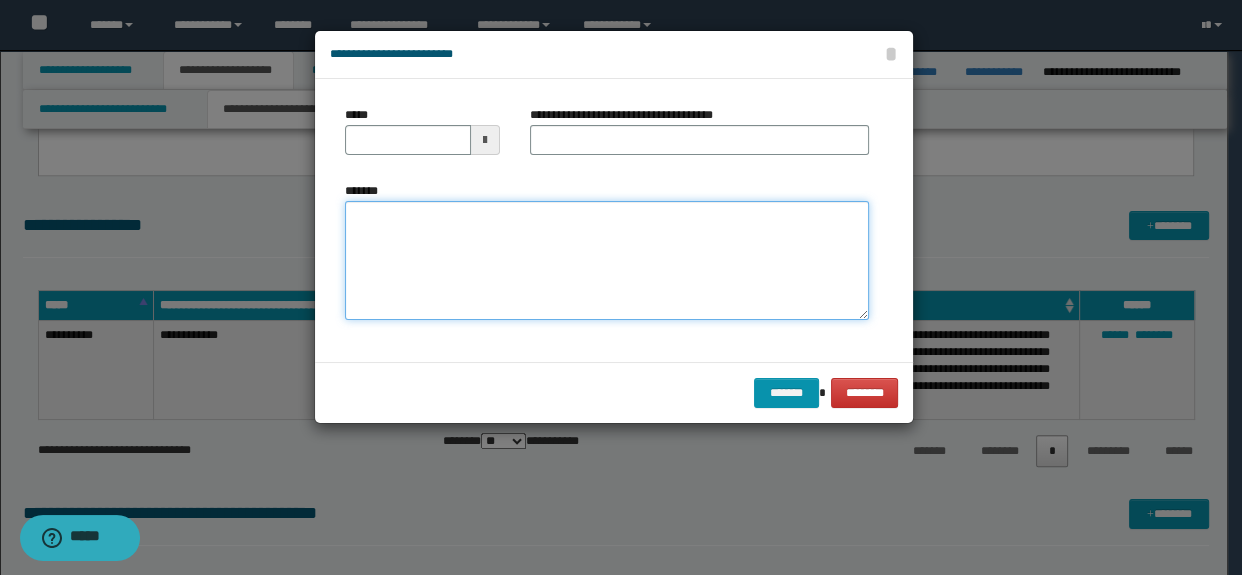 click on "*******" at bounding box center [607, 261] 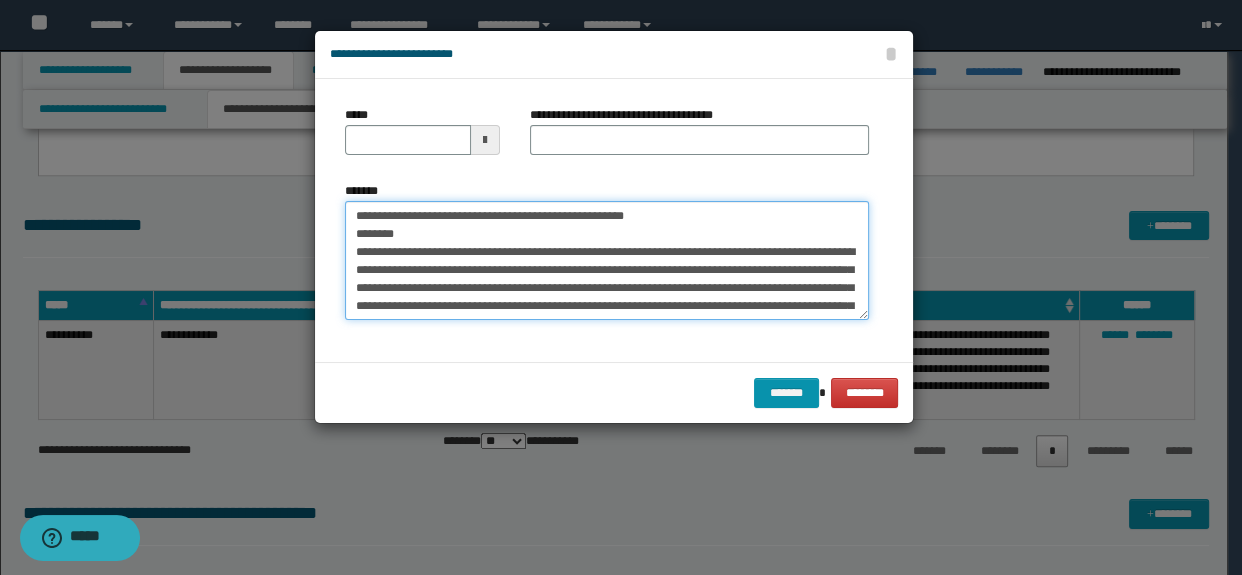 scroll, scrollTop: 408, scrollLeft: 0, axis: vertical 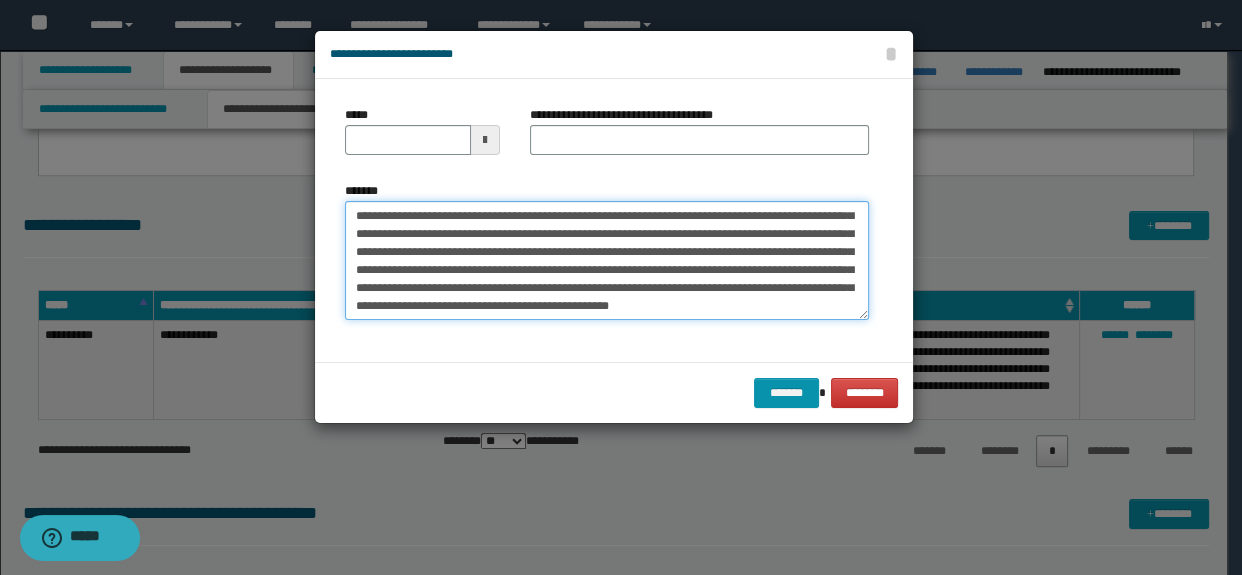 type on "**********" 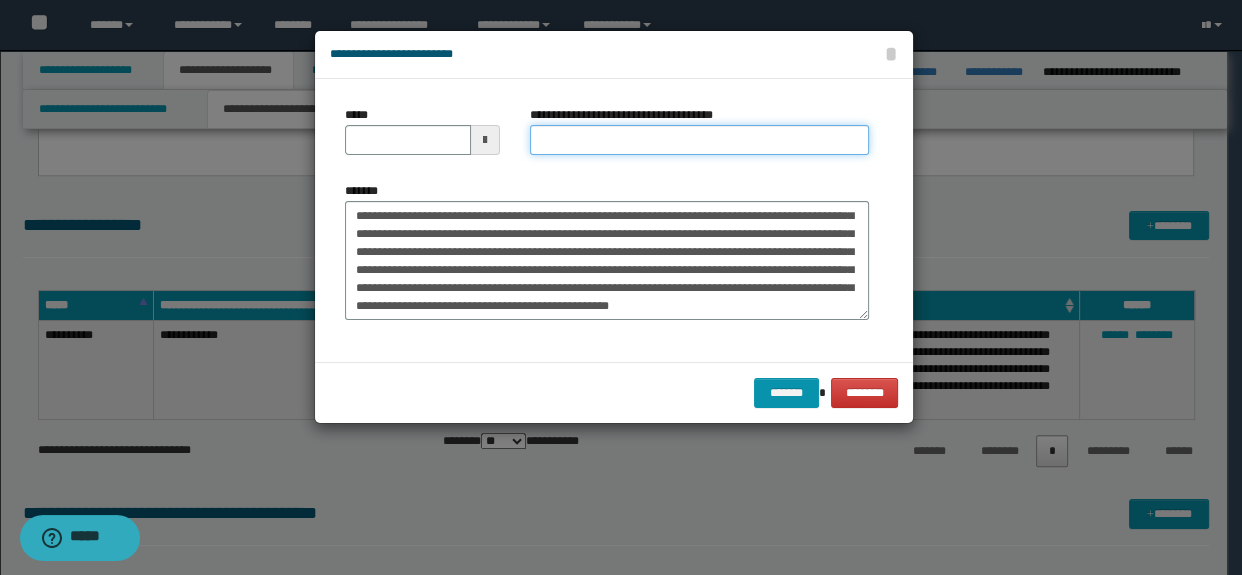 click on "**********" at bounding box center (700, 140) 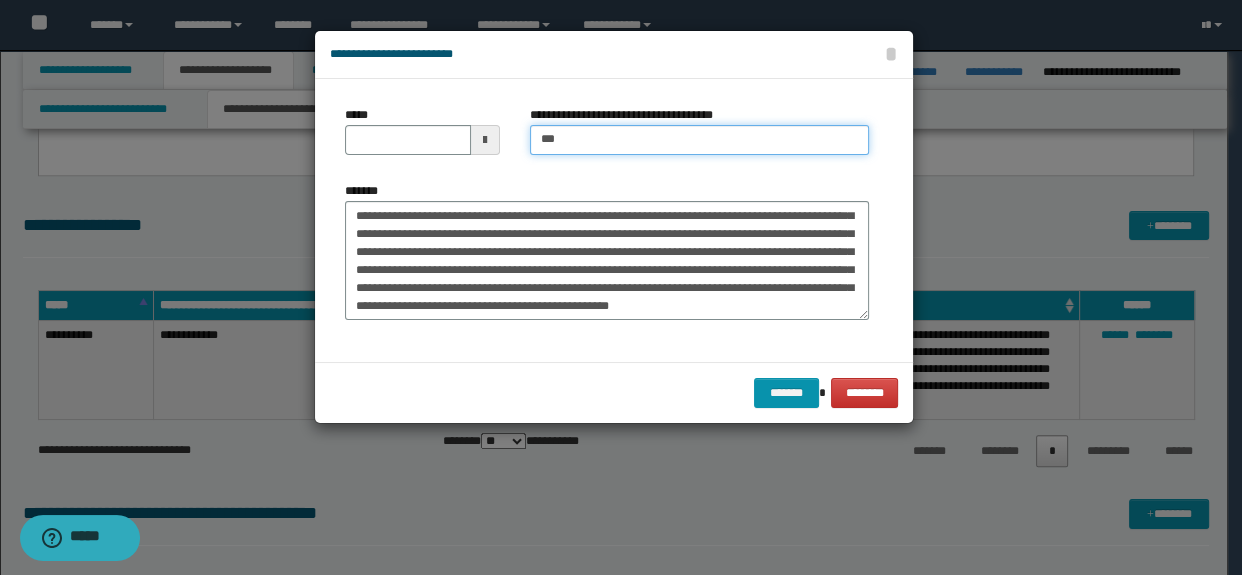 type on "**********" 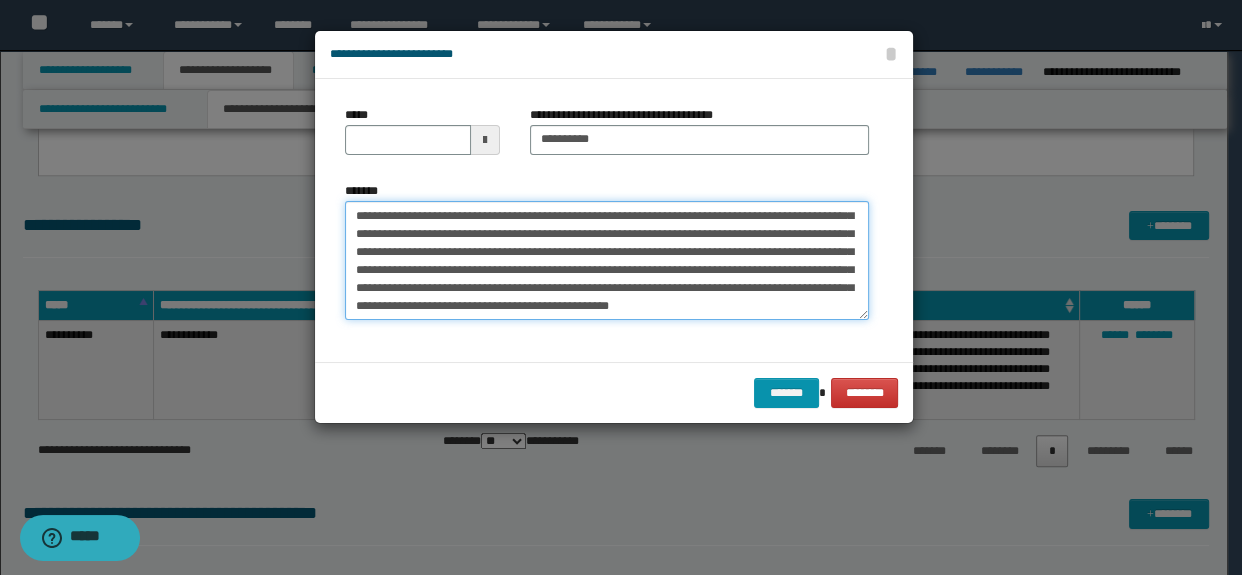 scroll, scrollTop: 0, scrollLeft: 0, axis: both 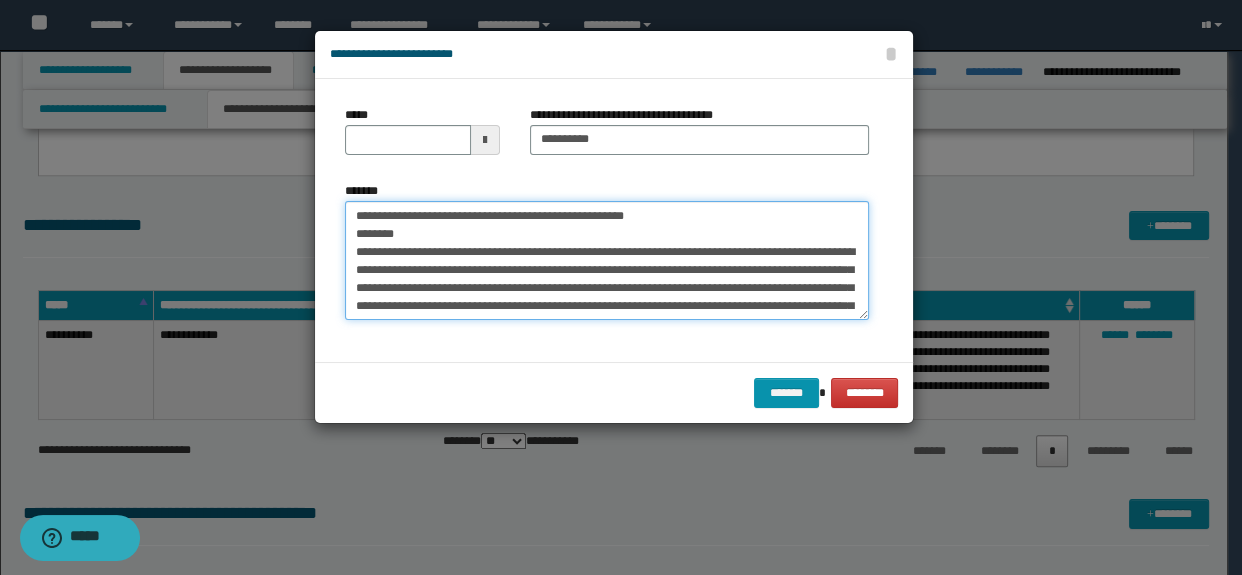 drag, startPoint x: 435, startPoint y: 242, endPoint x: 420, endPoint y: 236, distance: 16.155495 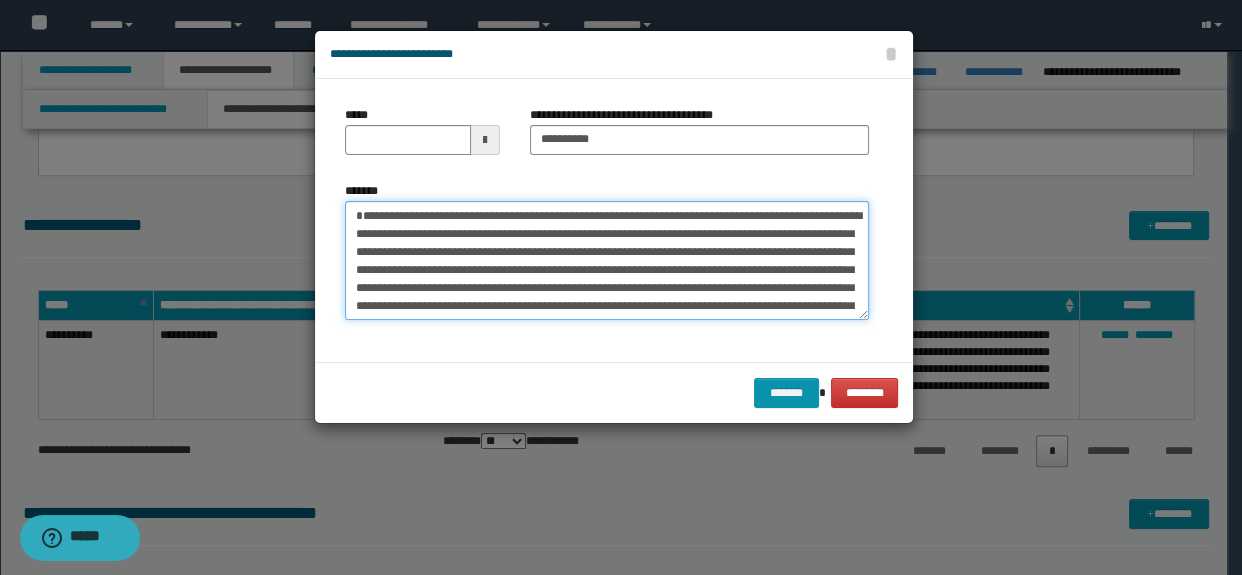 type 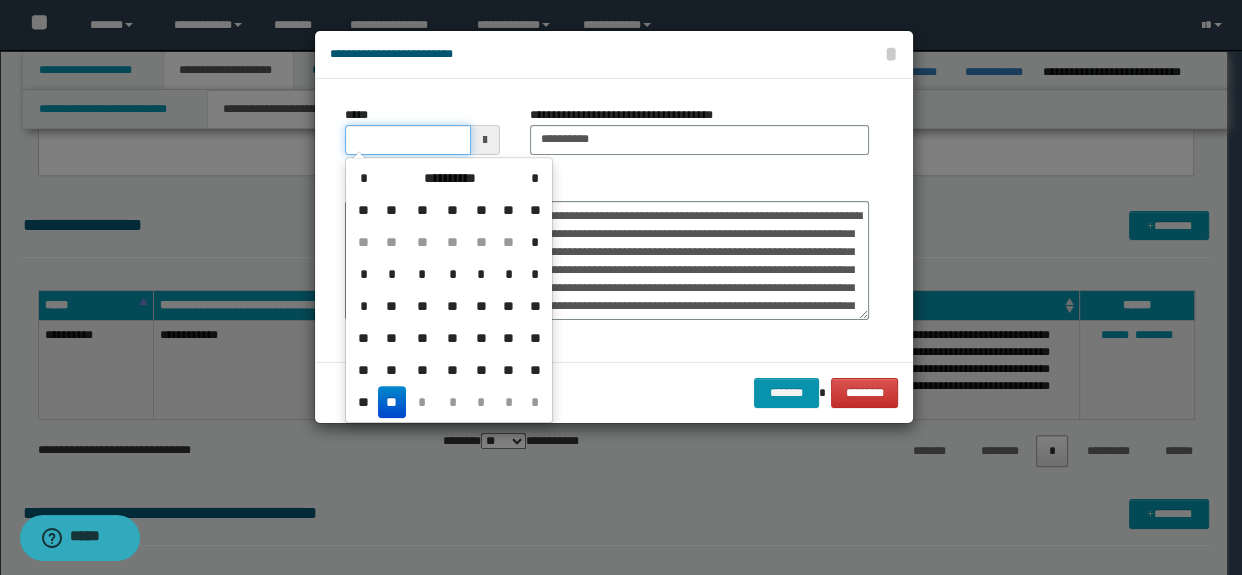 click on "*****" at bounding box center (408, 140) 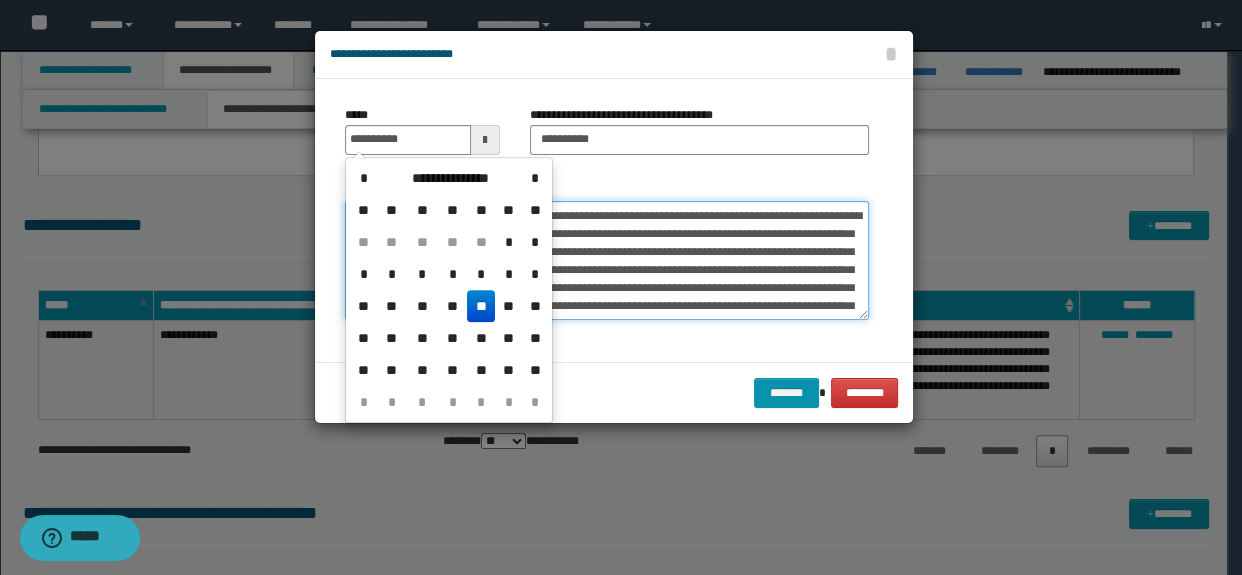 type on "**********" 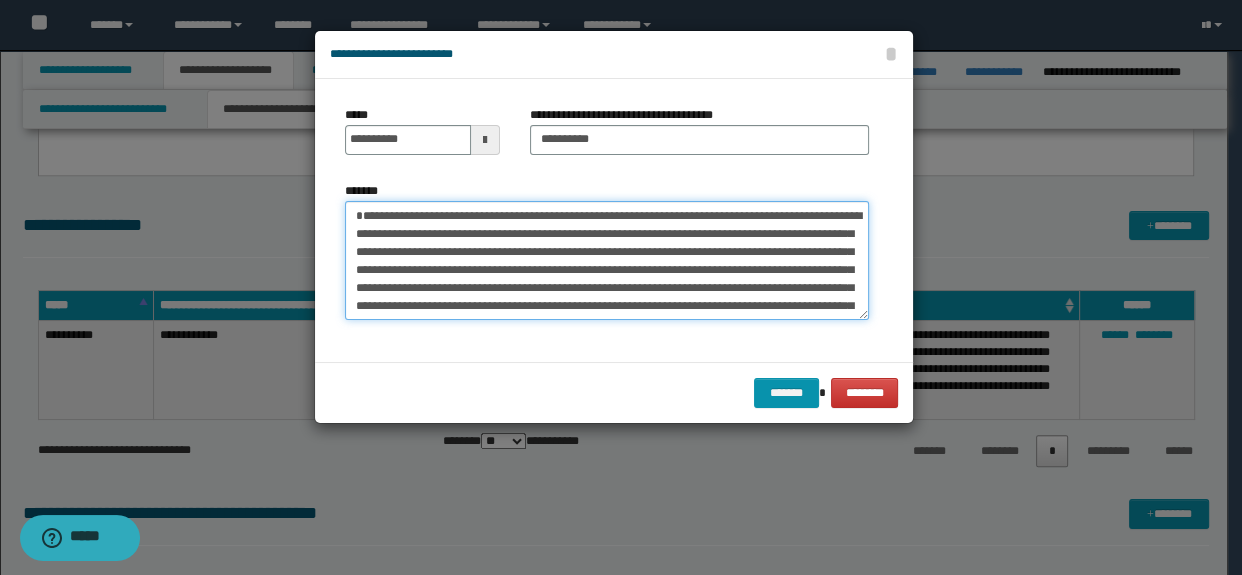 click on "*******" at bounding box center [607, 261] 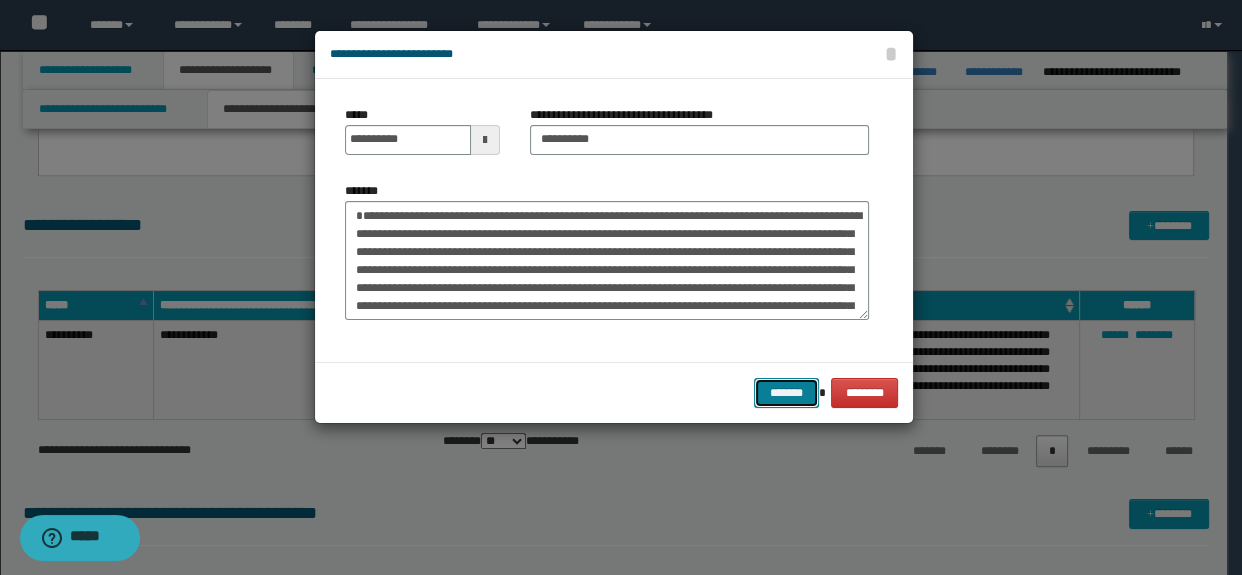 click on "*******" at bounding box center (786, 393) 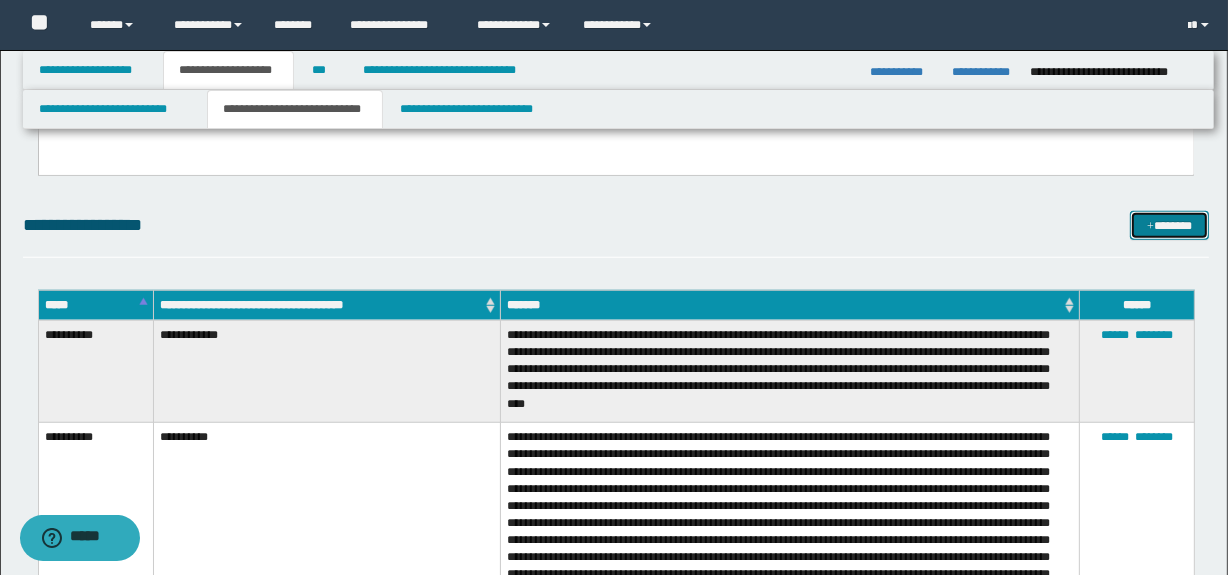 click on "*******" at bounding box center (1170, 226) 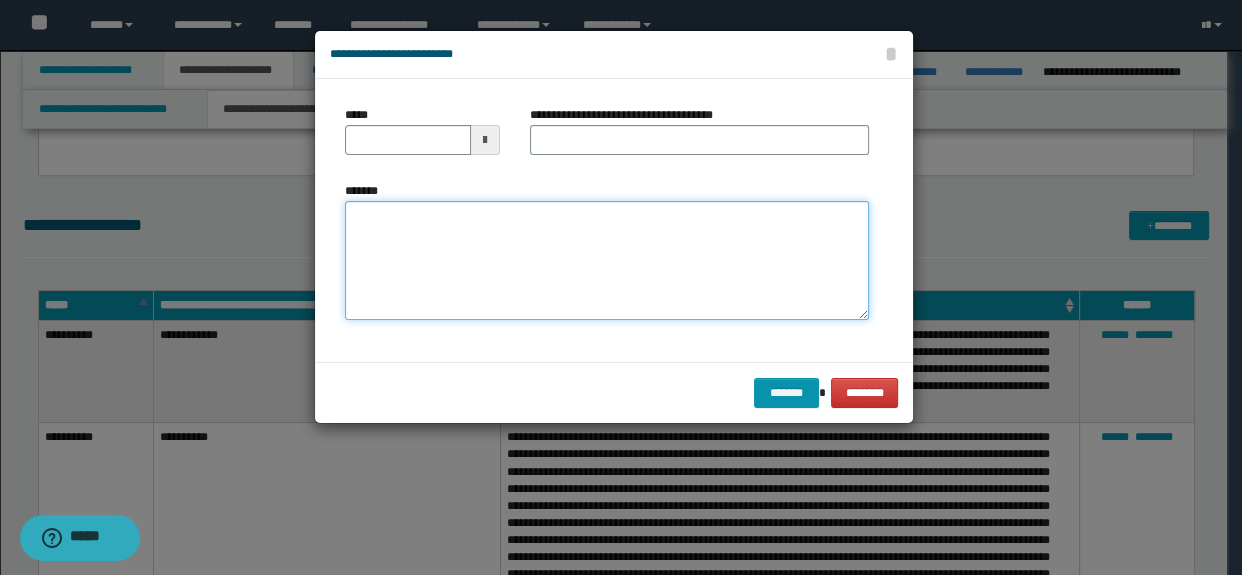 click on "*******" at bounding box center (607, 261) 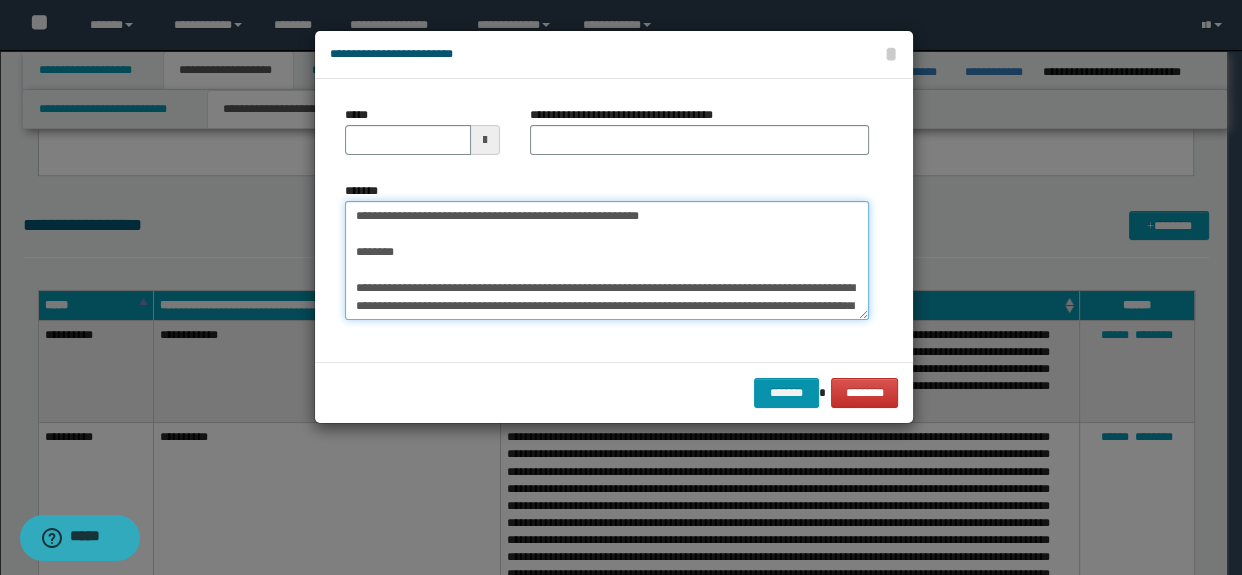 scroll, scrollTop: 516, scrollLeft: 0, axis: vertical 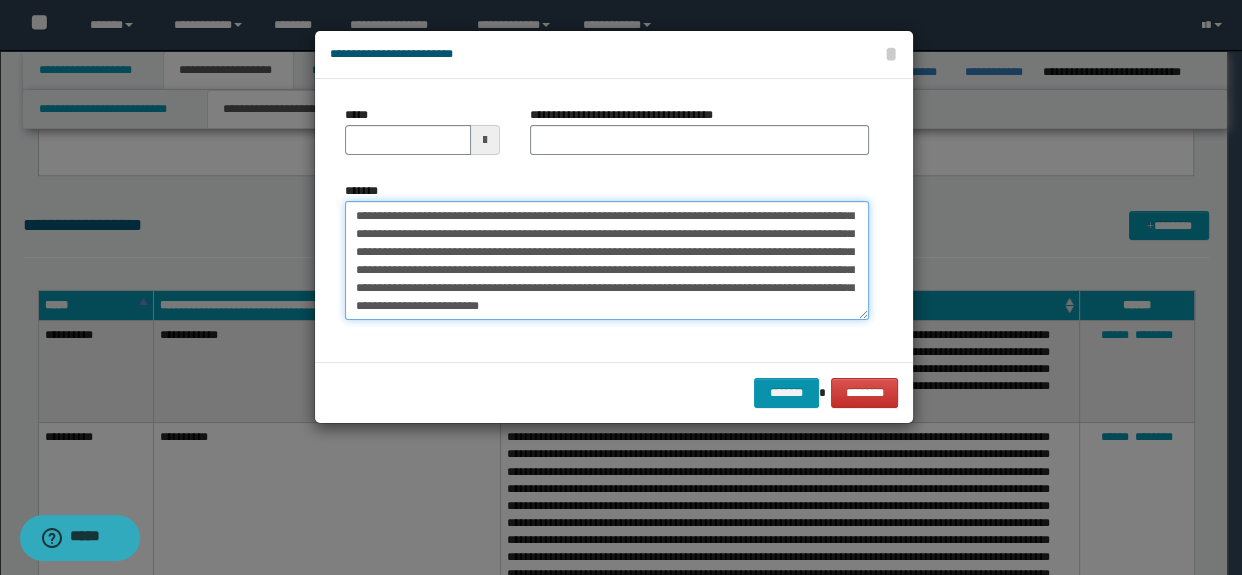 type on "**********" 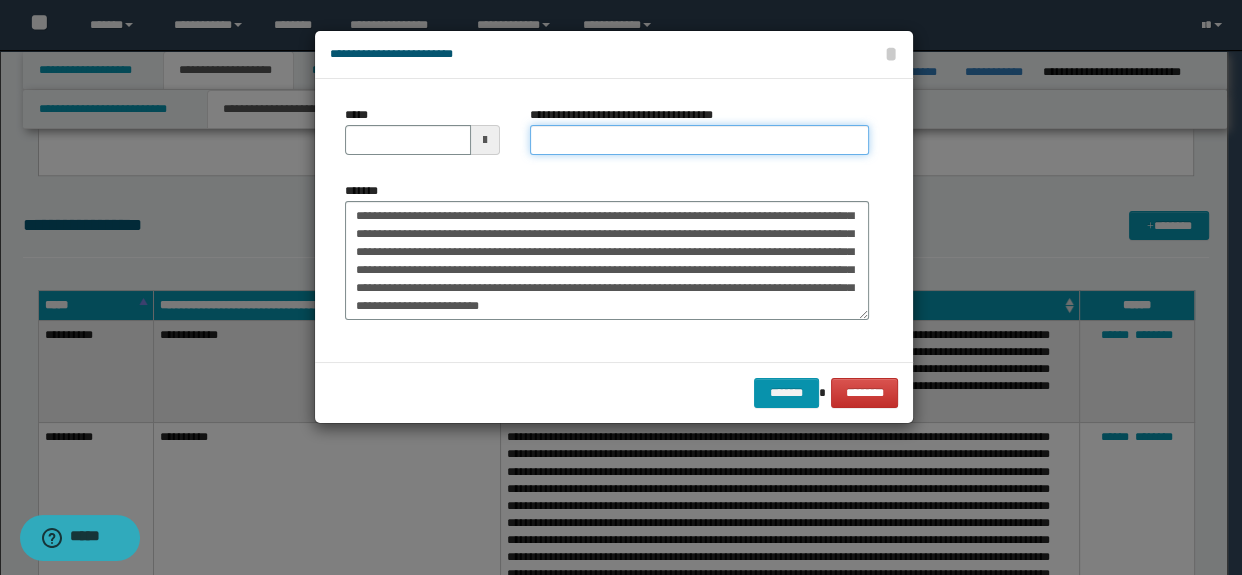 click on "**********" at bounding box center (700, 140) 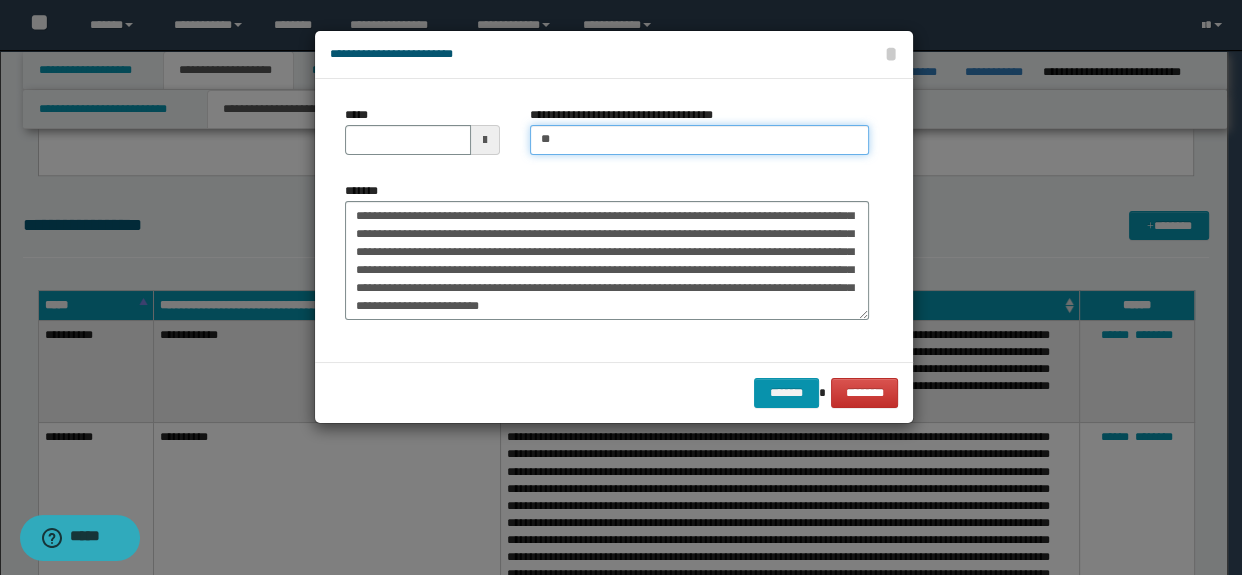 type on "**********" 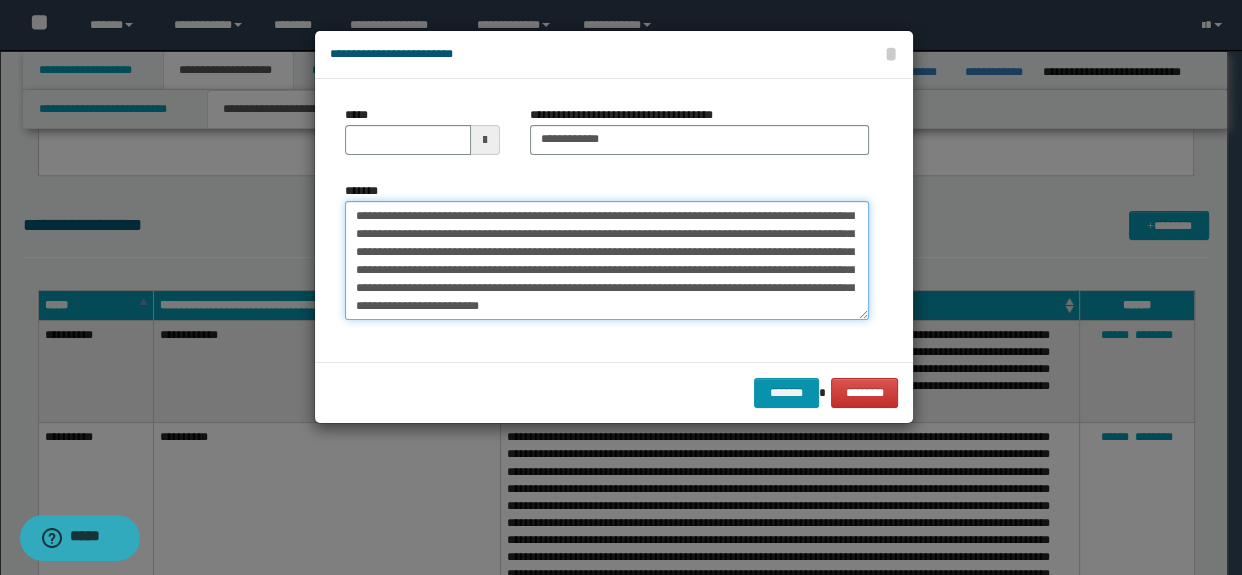 scroll, scrollTop: 0, scrollLeft: 0, axis: both 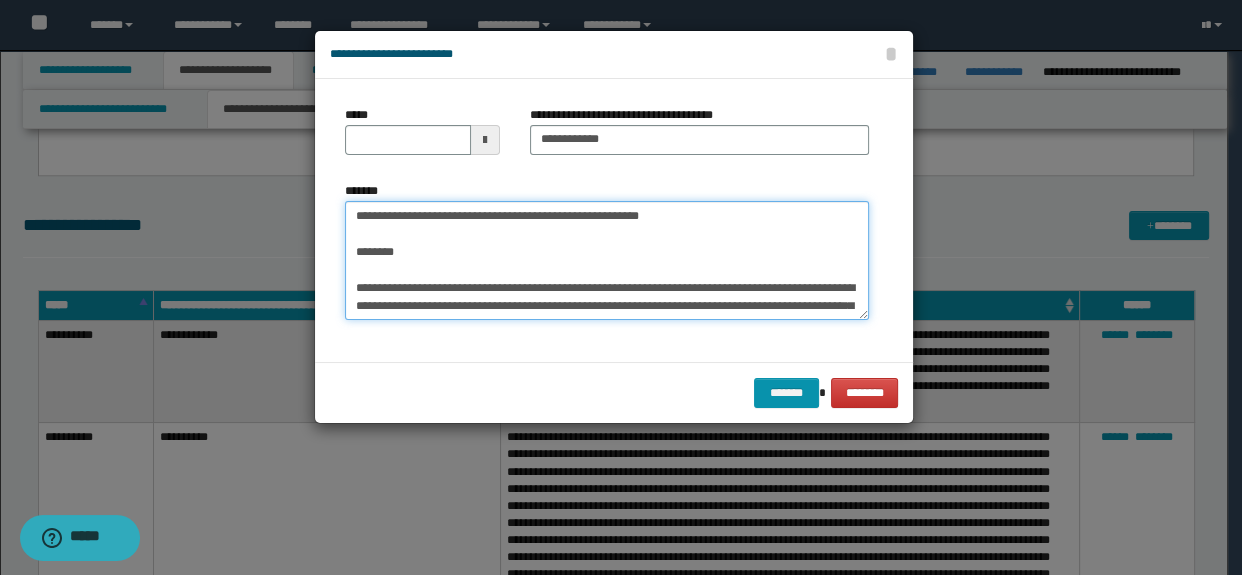 drag, startPoint x: 402, startPoint y: 256, endPoint x: 318, endPoint y: 170, distance: 120.21647 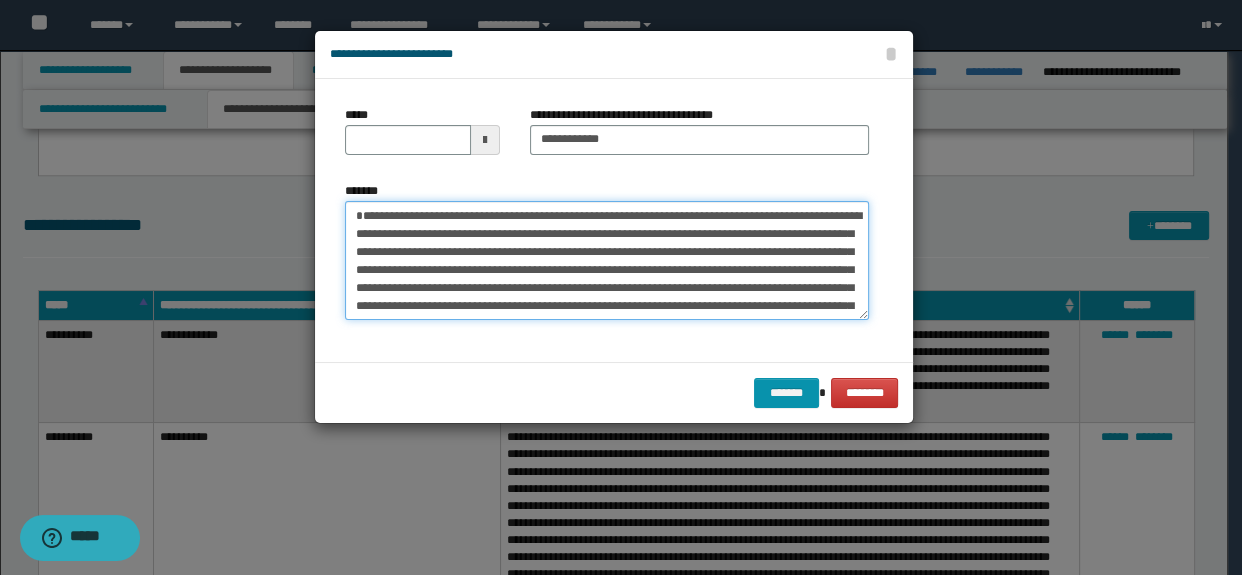 type 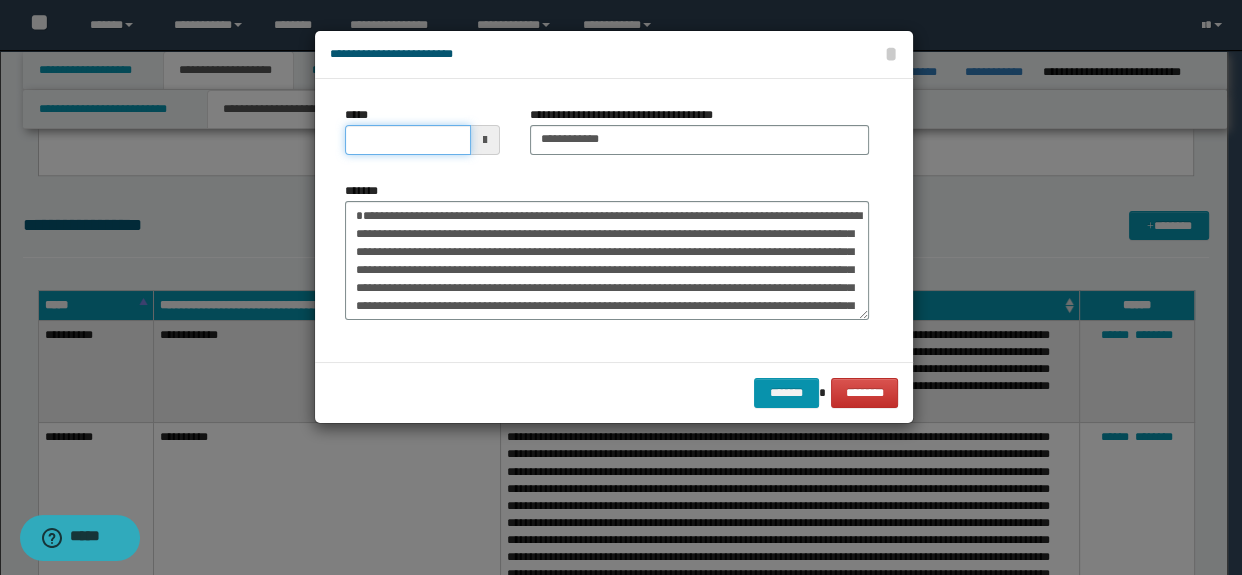 click on "*****" at bounding box center (408, 140) 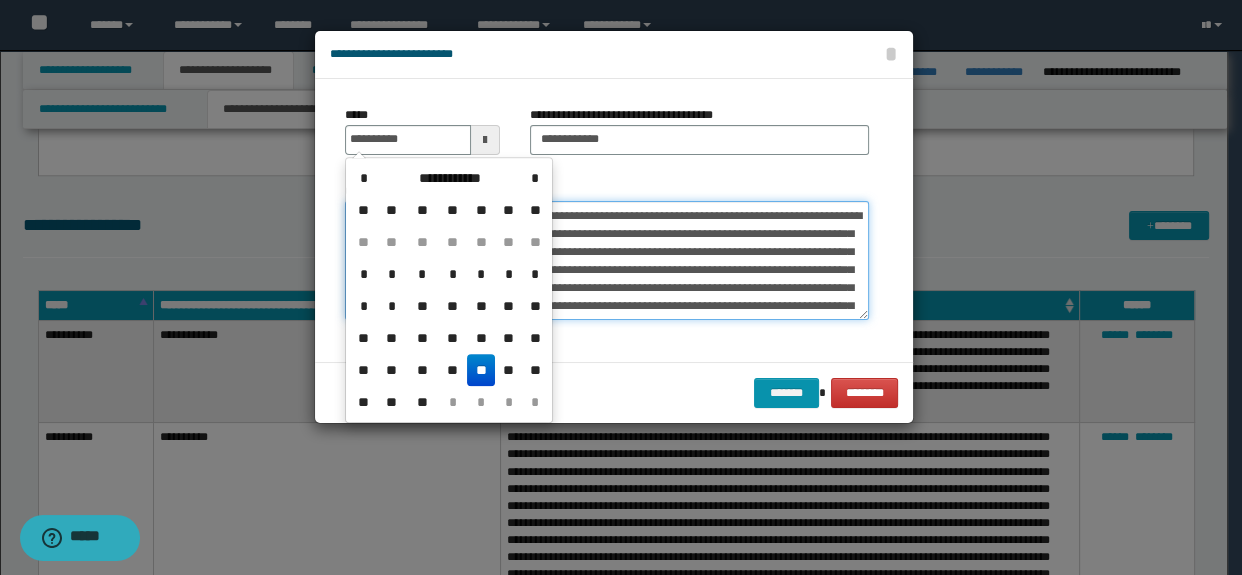 type on "**********" 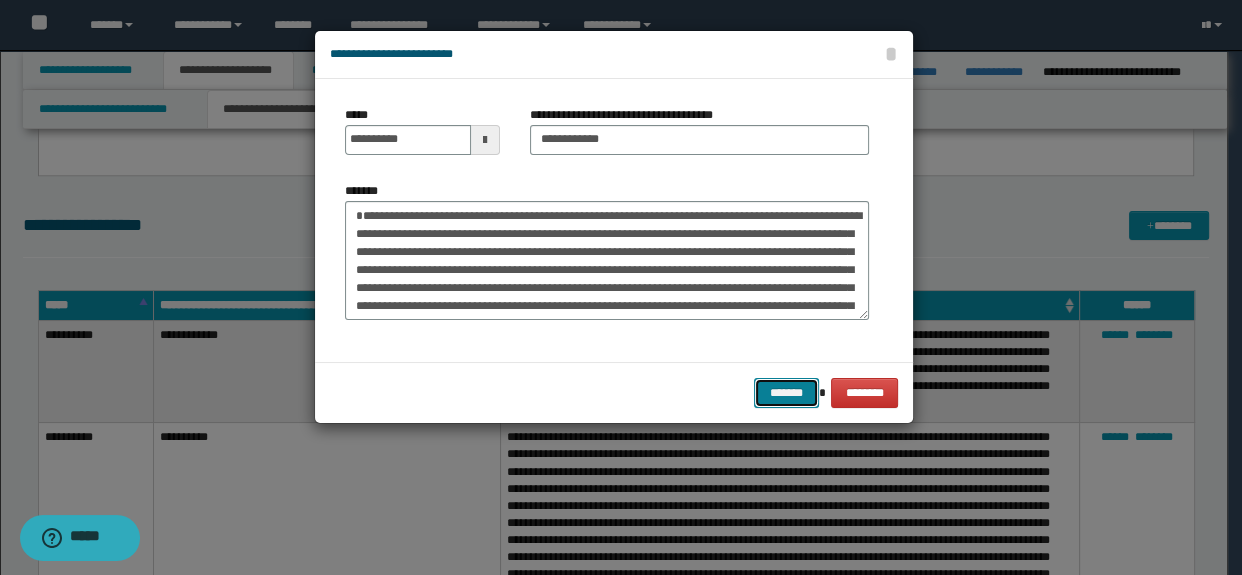 click on "*******" at bounding box center (786, 393) 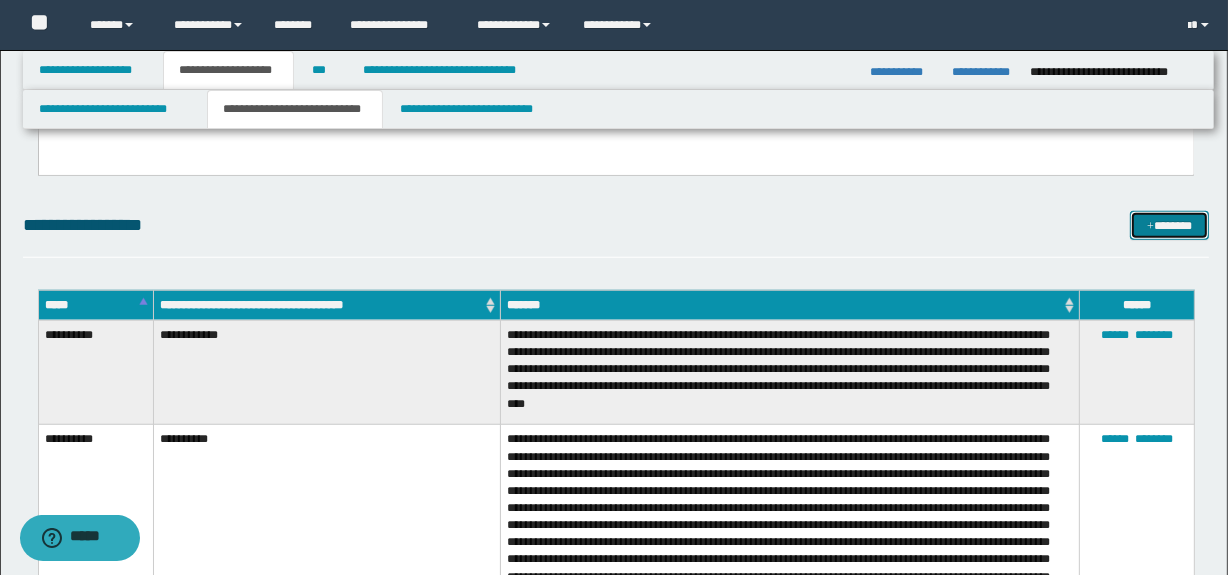 click on "*******" at bounding box center (1170, 226) 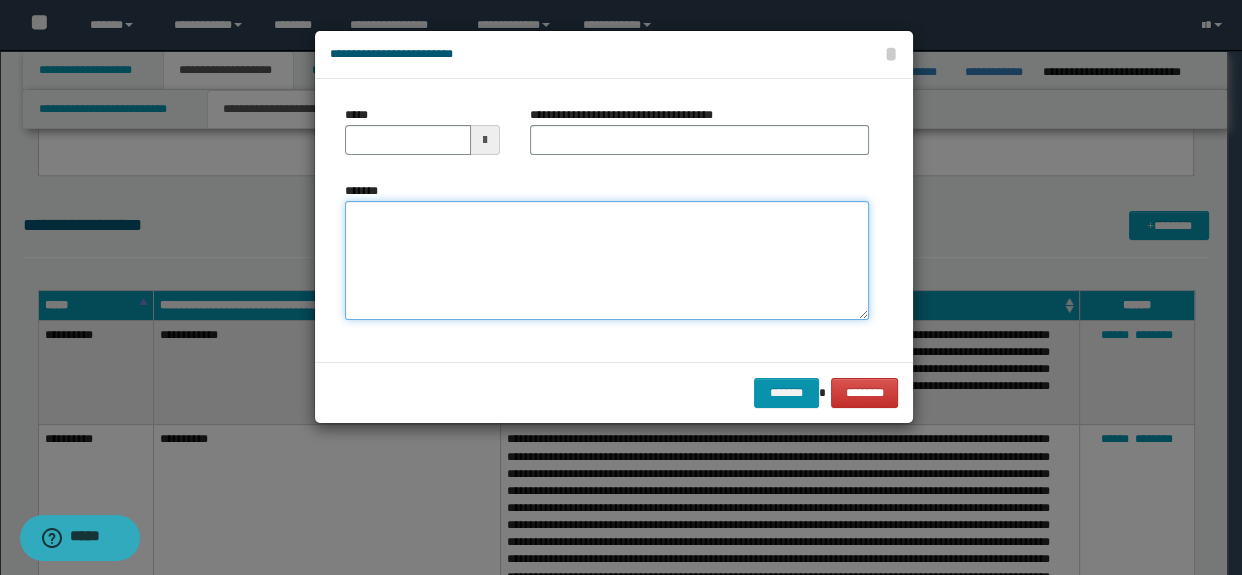 click on "*******" at bounding box center [607, 261] 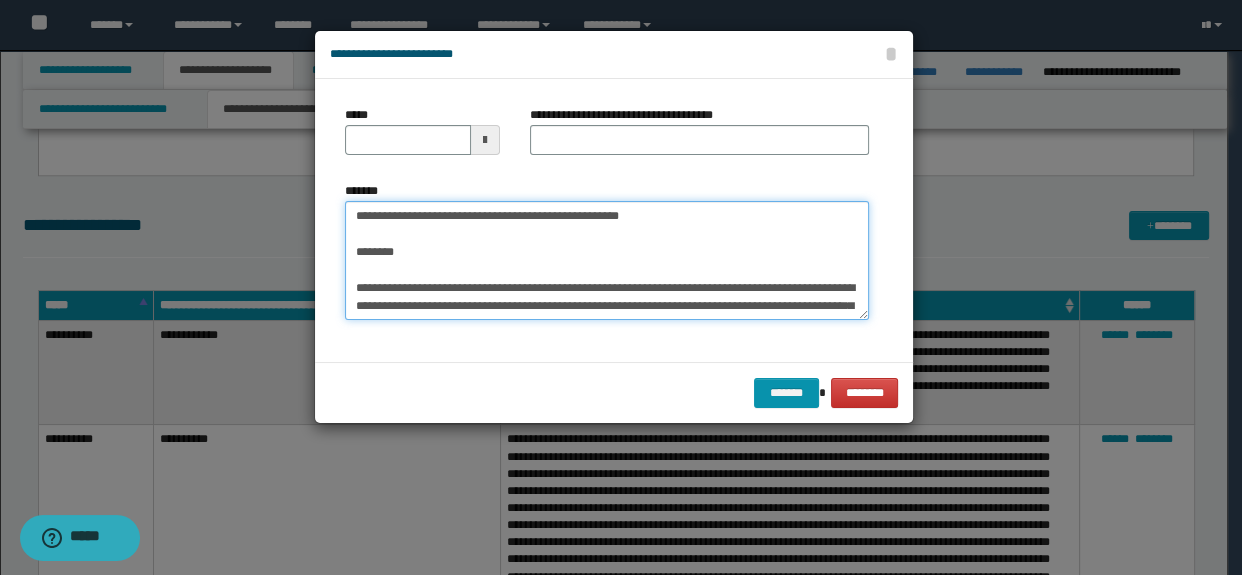 scroll, scrollTop: 336, scrollLeft: 0, axis: vertical 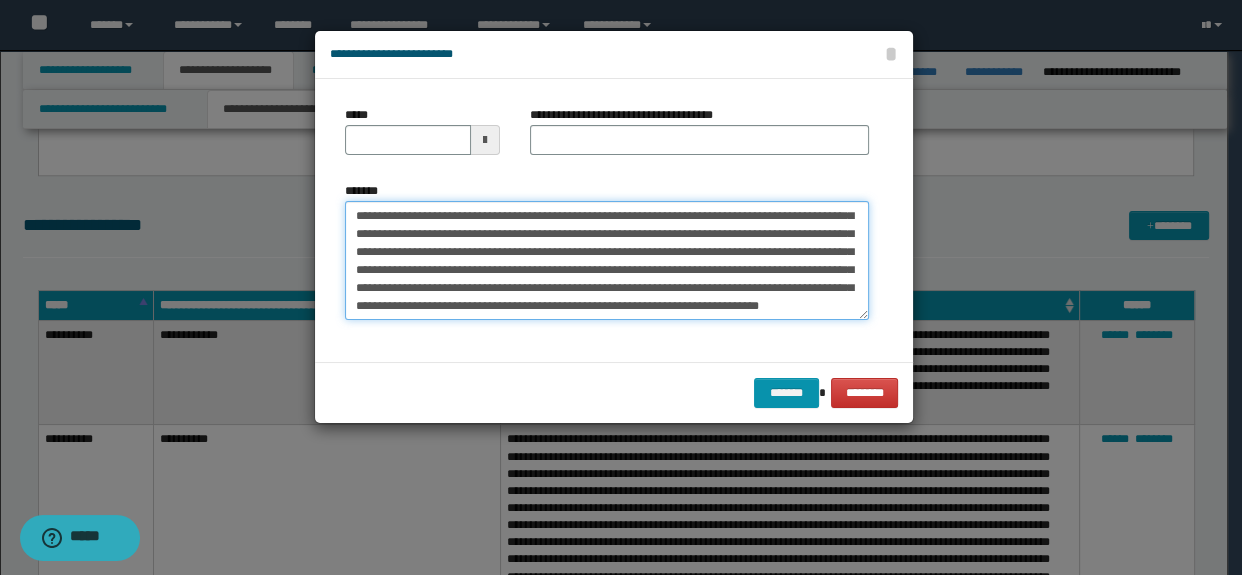 type on "**********" 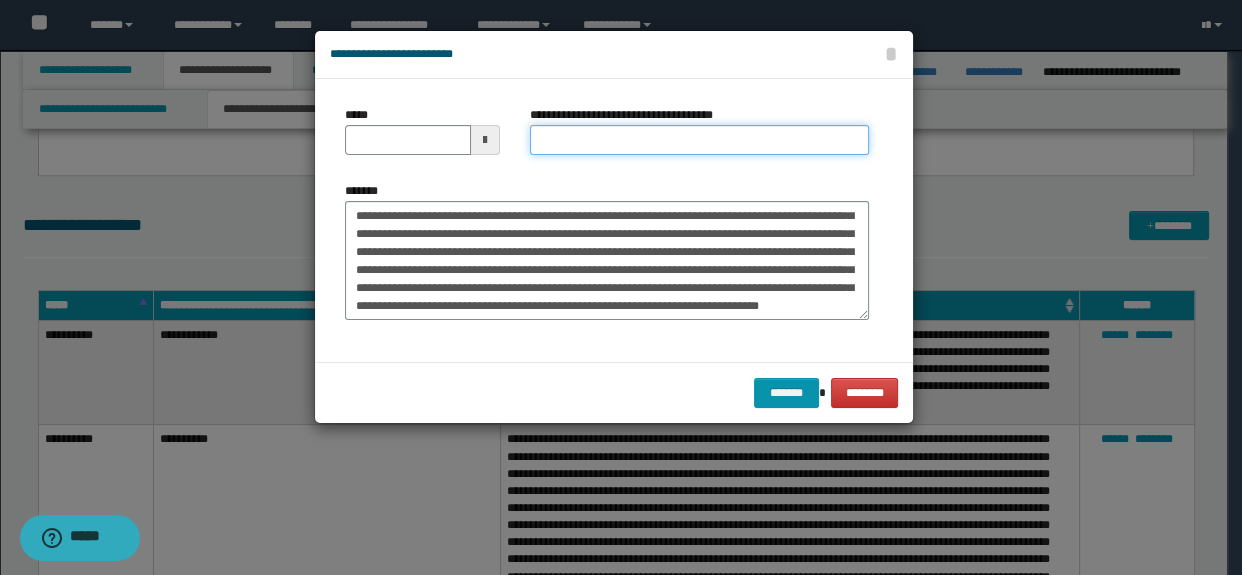 click on "**********" at bounding box center (700, 140) 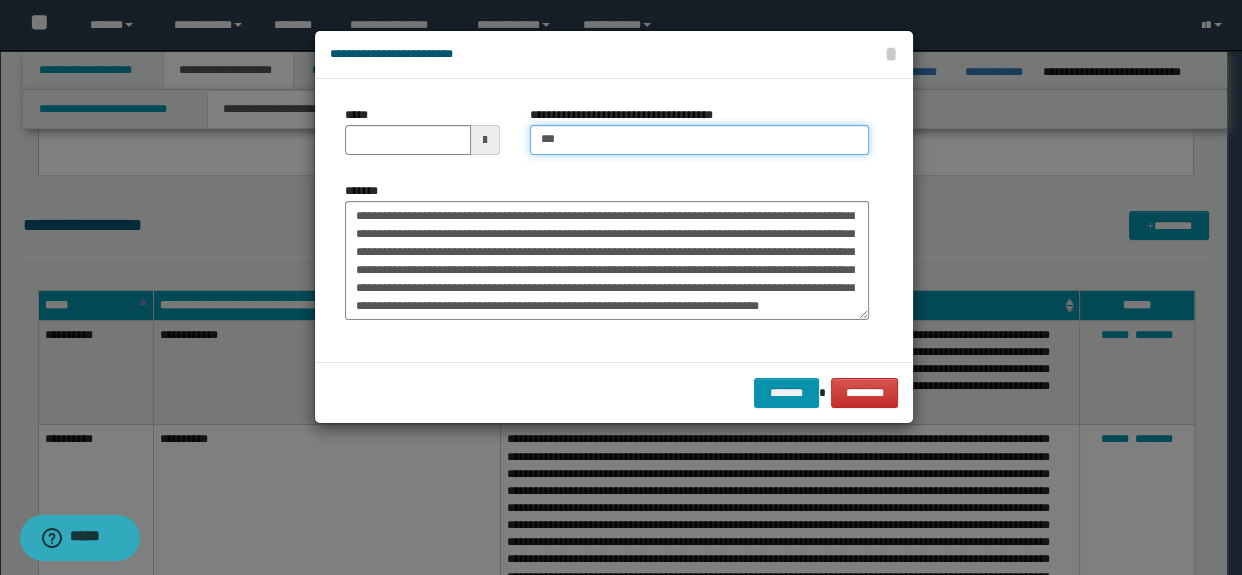 type on "**********" 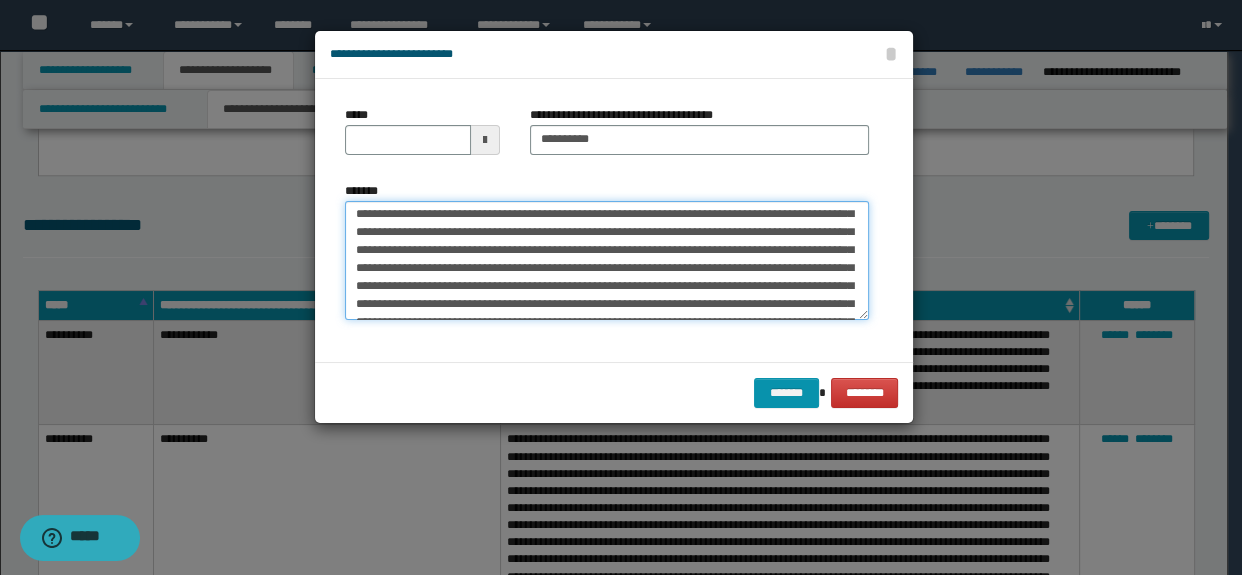 scroll, scrollTop: 0, scrollLeft: 0, axis: both 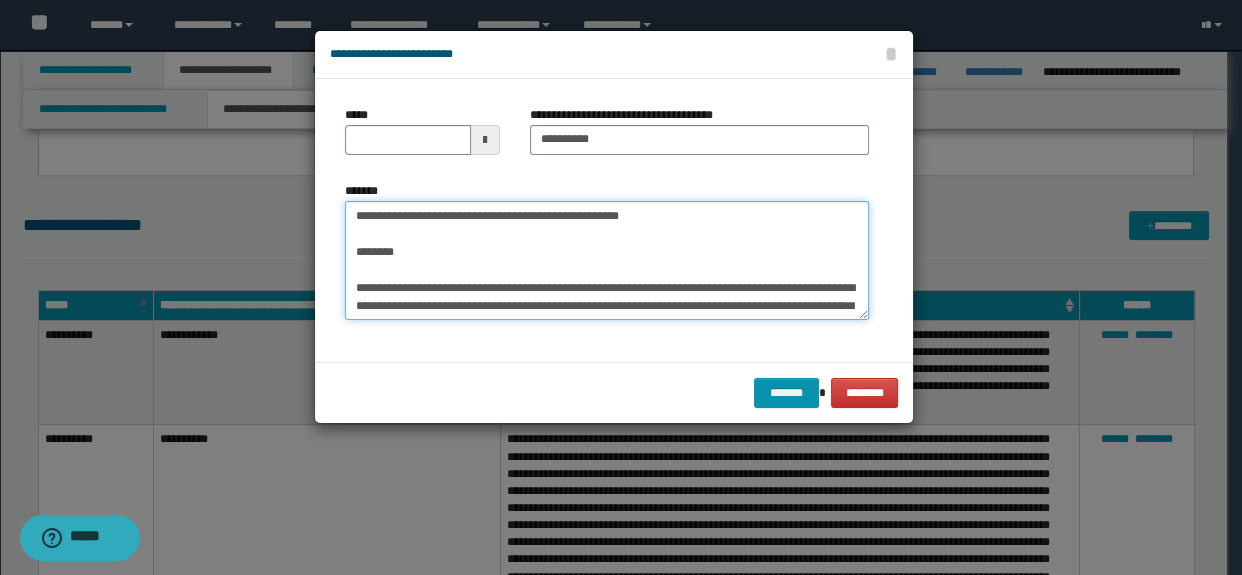 drag, startPoint x: 526, startPoint y: 265, endPoint x: 287, endPoint y: 165, distance: 259.0772 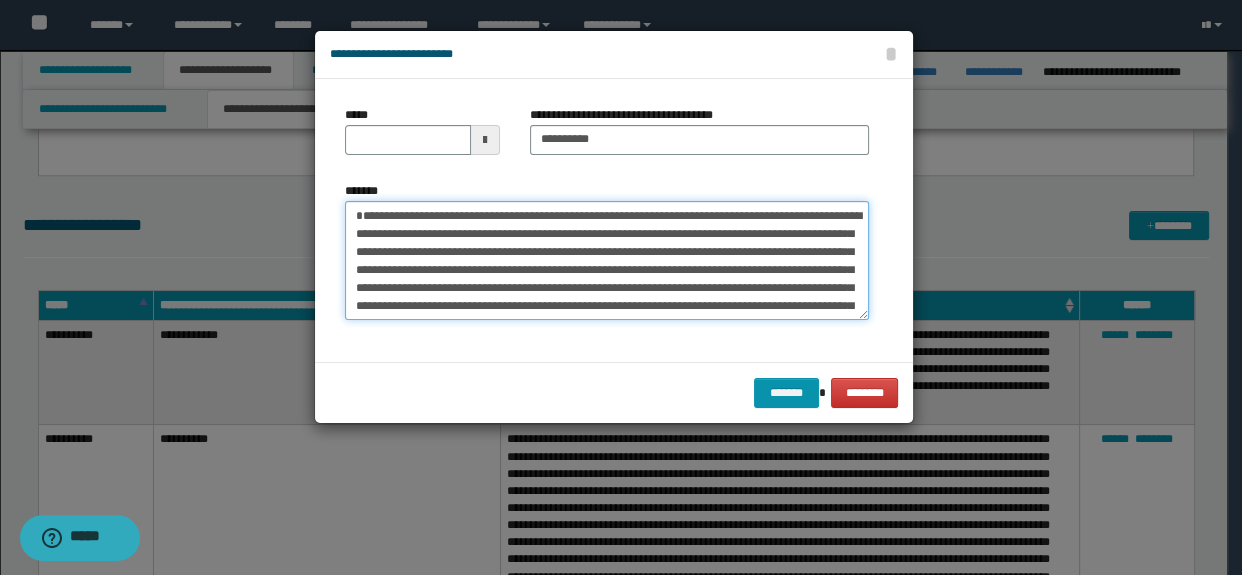 type 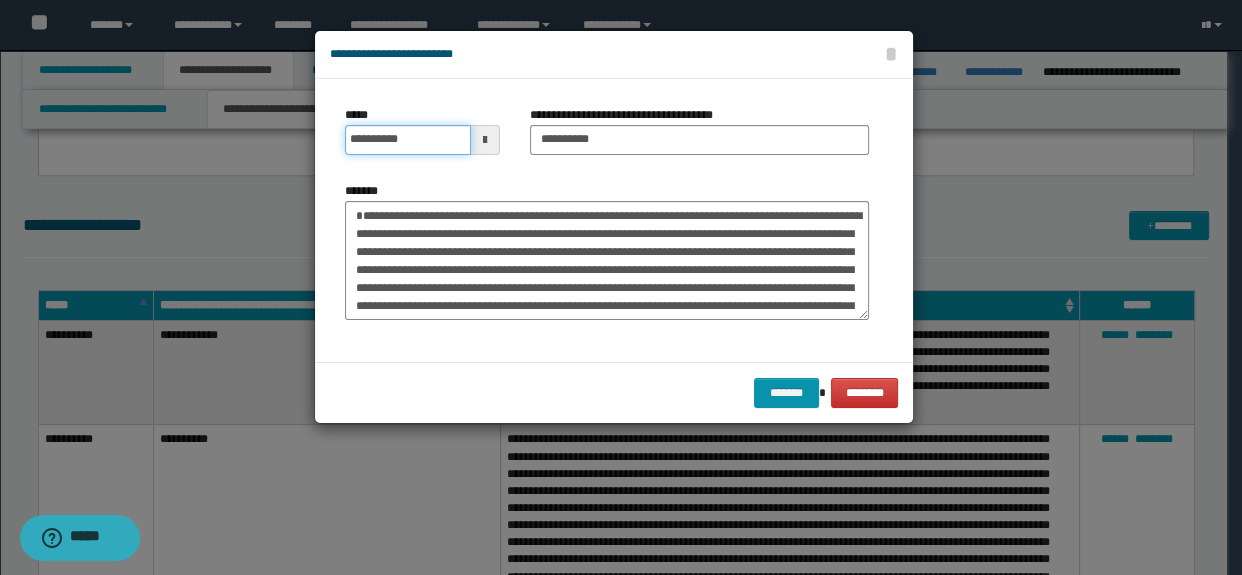 click on "**********" at bounding box center (408, 140) 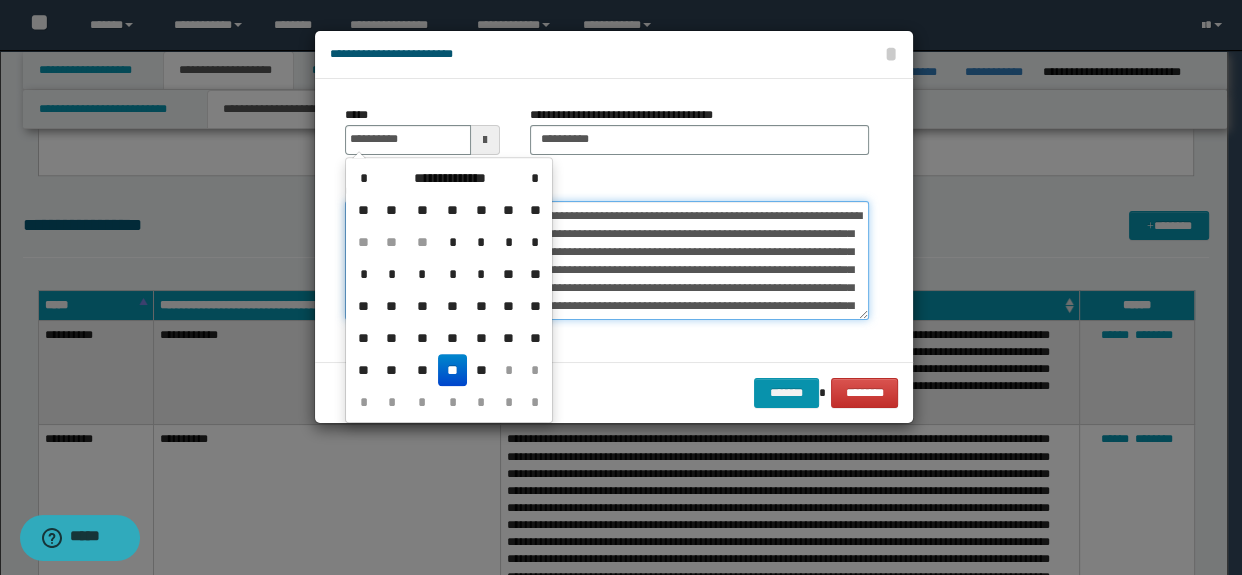 type on "**********" 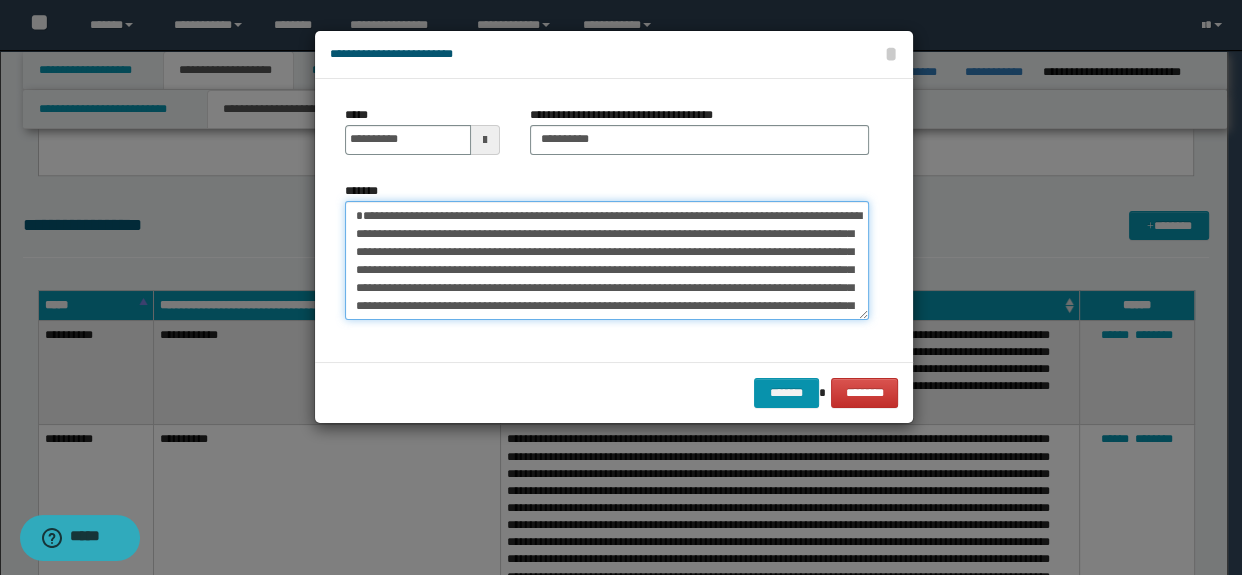 click on "*******" at bounding box center [607, 261] 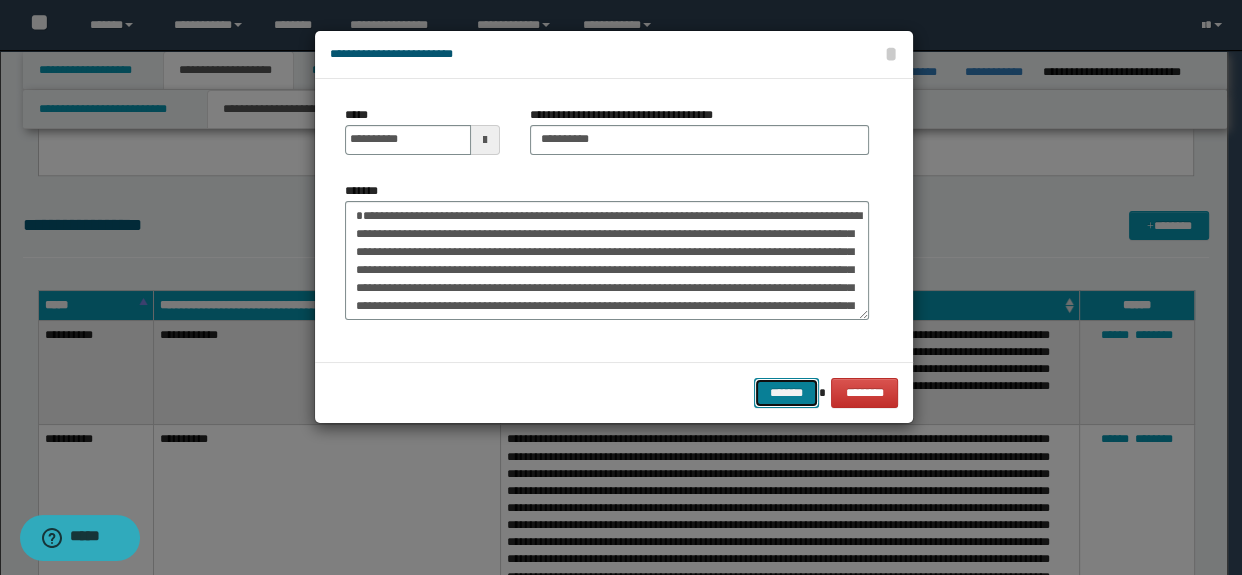 click on "*******" at bounding box center [786, 393] 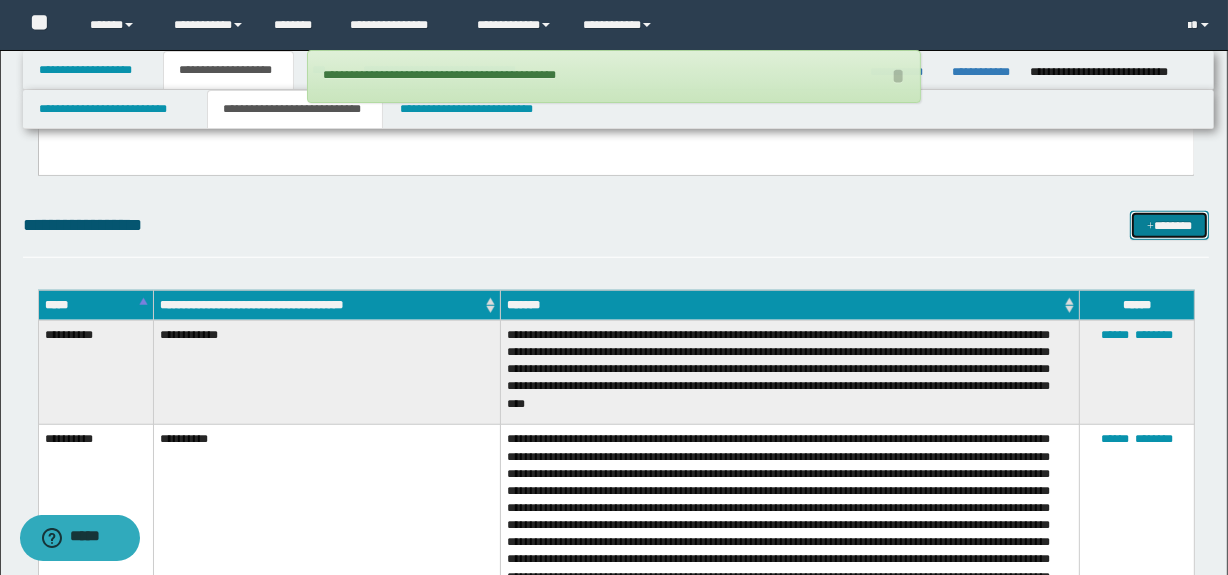 click on "*******" at bounding box center [1170, 226] 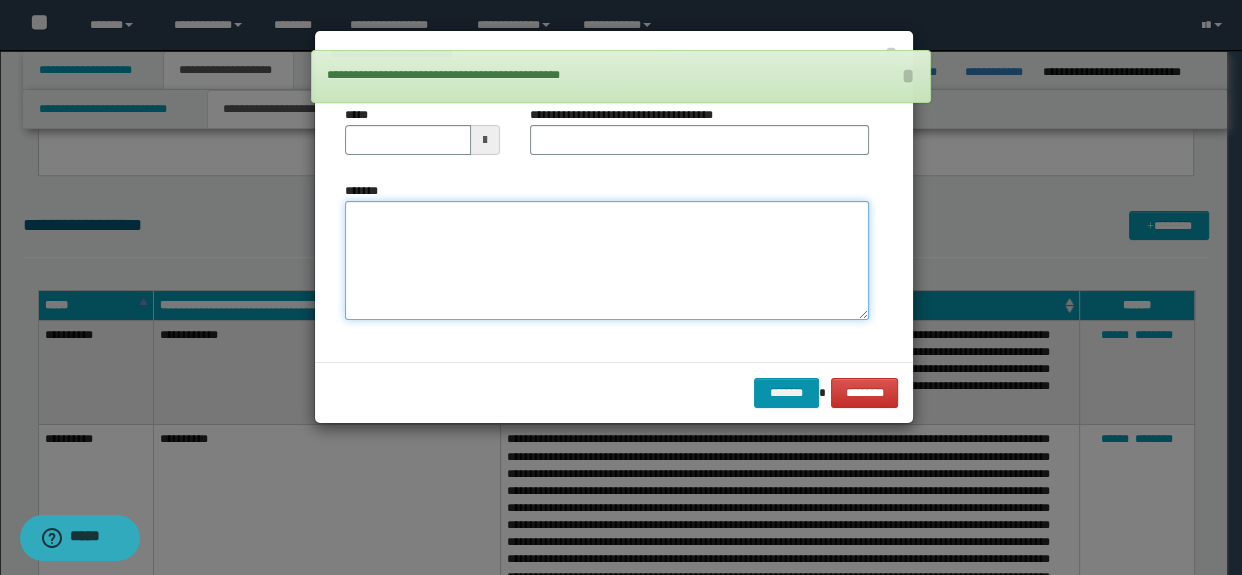 paste on "**********" 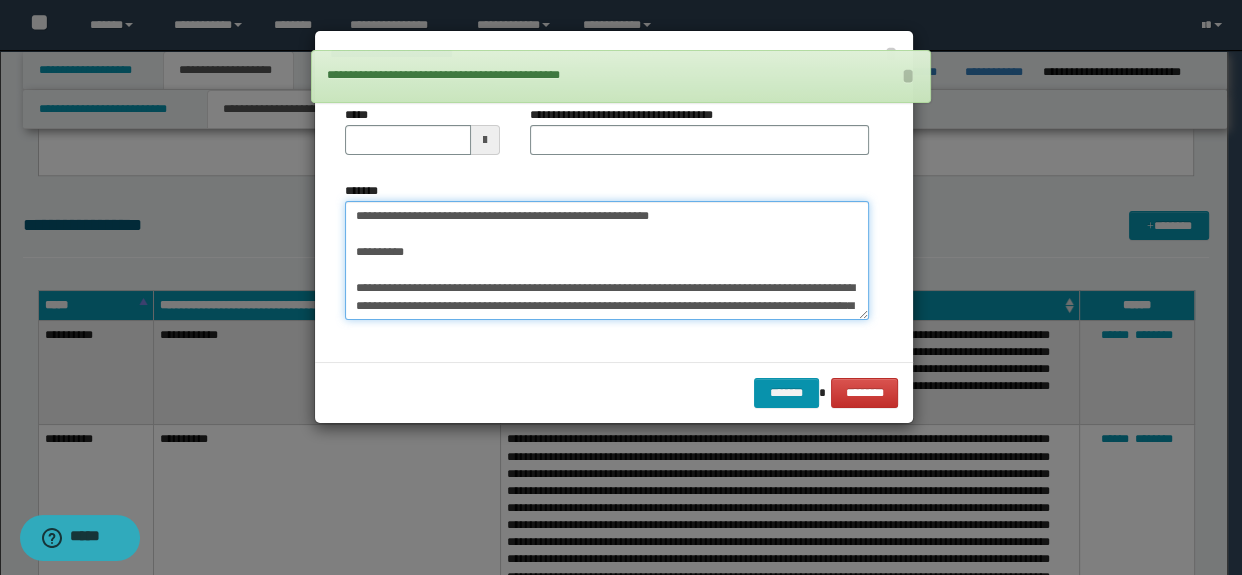 click on "**********" at bounding box center [607, 261] 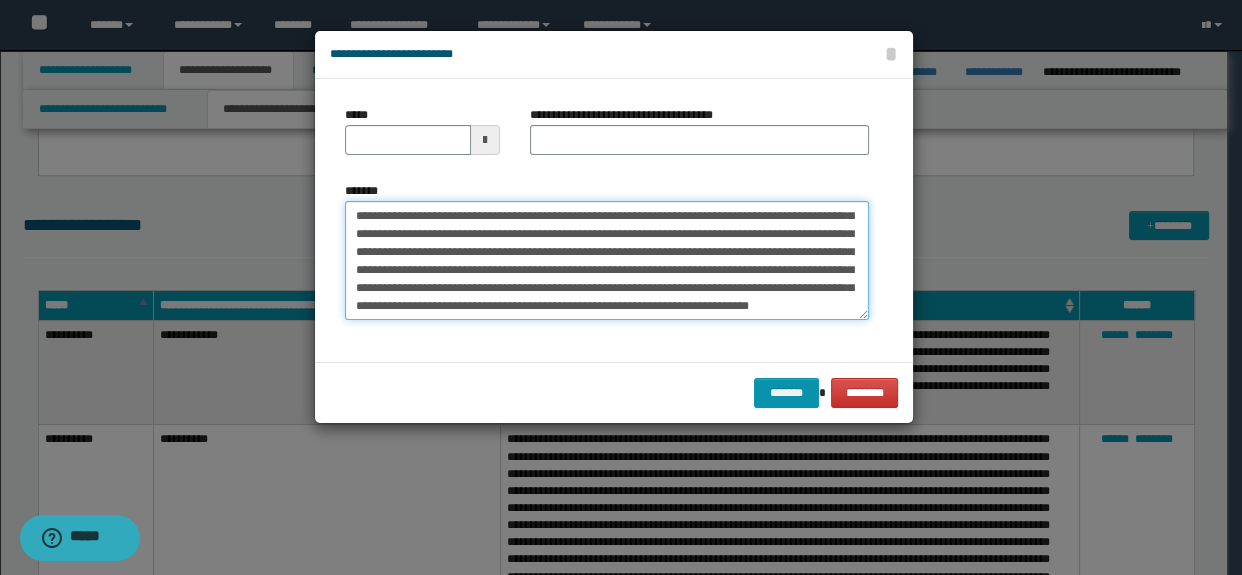 drag, startPoint x: 859, startPoint y: 271, endPoint x: 863, endPoint y: 260, distance: 11.7046995 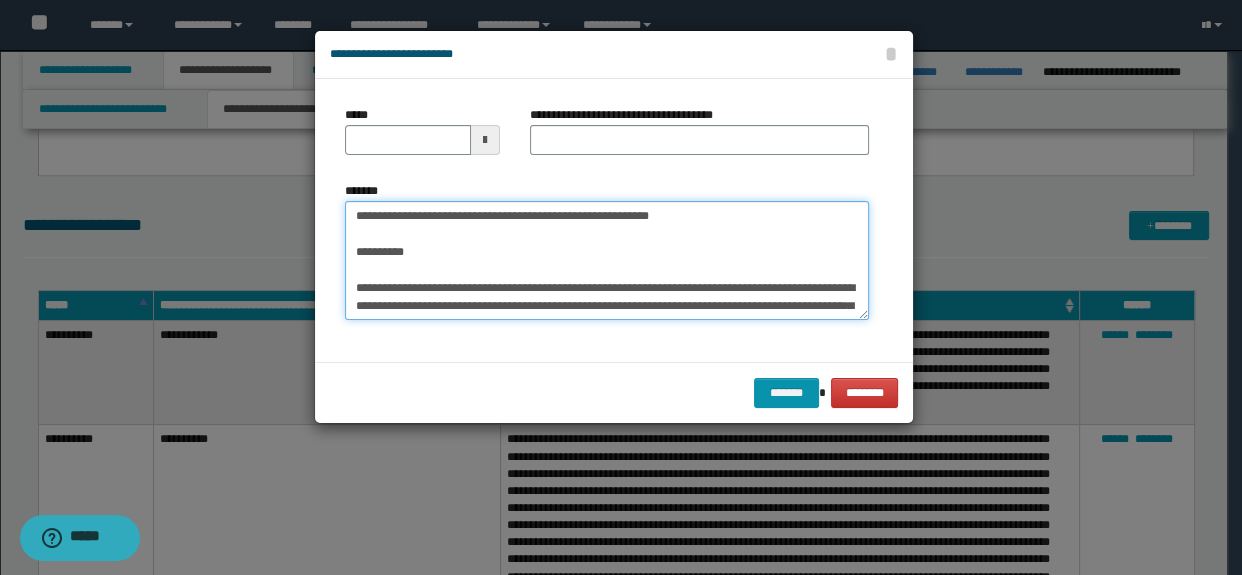 drag, startPoint x: 467, startPoint y: 261, endPoint x: 254, endPoint y: 190, distance: 224.52171 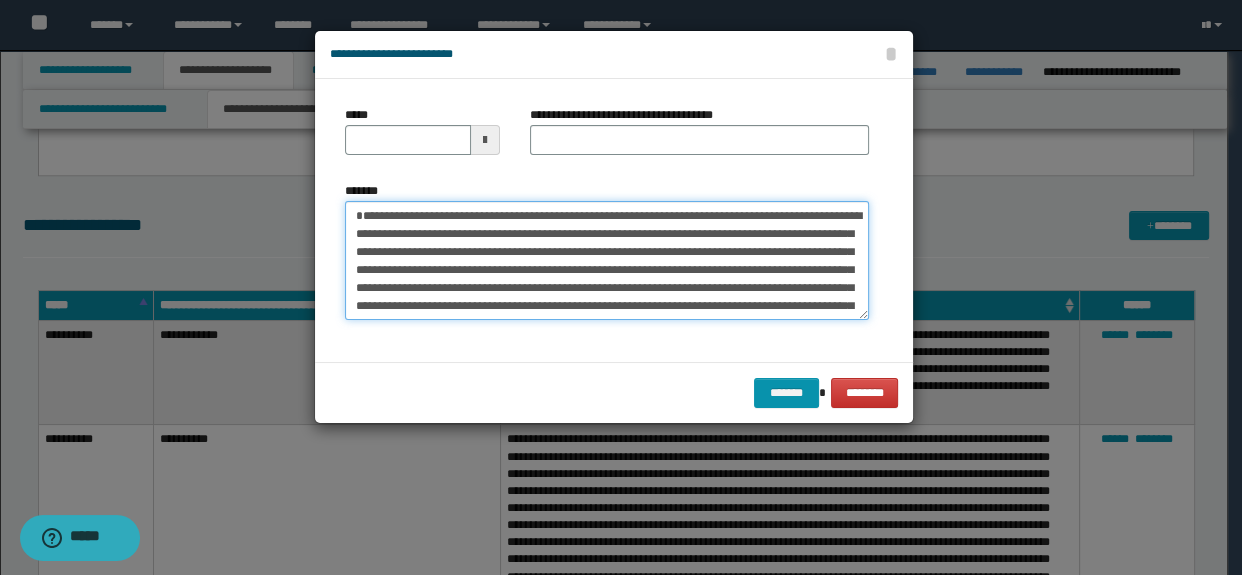 type on "**********" 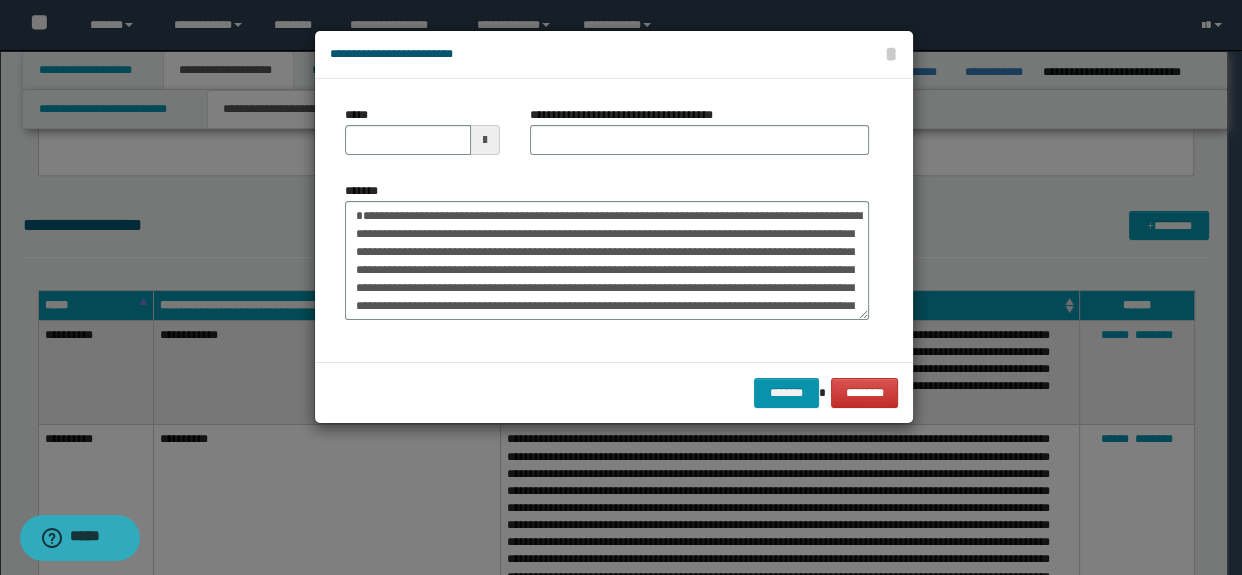 drag, startPoint x: 387, startPoint y: 156, endPoint x: 380, endPoint y: 144, distance: 13.892444 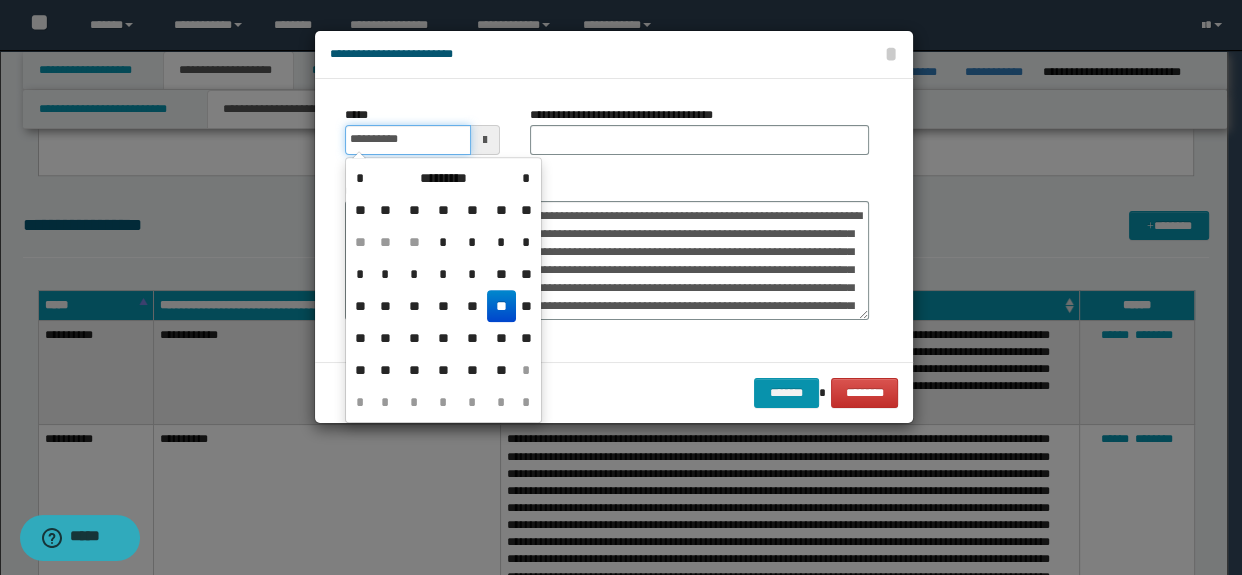 click on "**********" at bounding box center (408, 140) 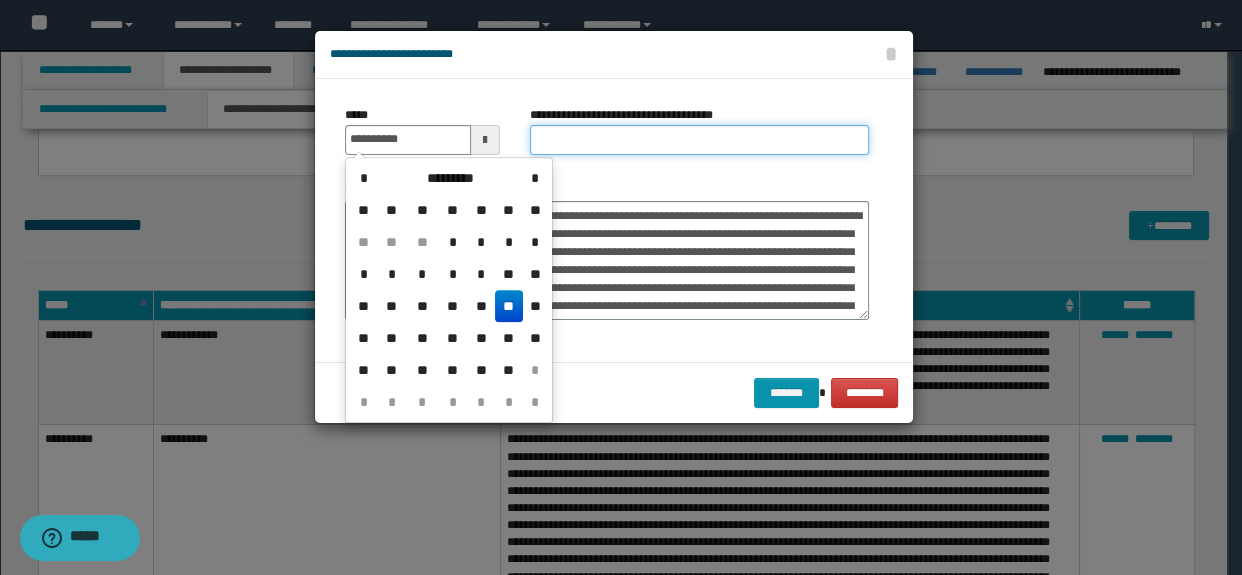 type on "**********" 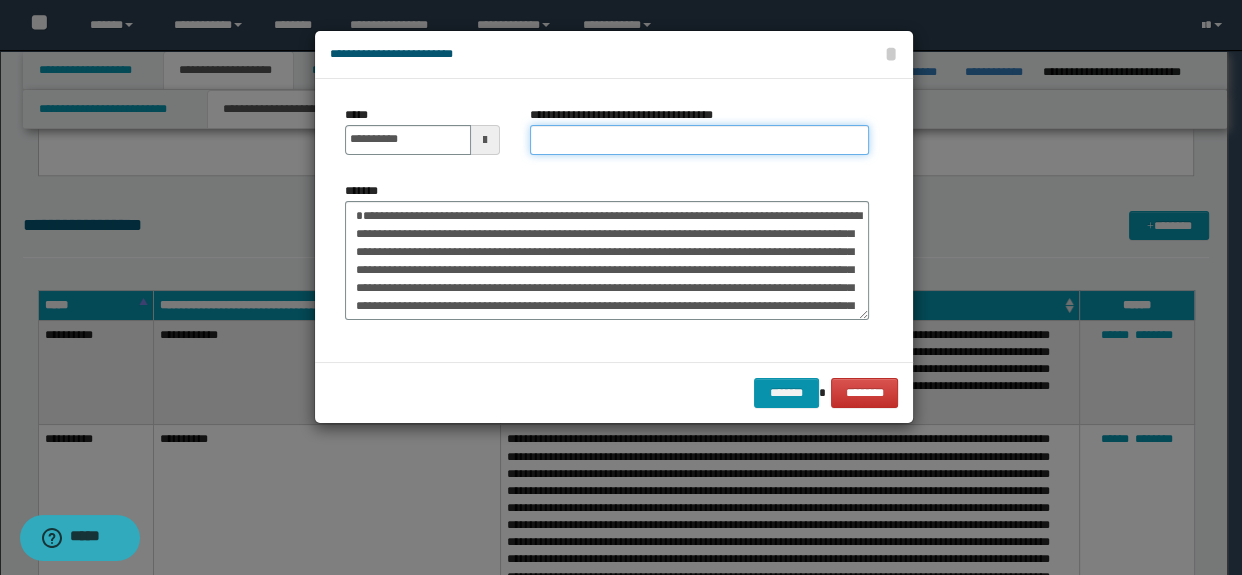 click on "**********" at bounding box center (700, 140) 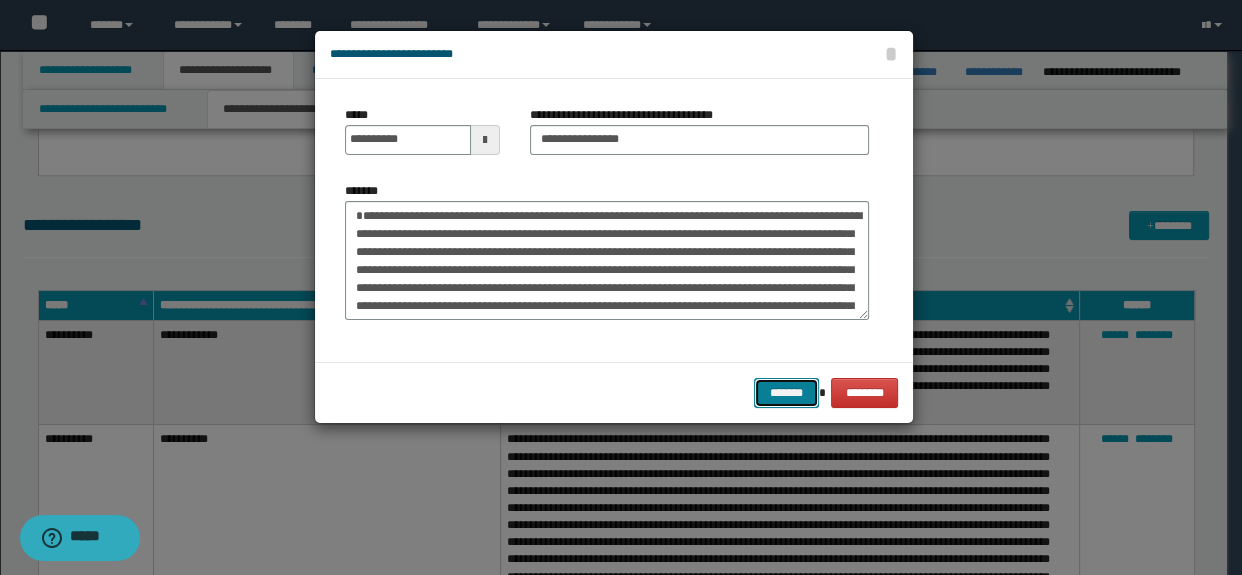 type 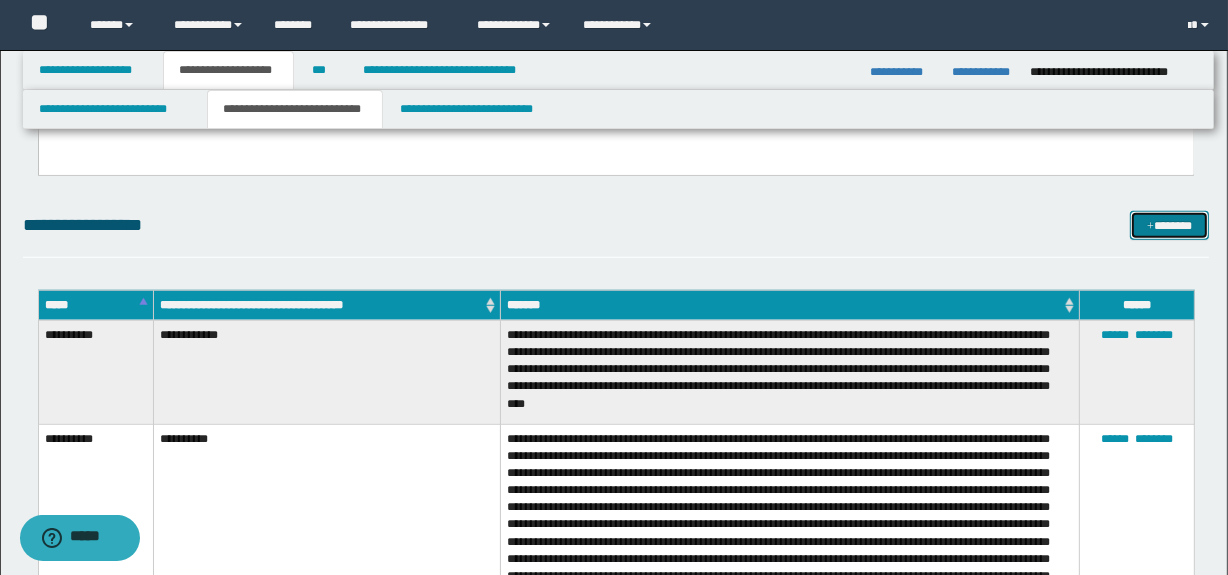 click at bounding box center [1150, 227] 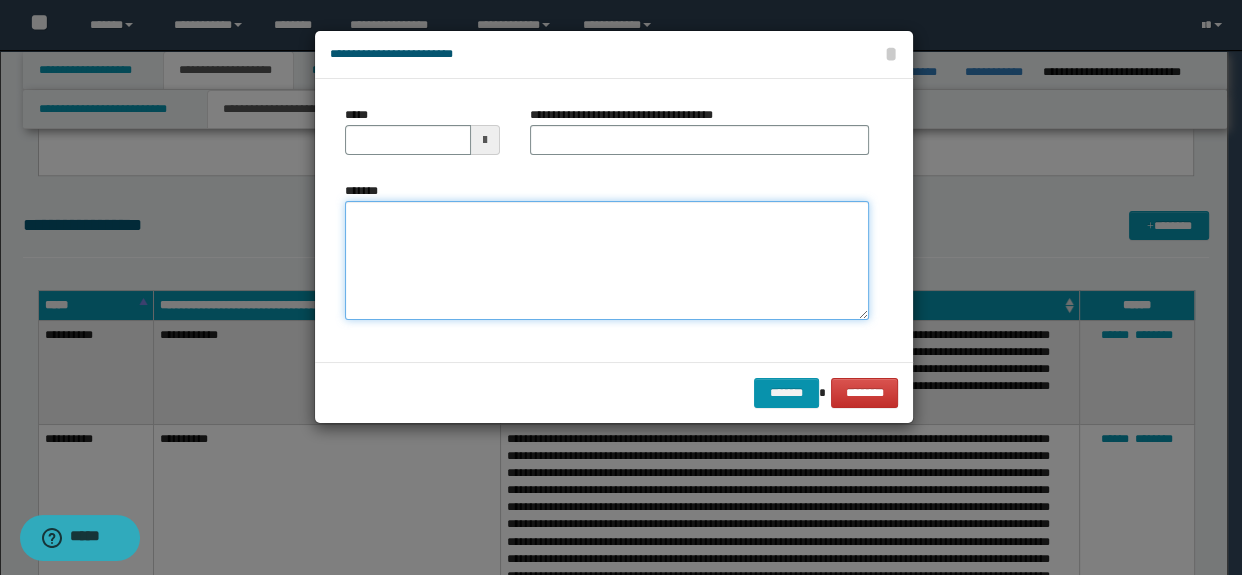 click on "*******" at bounding box center [607, 261] 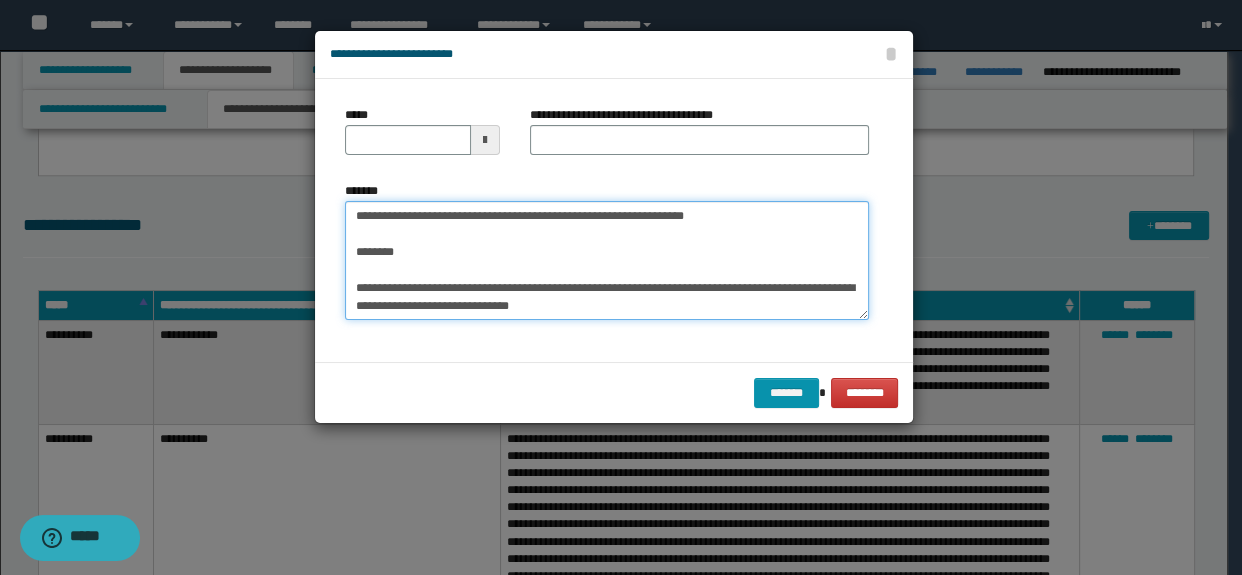 scroll, scrollTop: 0, scrollLeft: 0, axis: both 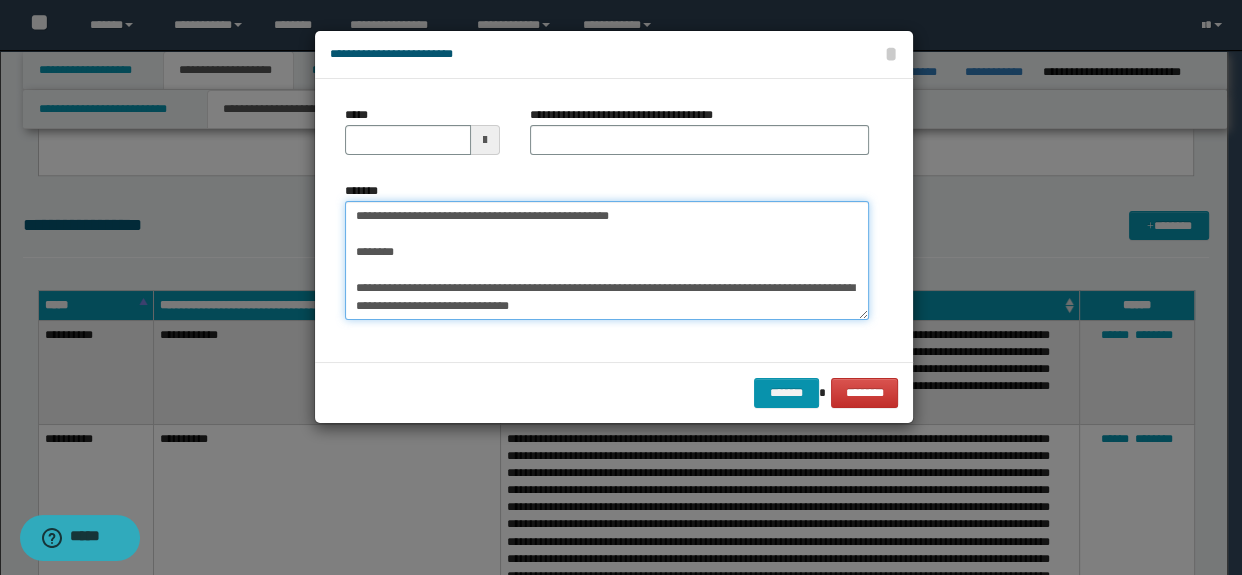 type on "**********" 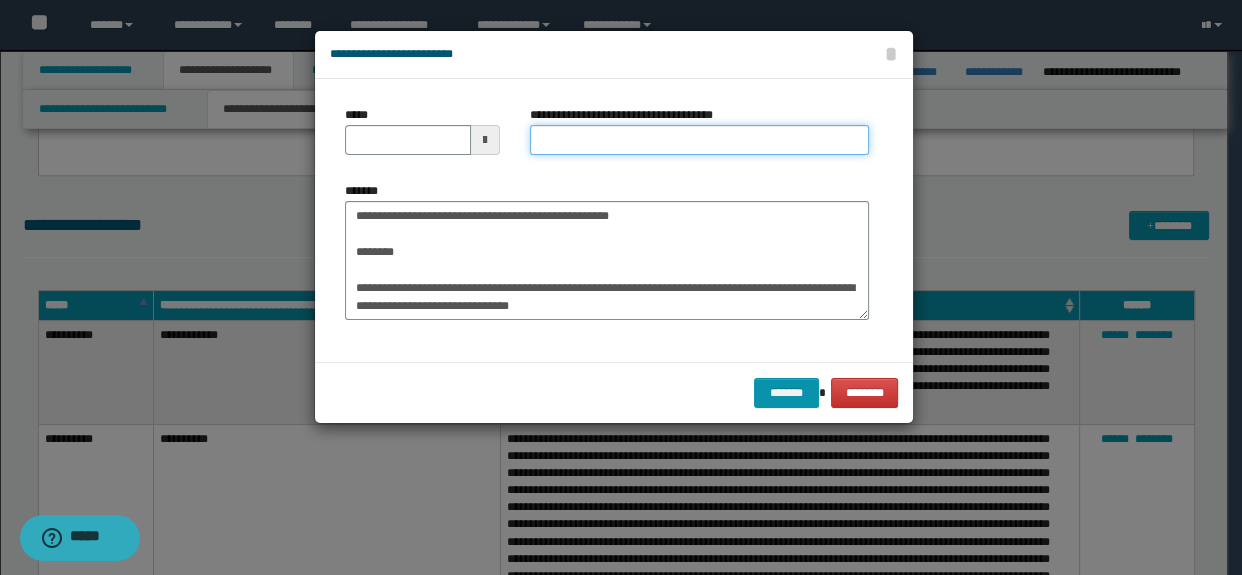 paste on "**********" 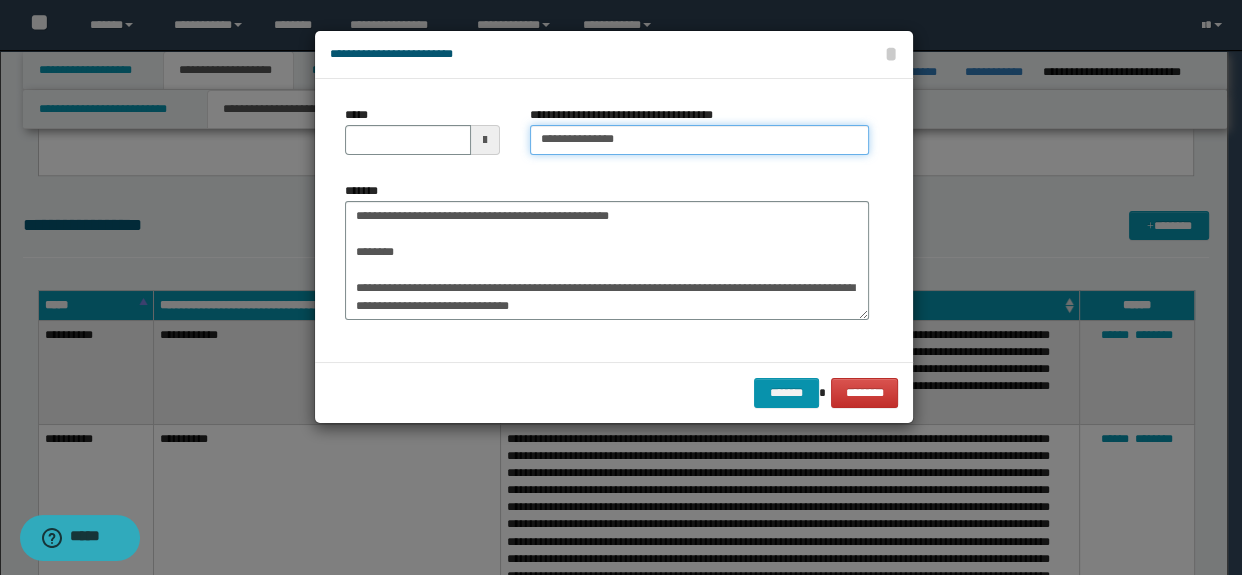click on "**********" at bounding box center [700, 140] 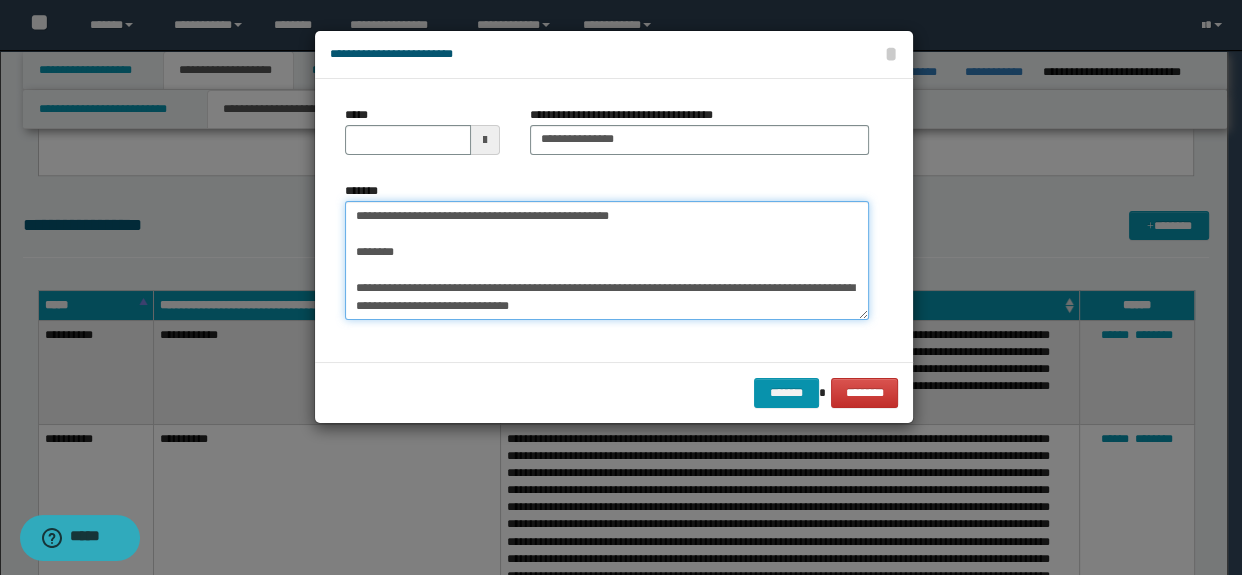 drag, startPoint x: 439, startPoint y: 269, endPoint x: 343, endPoint y: 202, distance: 117.06836 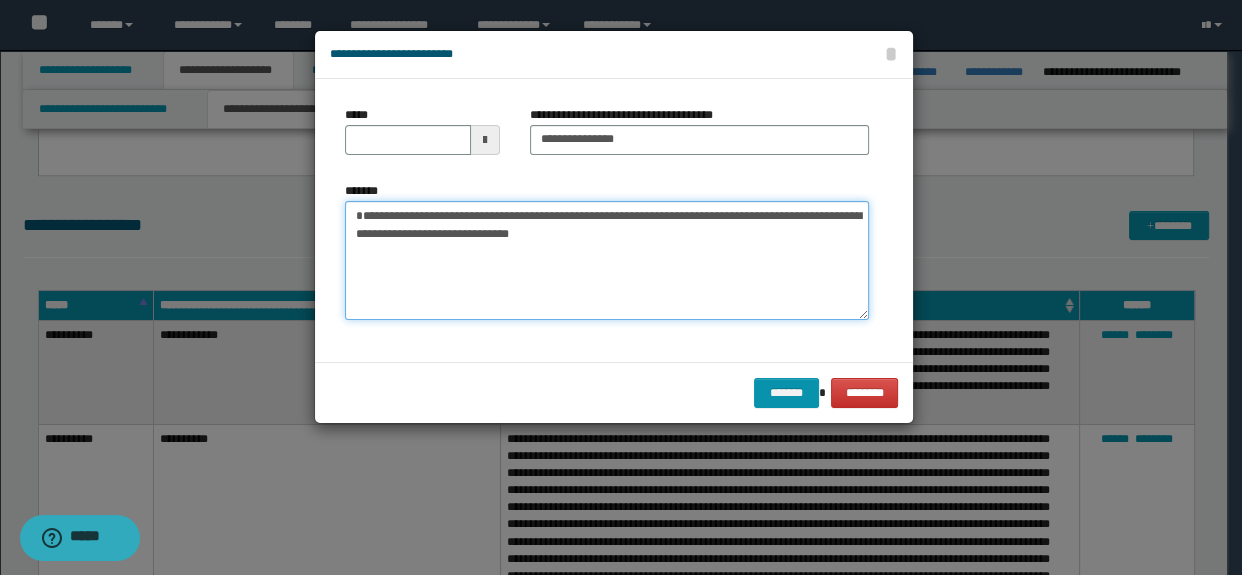 type 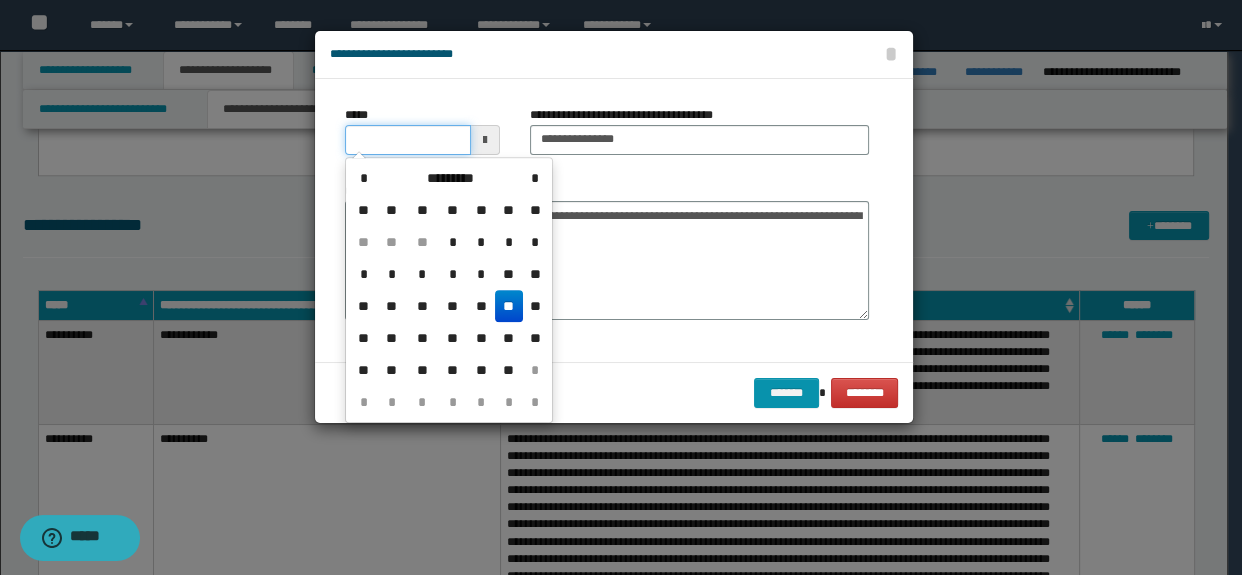 click on "*****" at bounding box center (408, 140) 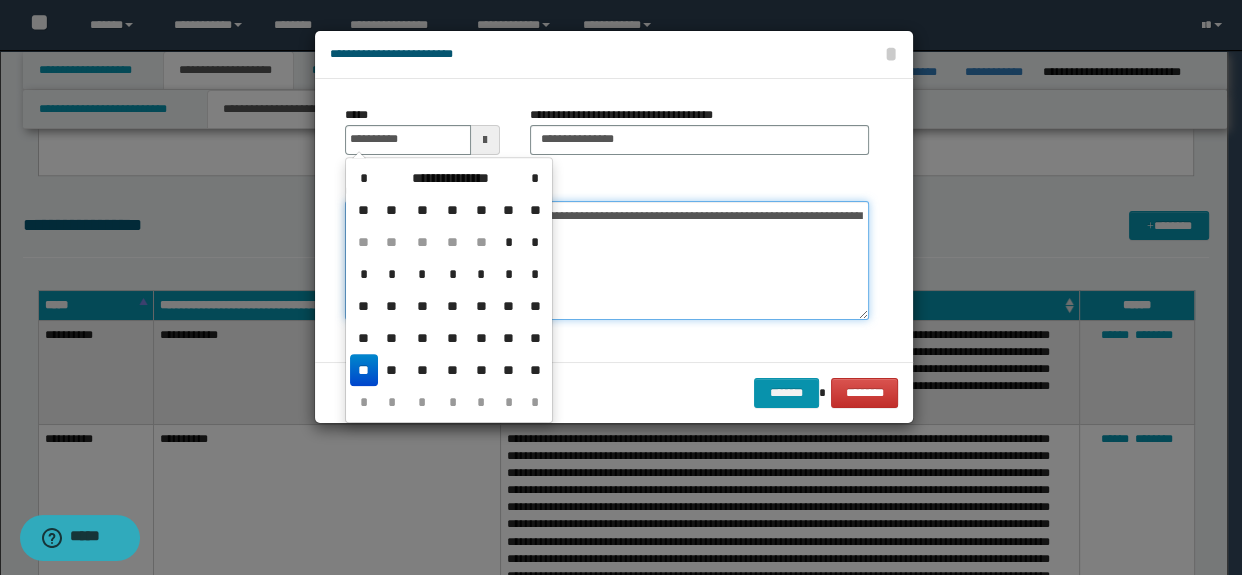 type on "**********" 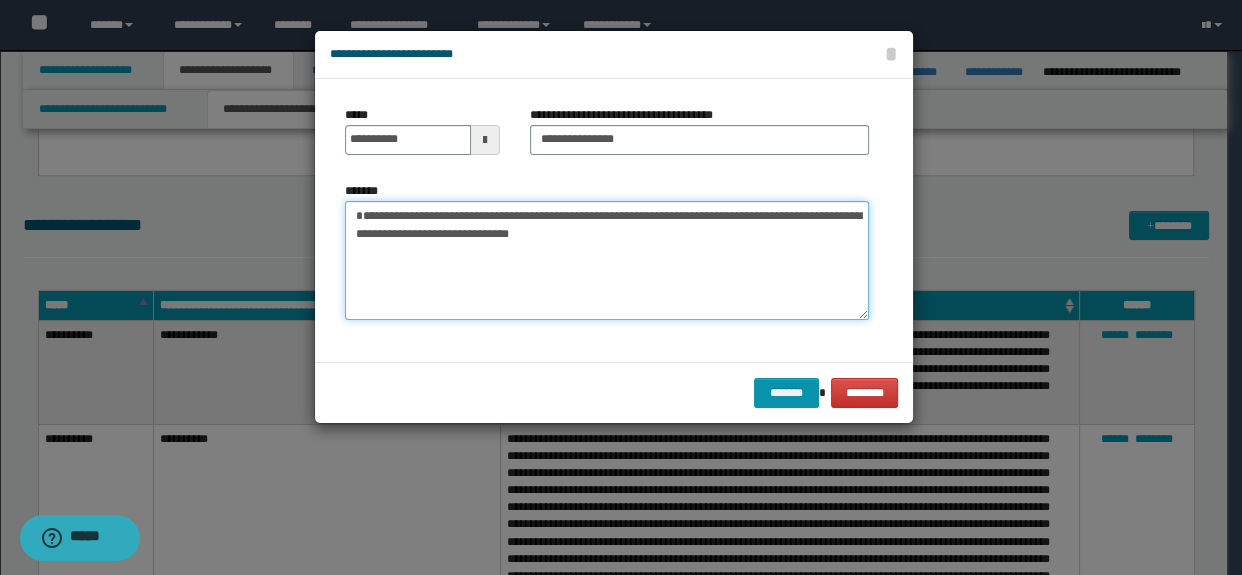 click on "**********" at bounding box center (607, 261) 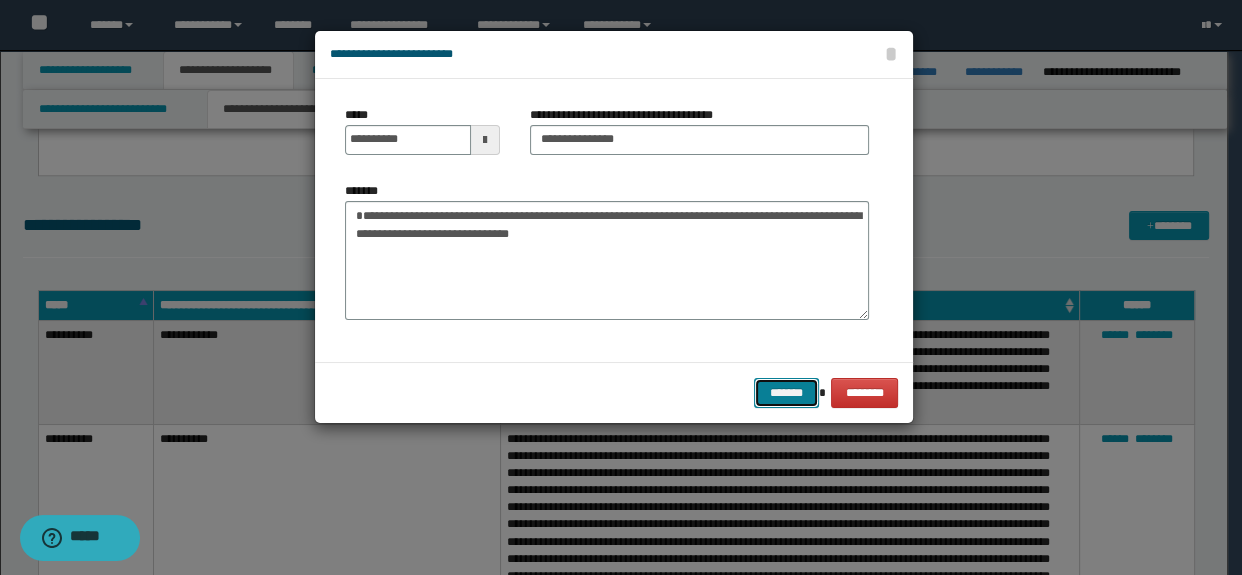 click on "*******" at bounding box center [786, 393] 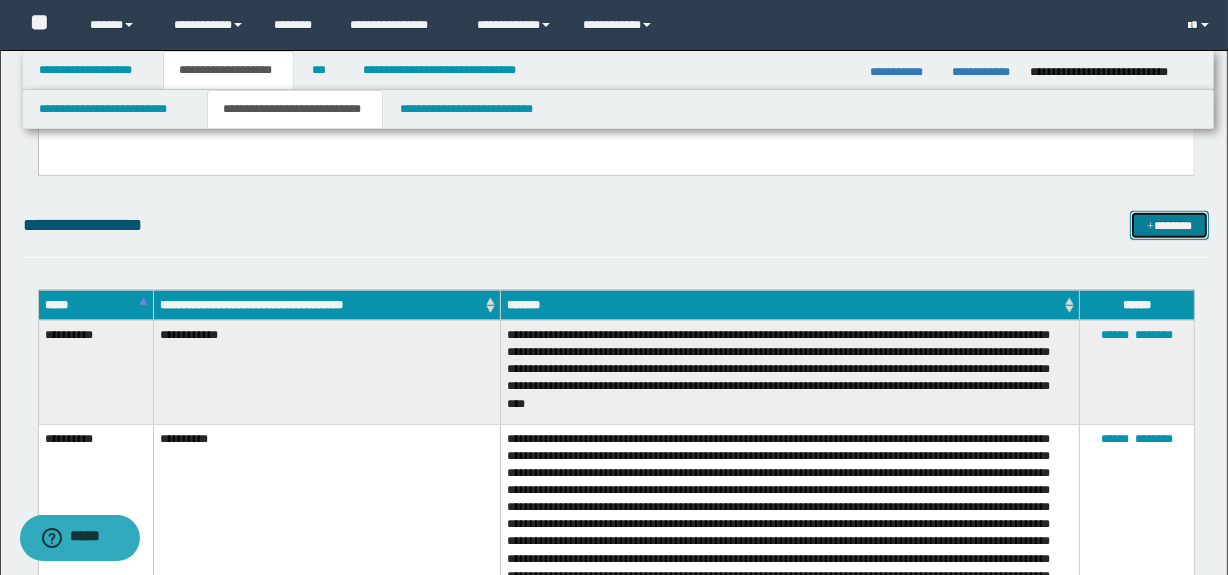 click on "*******" at bounding box center (1170, 226) 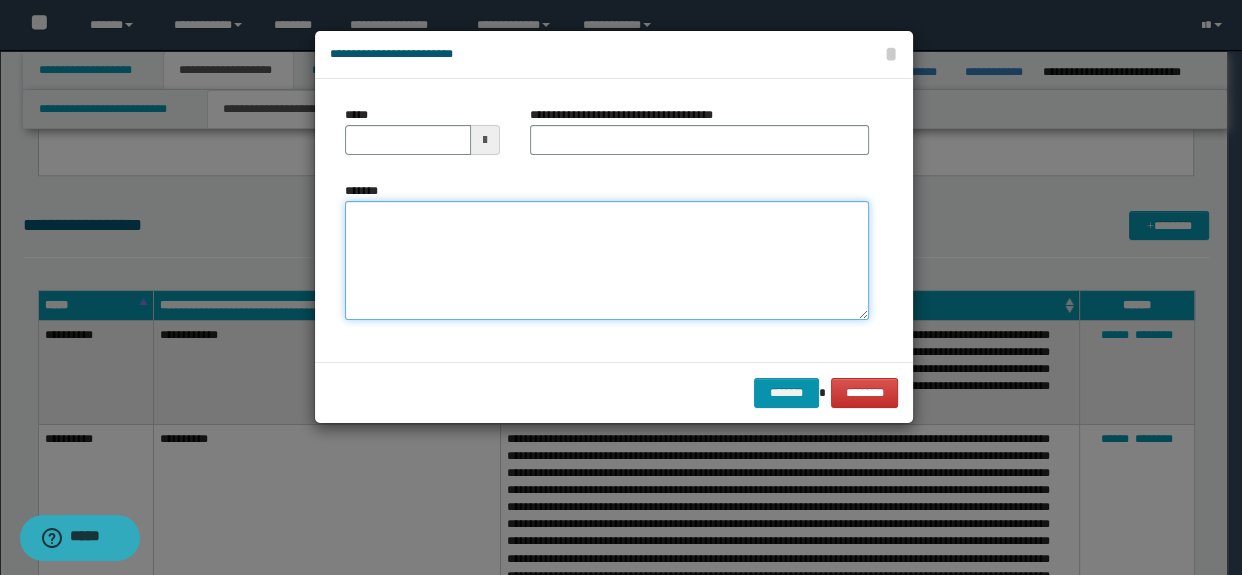 paste on "**********" 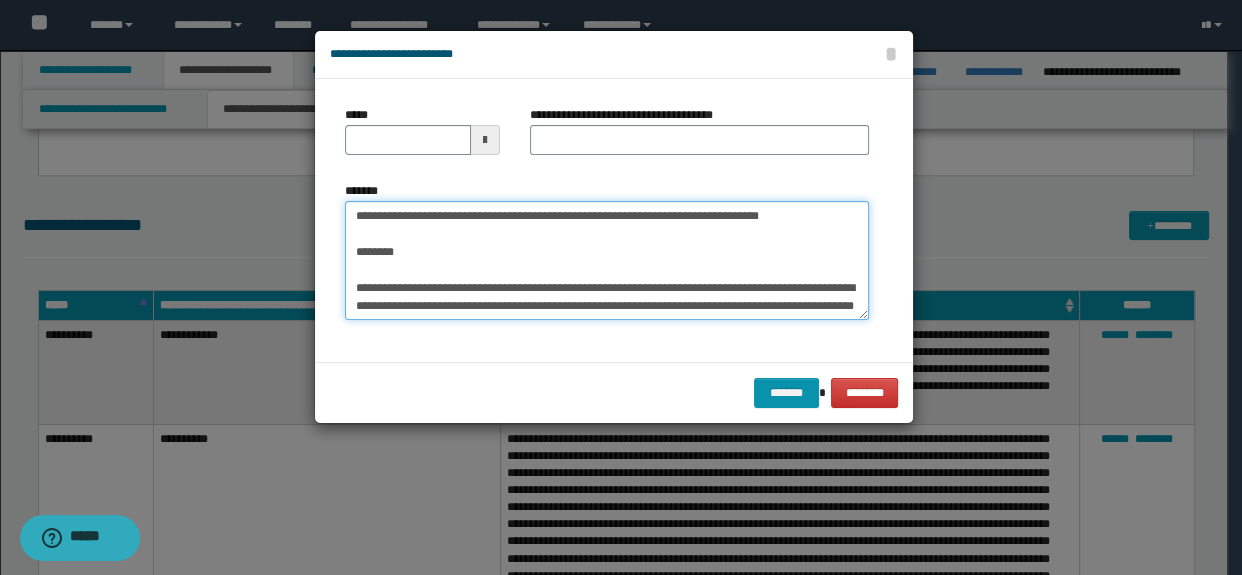 scroll, scrollTop: 30, scrollLeft: 0, axis: vertical 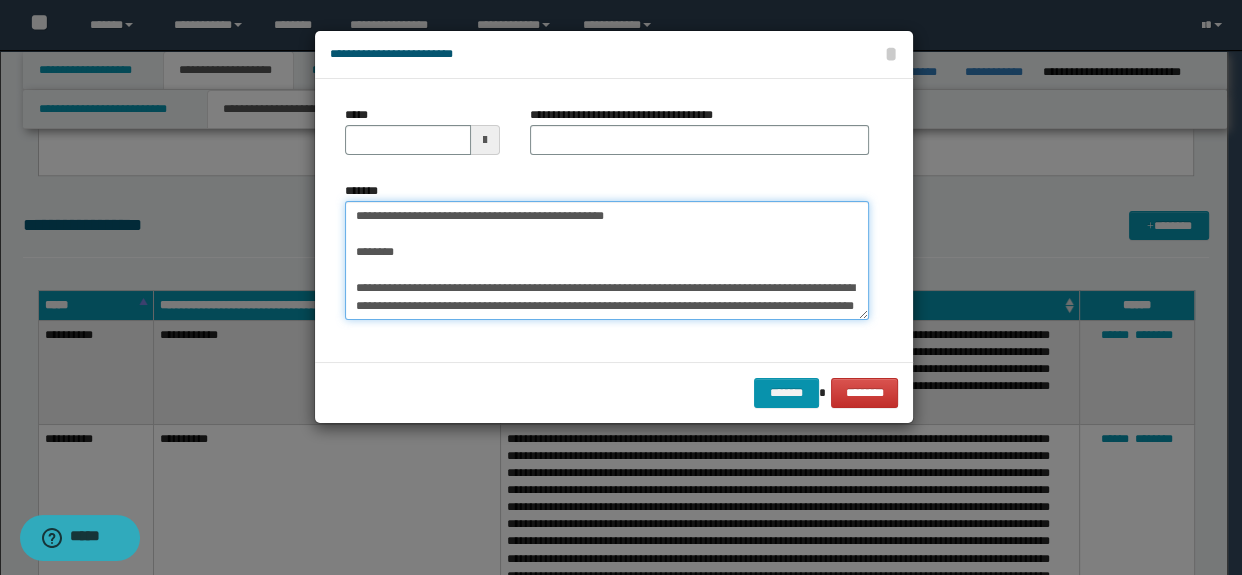 type on "**********" 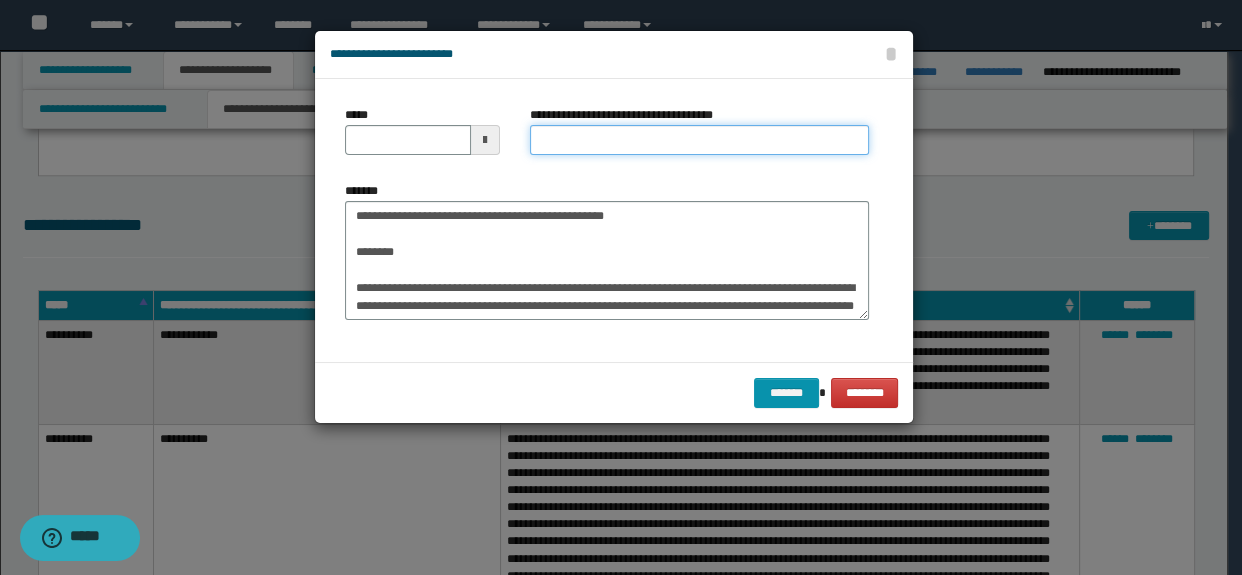 click on "**********" at bounding box center [700, 140] 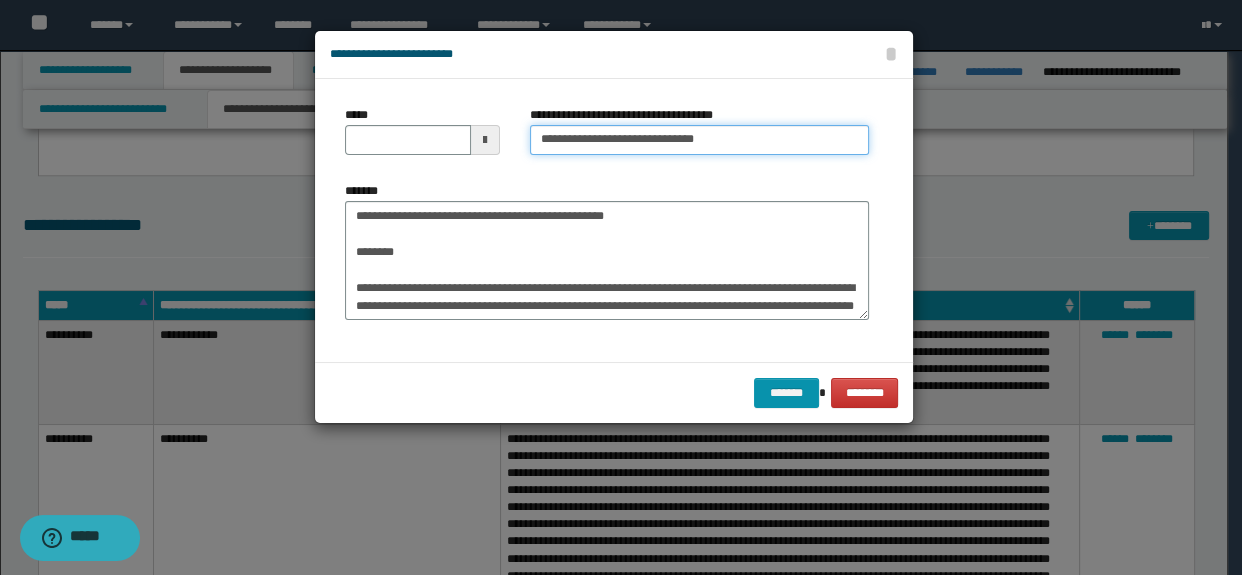 type on "**********" 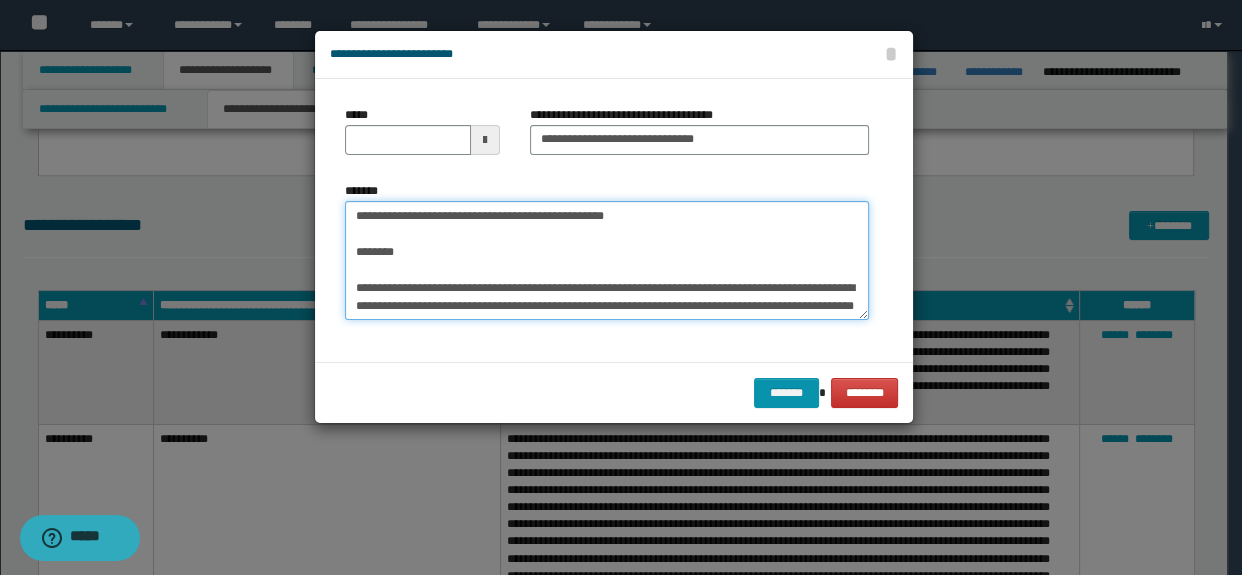 drag, startPoint x: 437, startPoint y: 262, endPoint x: 311, endPoint y: 185, distance: 147.66516 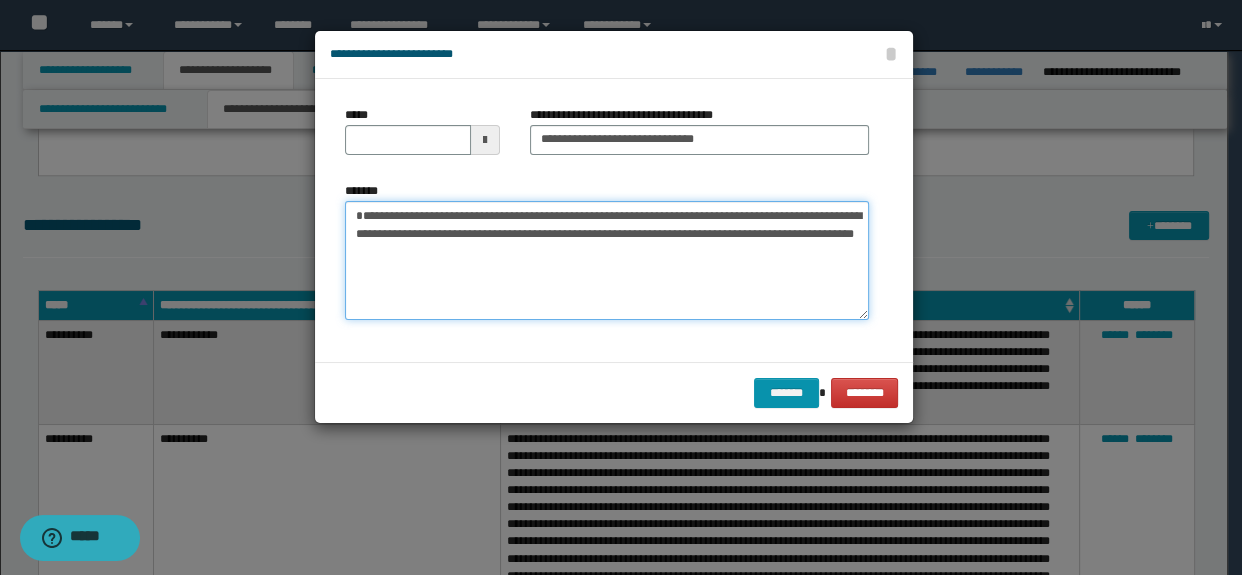 type 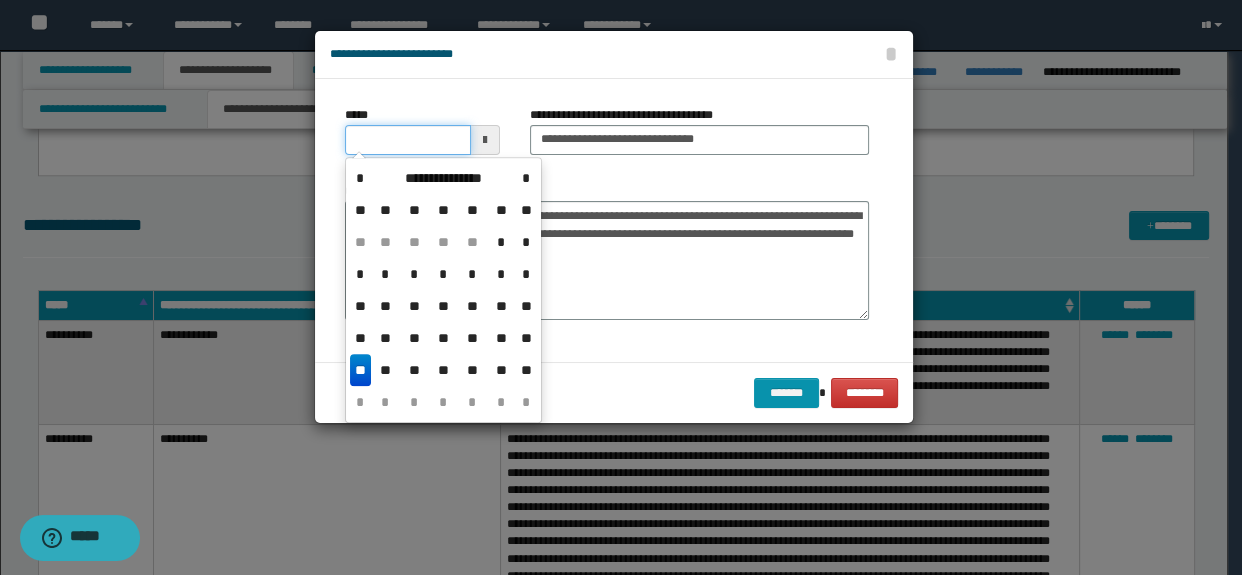 click on "*****" at bounding box center [408, 140] 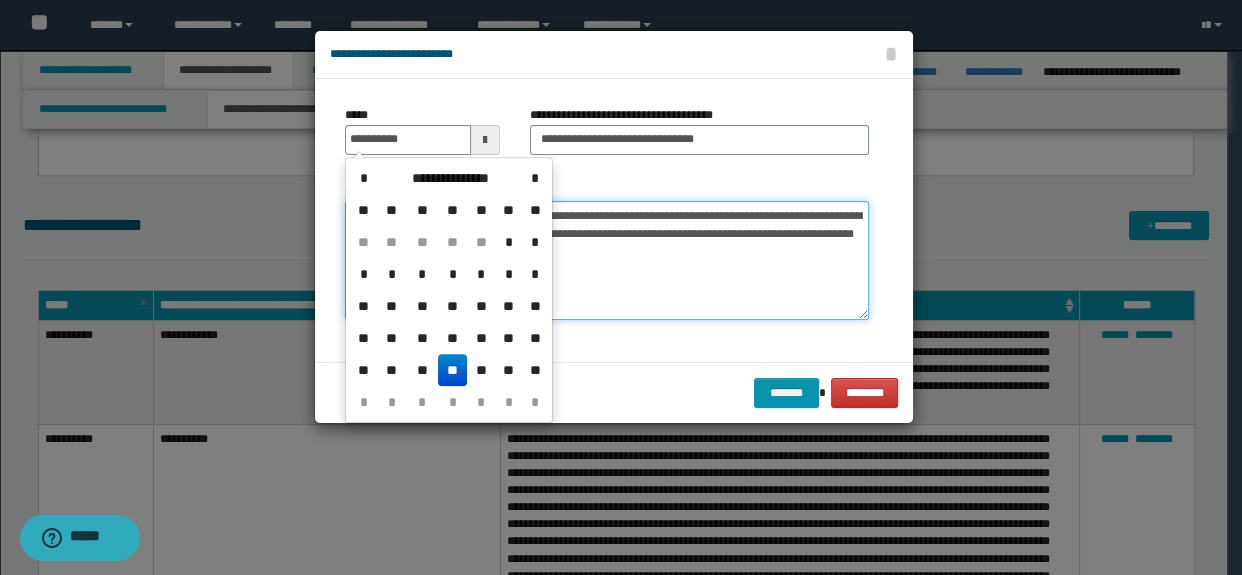 type on "**********" 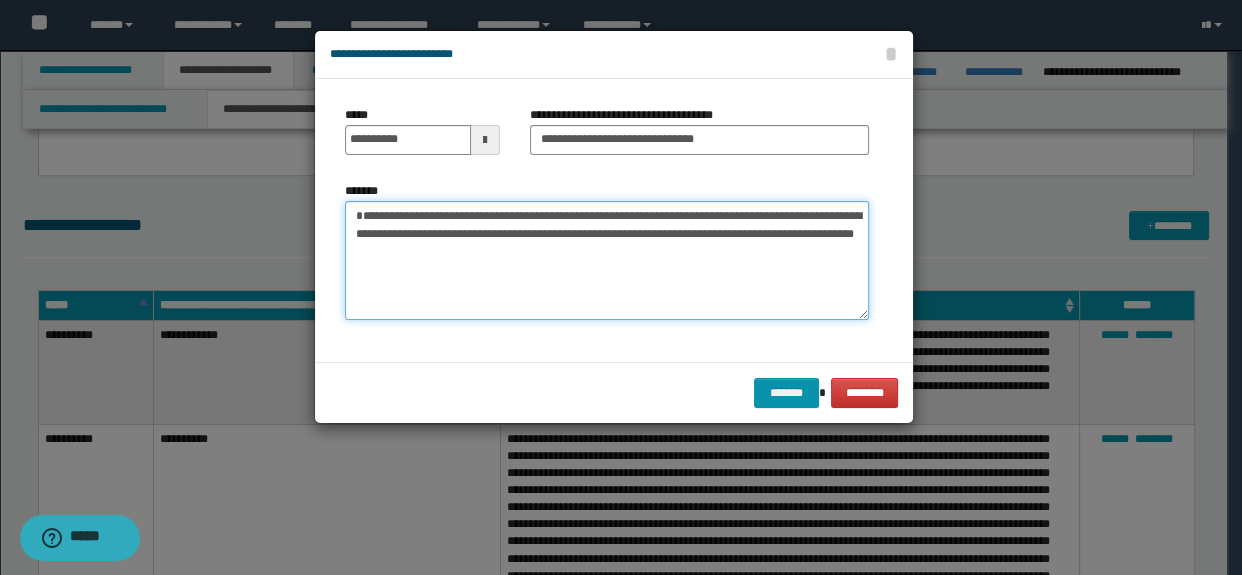 click on "**********" at bounding box center (607, 261) 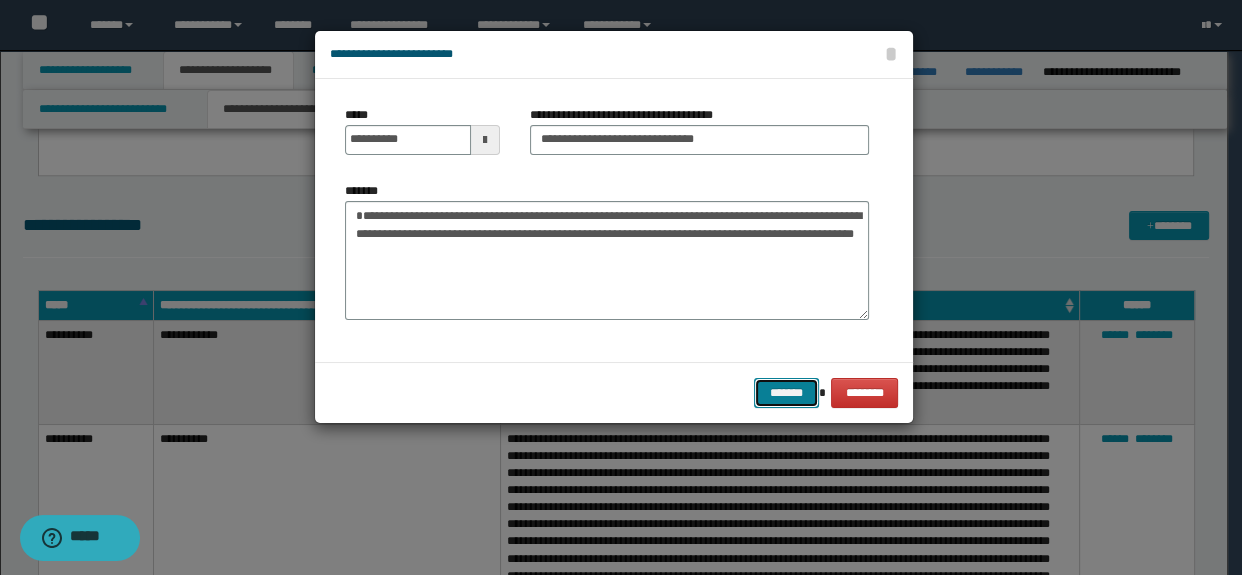 click on "*******" at bounding box center [786, 393] 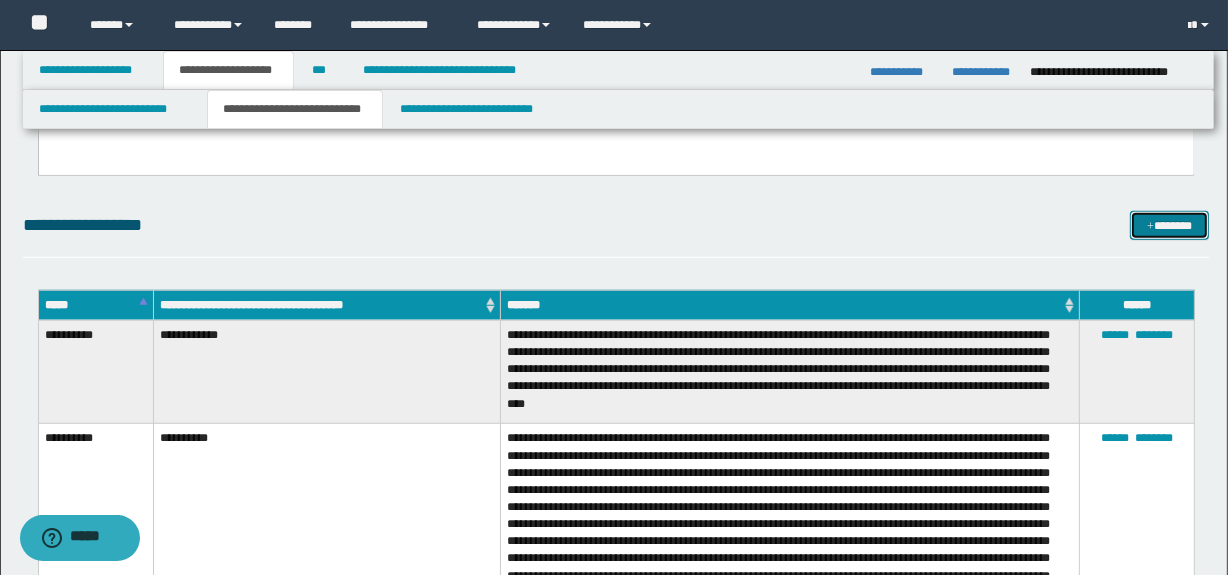 click on "*******" at bounding box center (1170, 226) 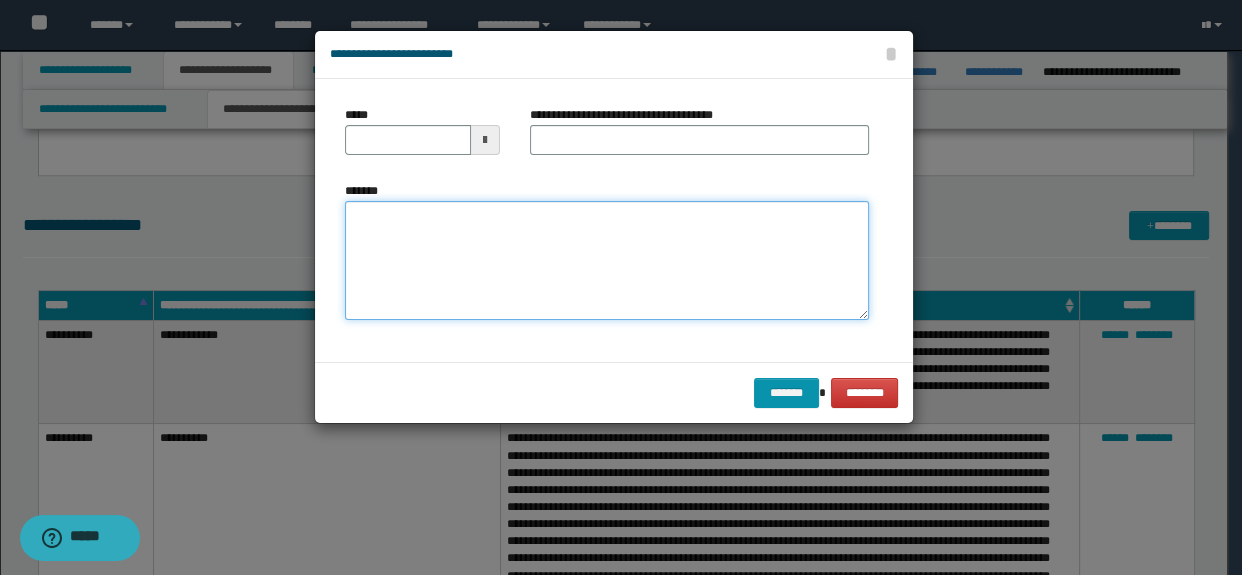 paste on "**********" 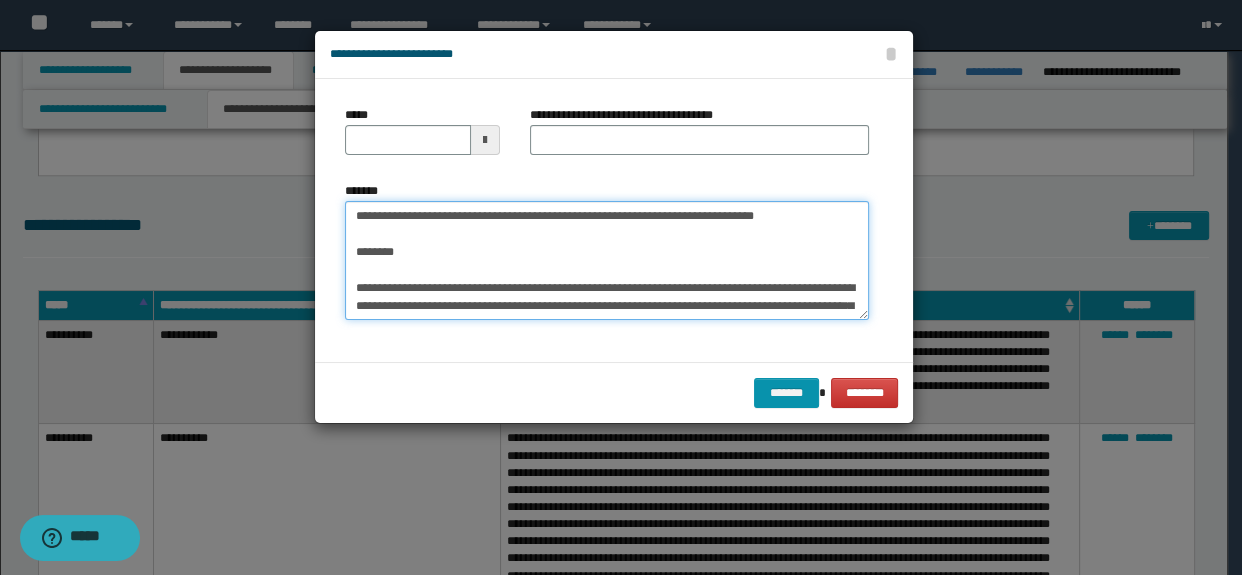 click on "**********" at bounding box center [607, 261] 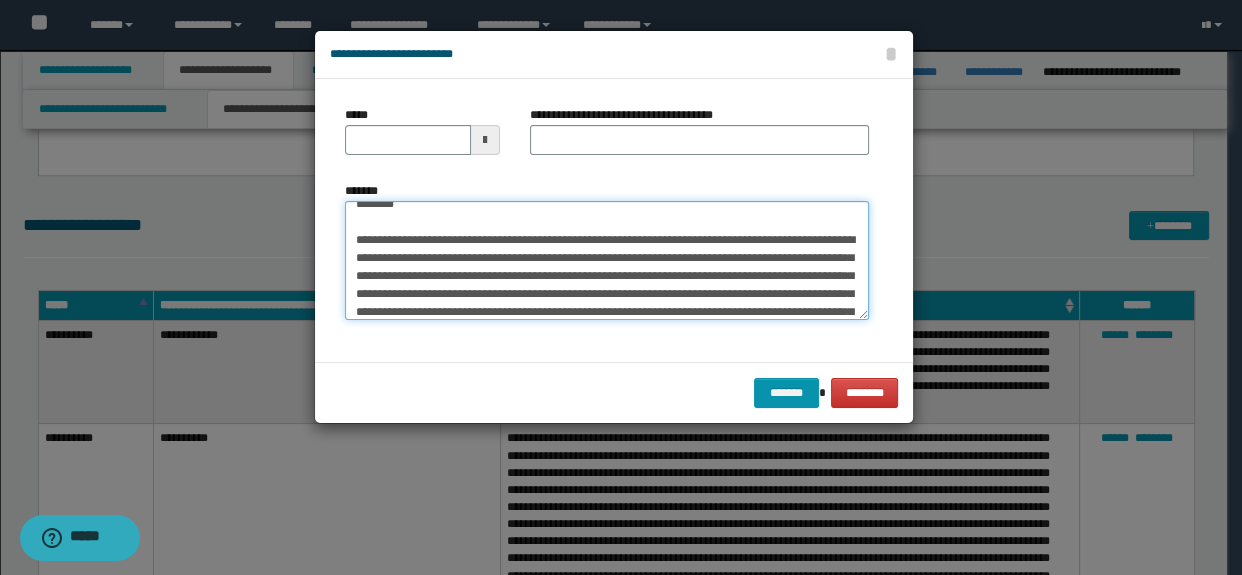 scroll, scrollTop: 0, scrollLeft: 0, axis: both 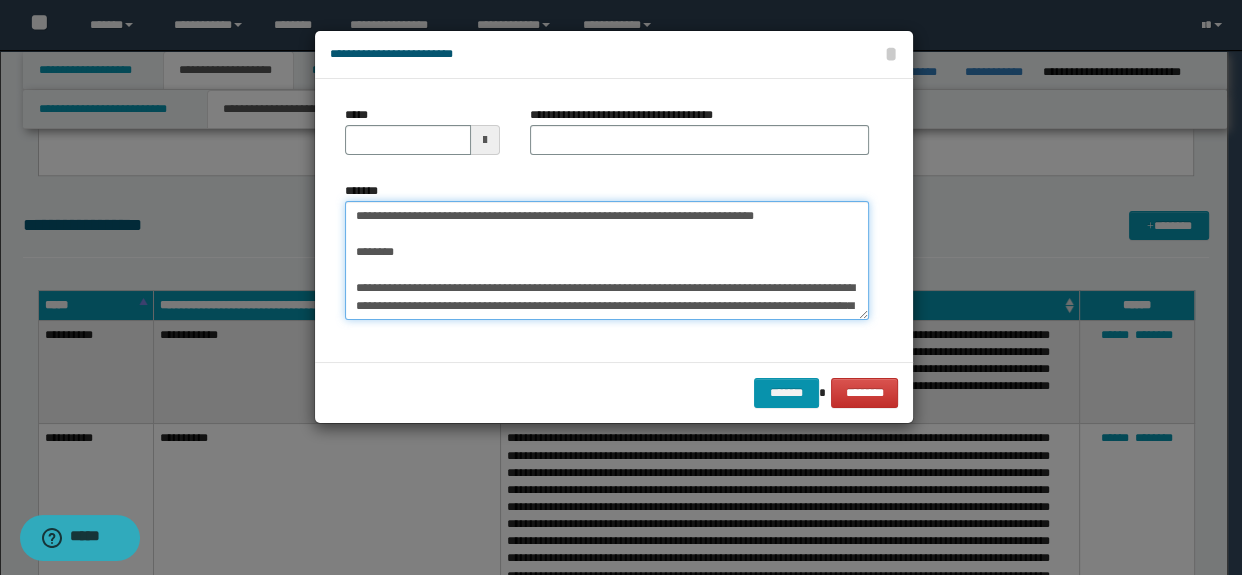 drag, startPoint x: 579, startPoint y: 216, endPoint x: 777, endPoint y: 214, distance: 198.0101 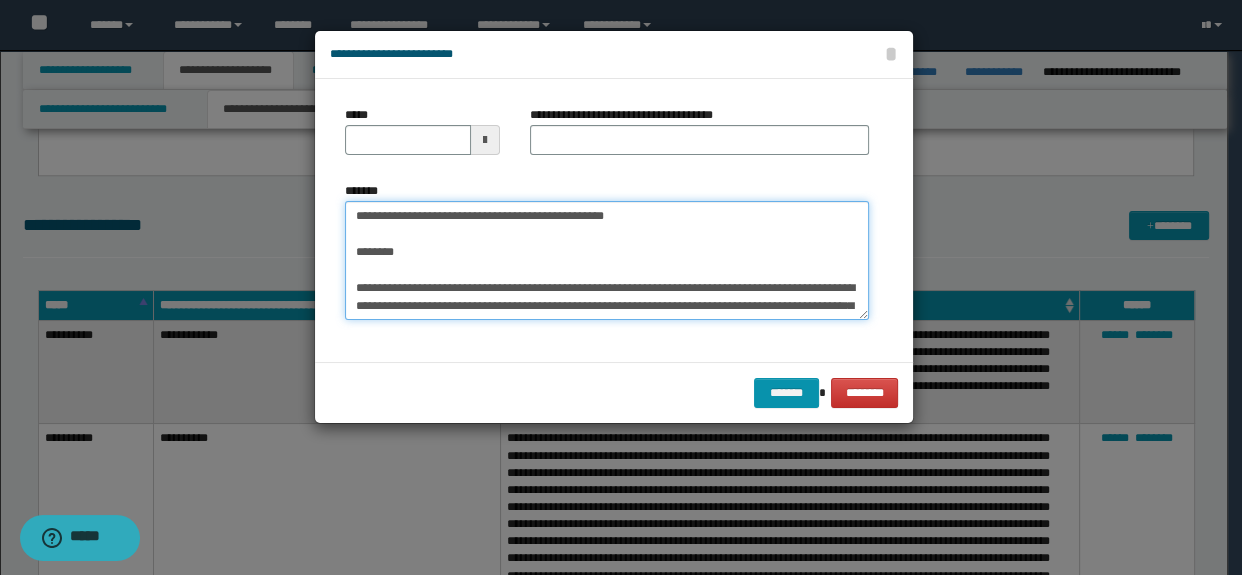 type on "**********" 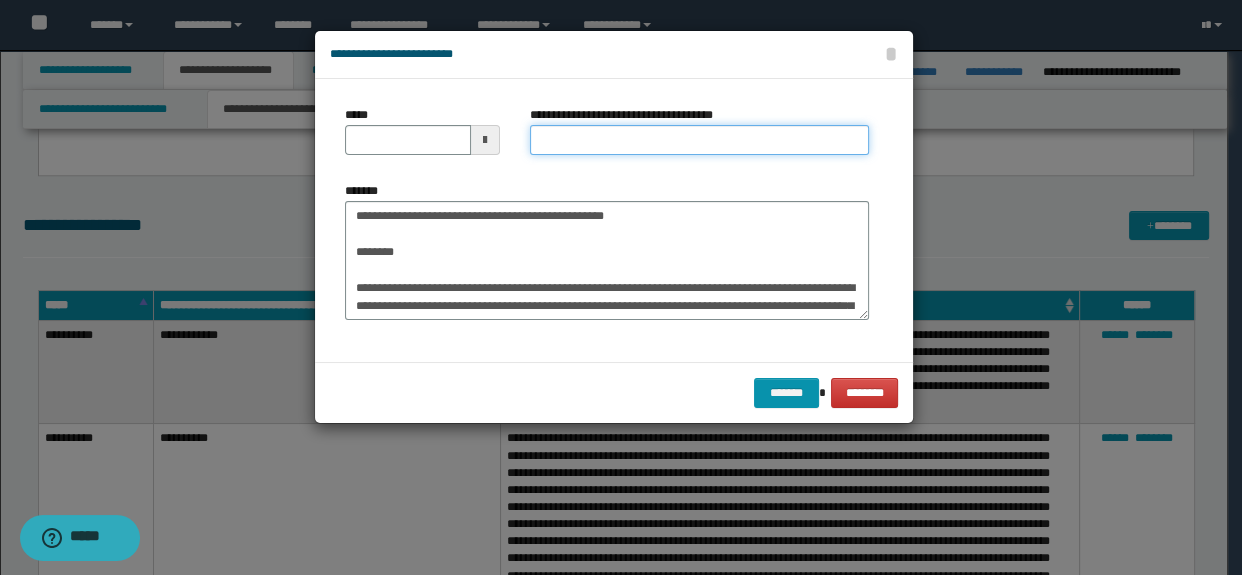 paste on "**********" 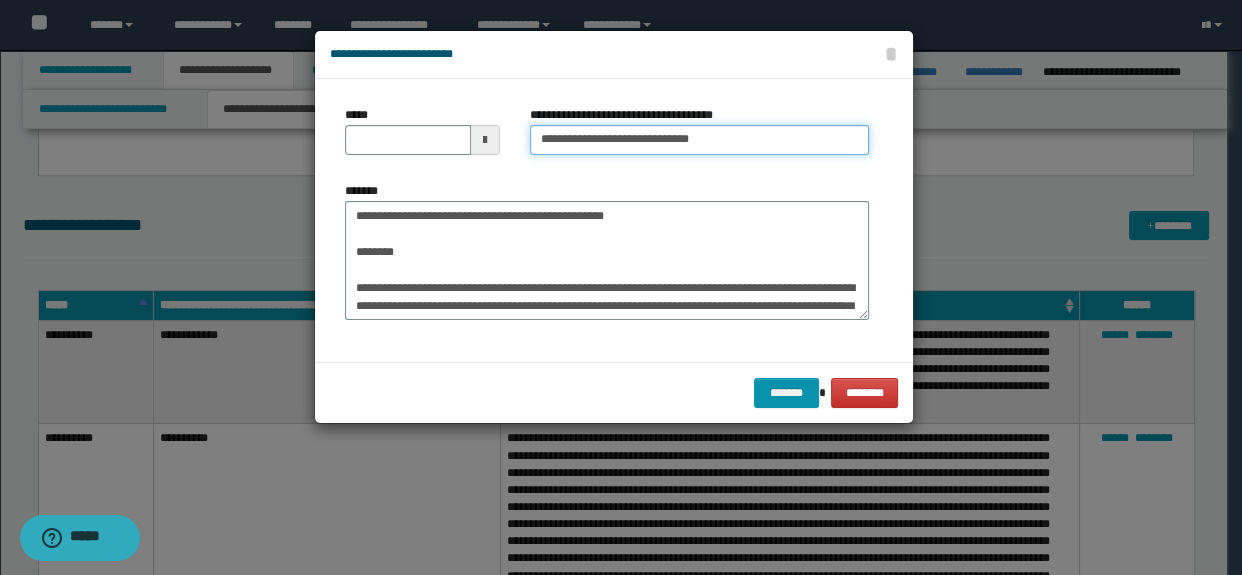 click on "**********" at bounding box center [700, 140] 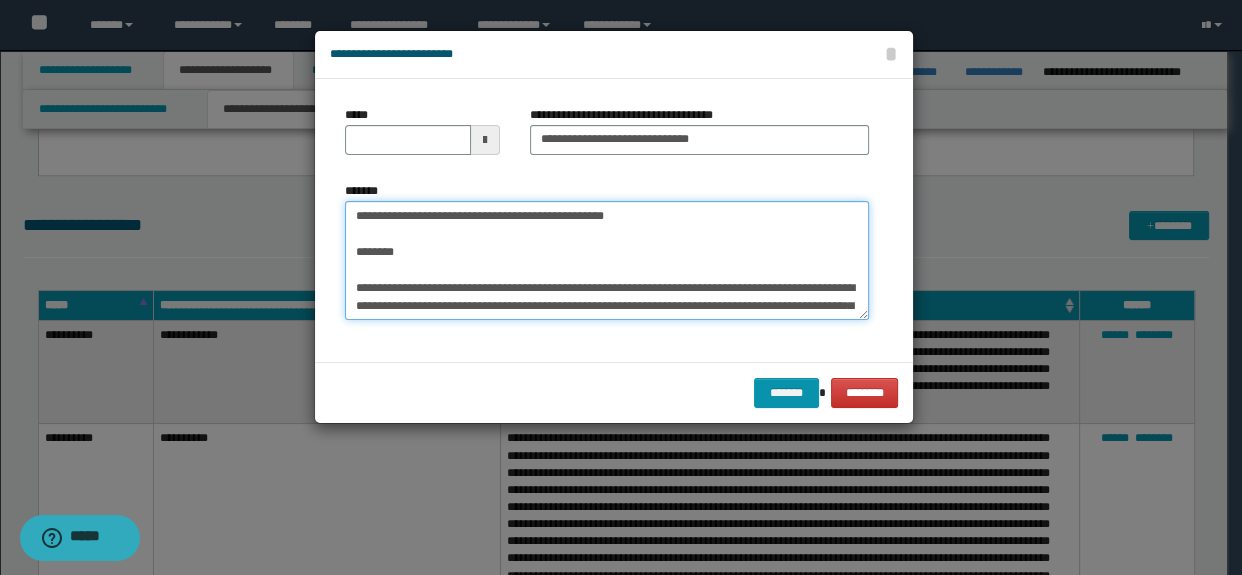 drag, startPoint x: 415, startPoint y: 269, endPoint x: 350, endPoint y: 188, distance: 103.85567 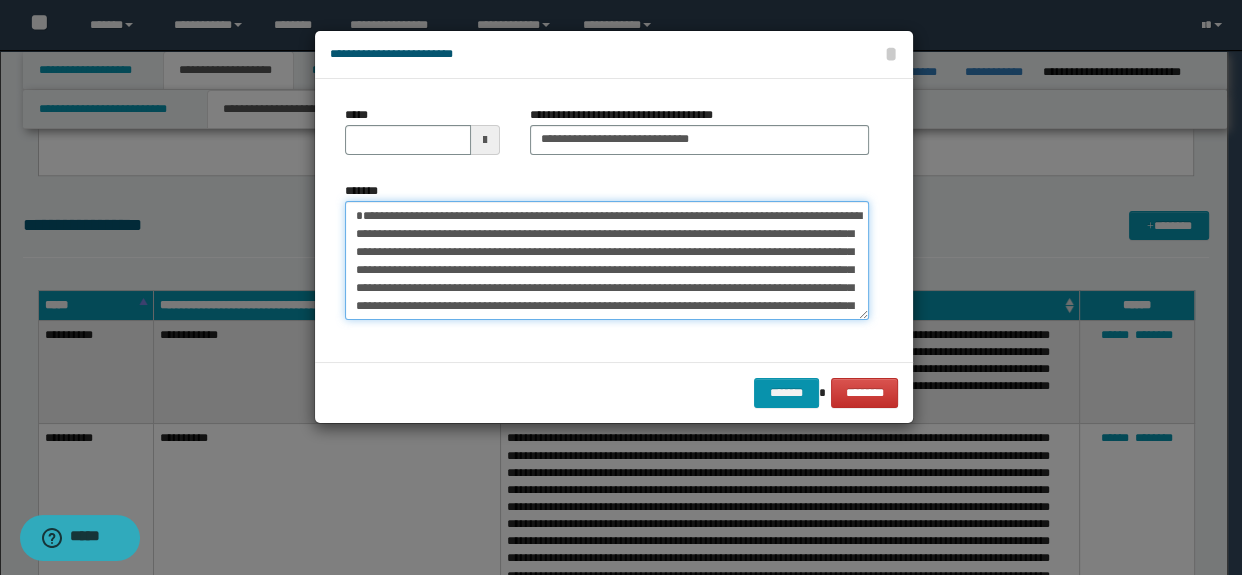 type 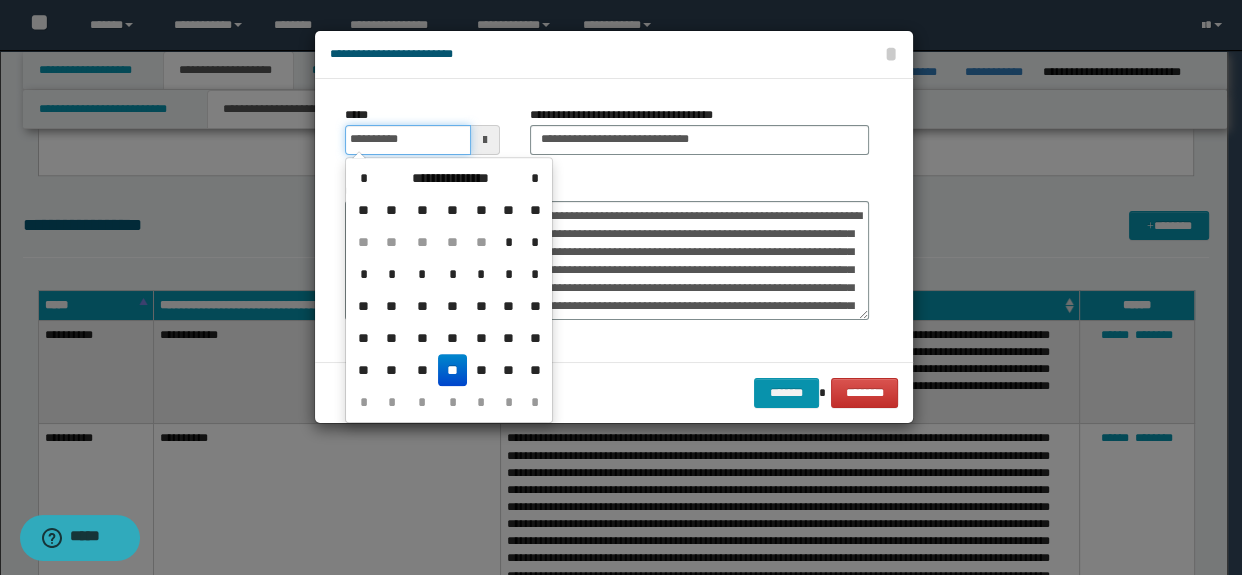 click on "**********" at bounding box center (408, 140) 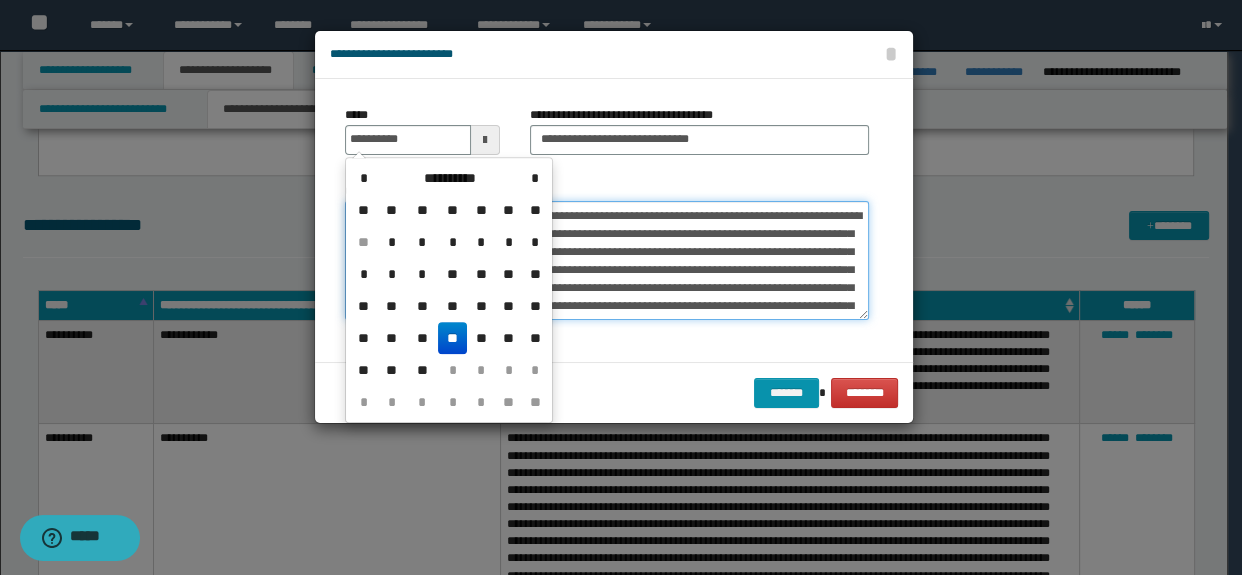type on "**********" 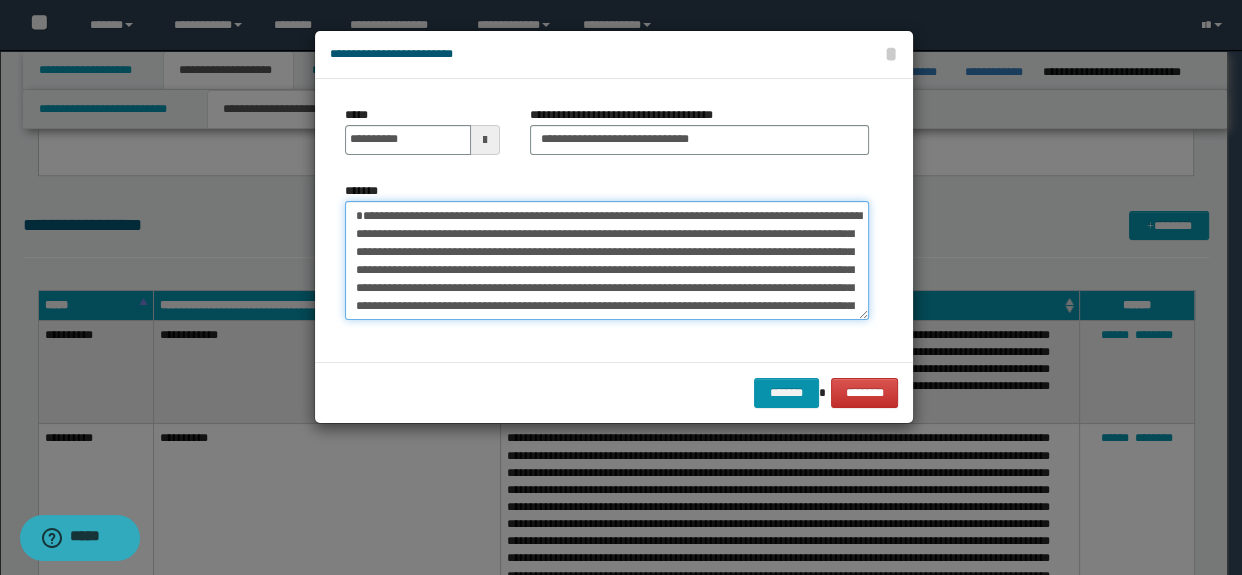 click on "**********" at bounding box center [607, 261] 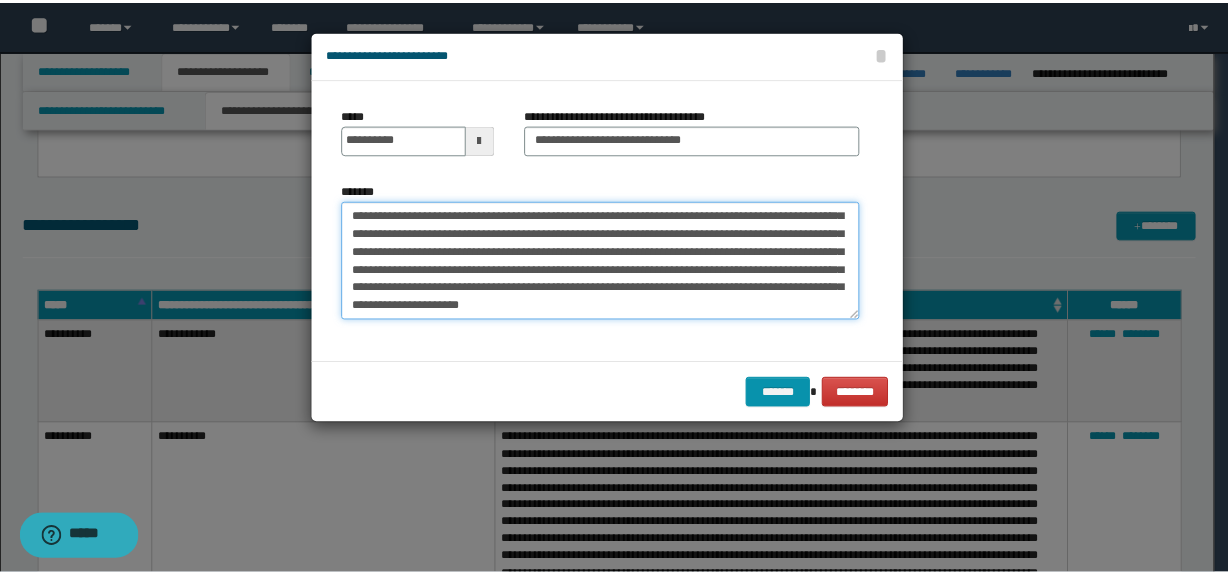 scroll, scrollTop: 108, scrollLeft: 0, axis: vertical 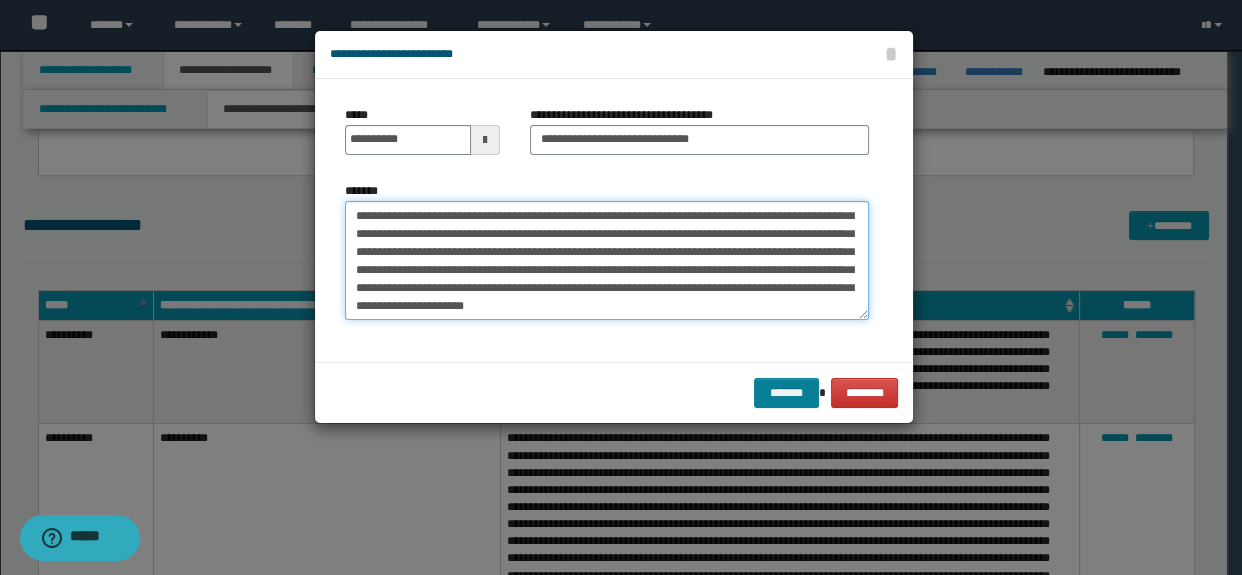 type on "**********" 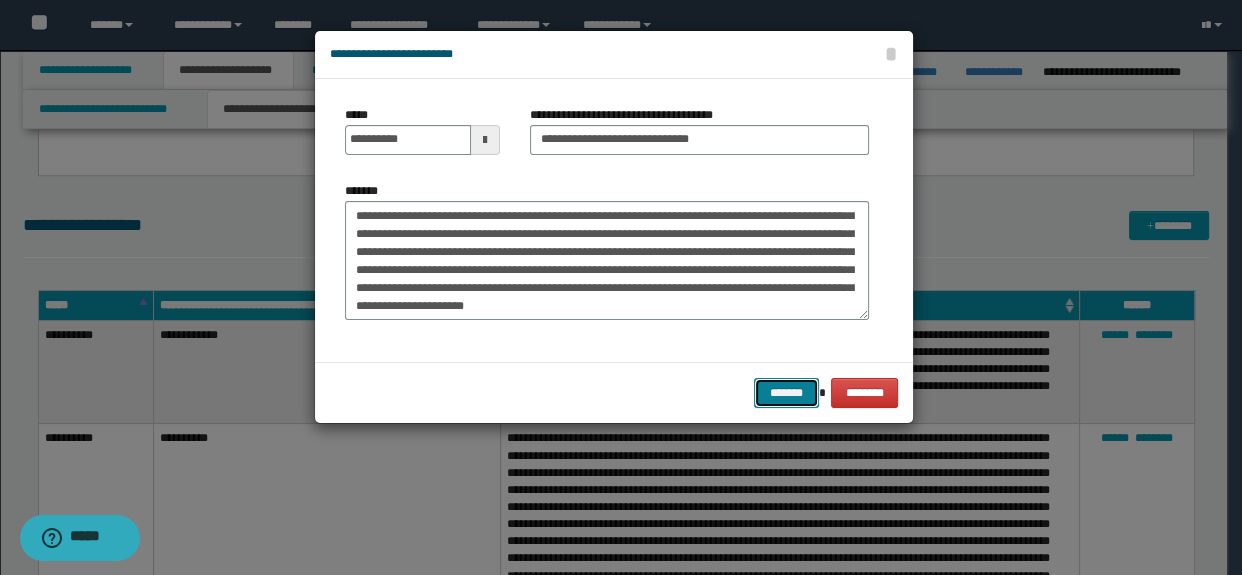 click on "*******" at bounding box center [786, 393] 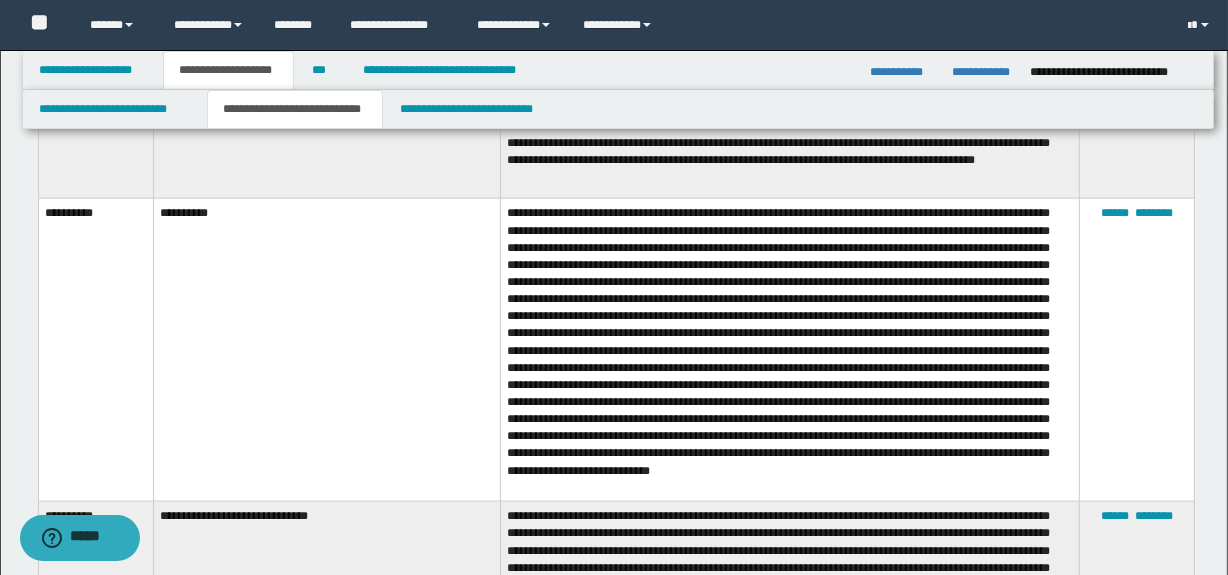 scroll, scrollTop: 9260, scrollLeft: 0, axis: vertical 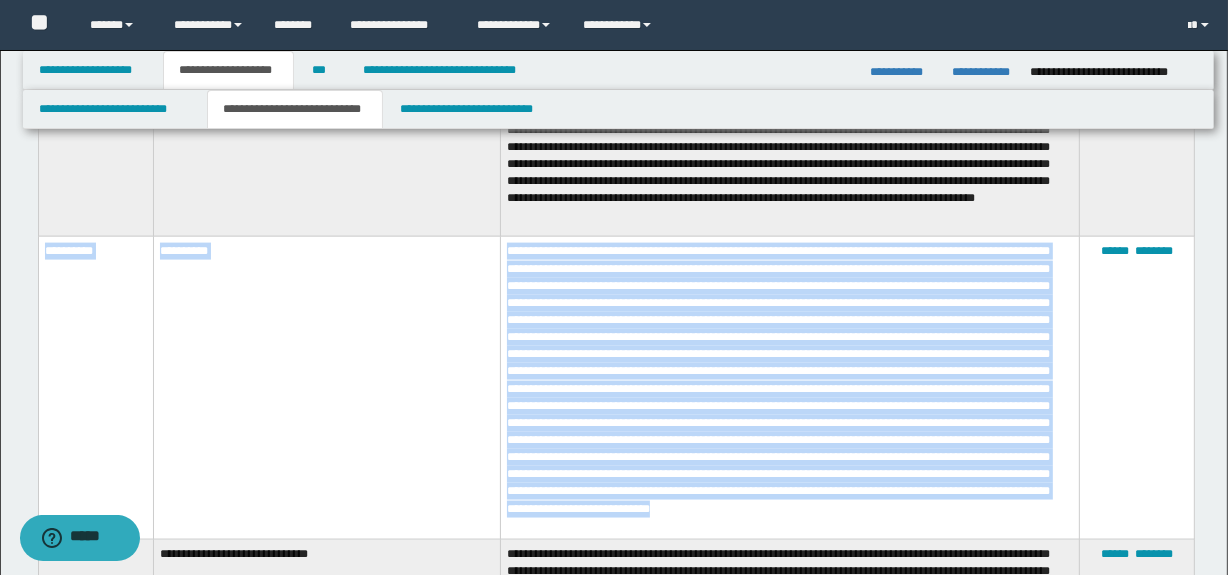 drag, startPoint x: 700, startPoint y: 529, endPoint x: 41, endPoint y: 370, distance: 677.91003 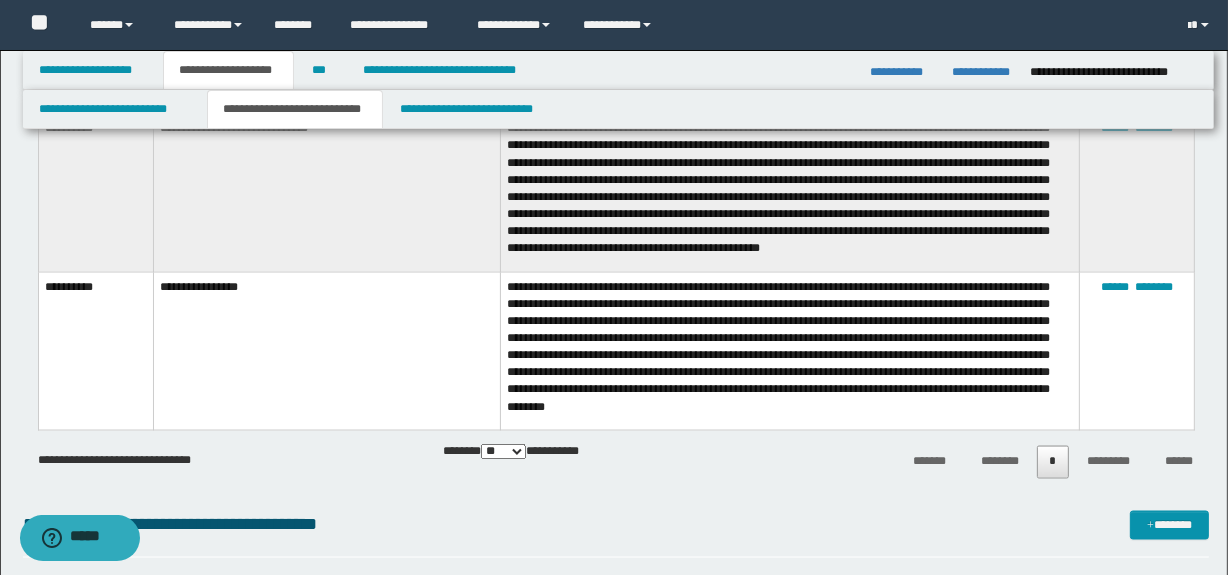 scroll, scrollTop: 10477, scrollLeft: 0, axis: vertical 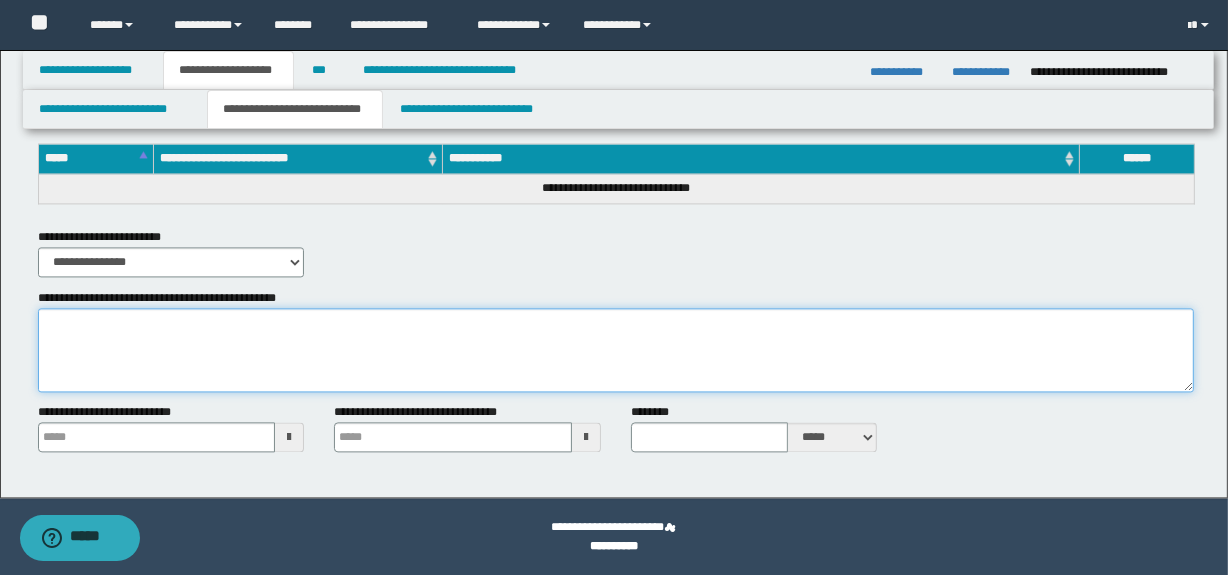 click on "**********" at bounding box center [616, 350] 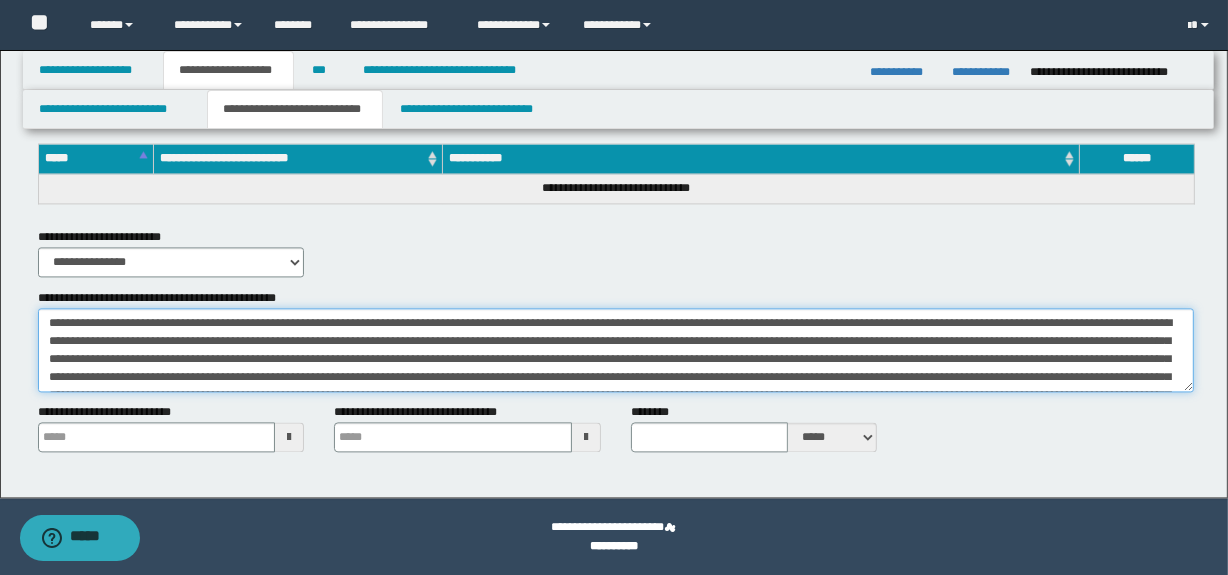 scroll, scrollTop: 83, scrollLeft: 0, axis: vertical 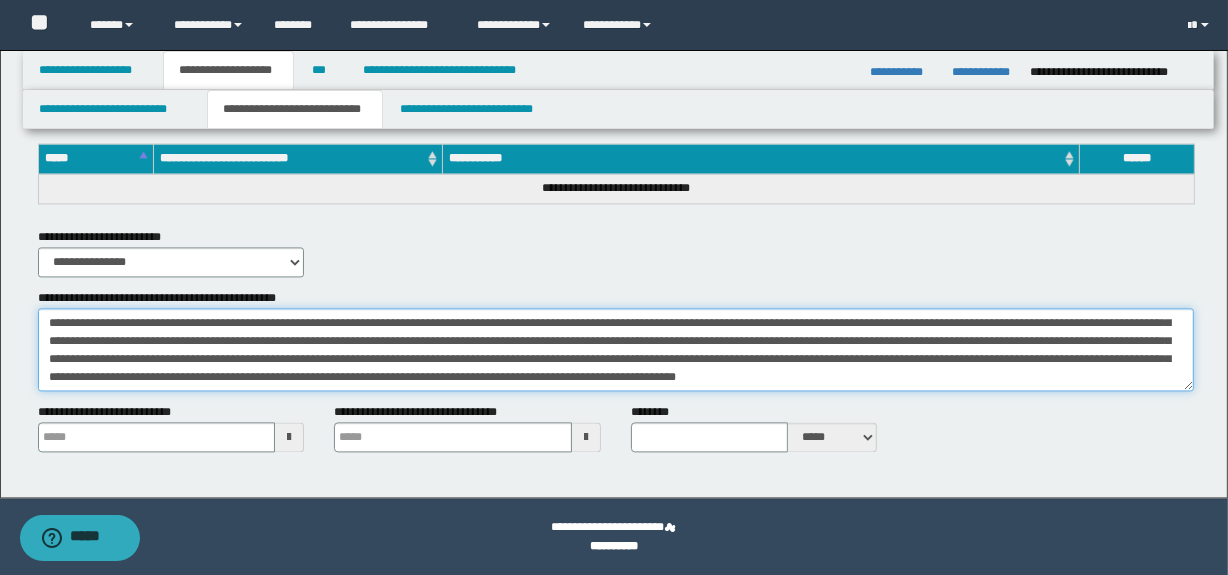 click on "**********" at bounding box center (616, 350) 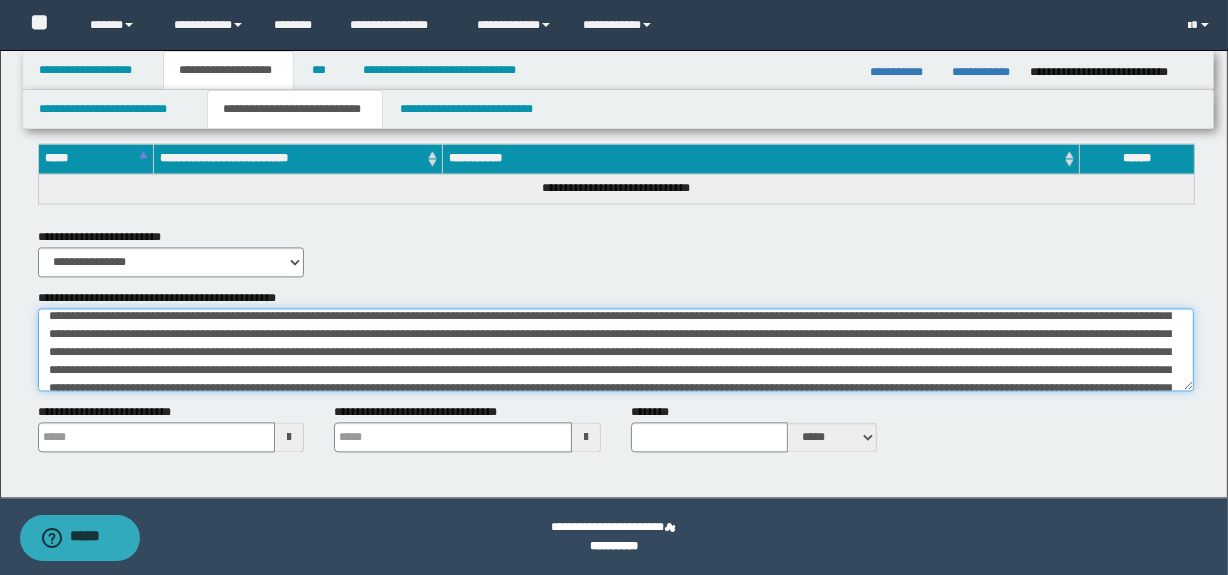 scroll, scrollTop: 0, scrollLeft: 0, axis: both 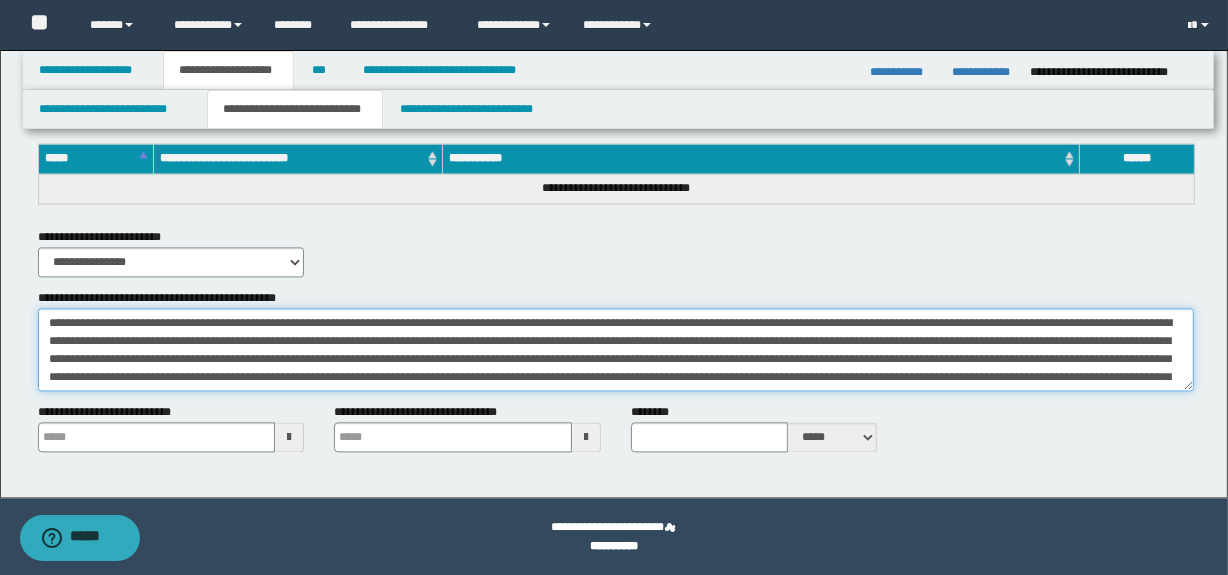 click on "**********" at bounding box center [616, 350] 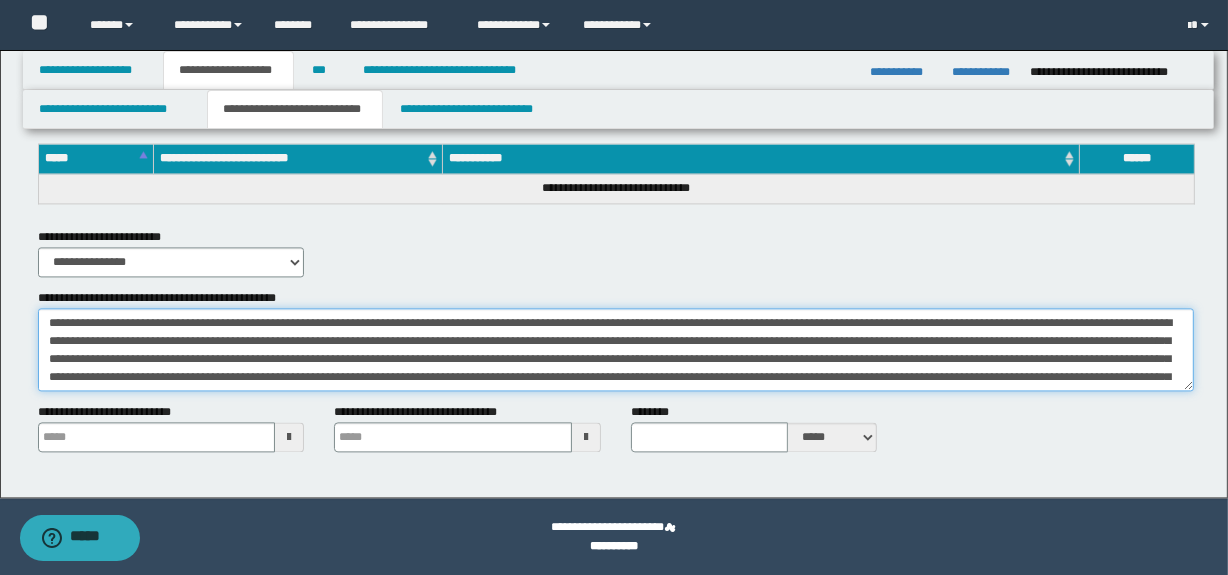 click on "**********" at bounding box center (616, 350) 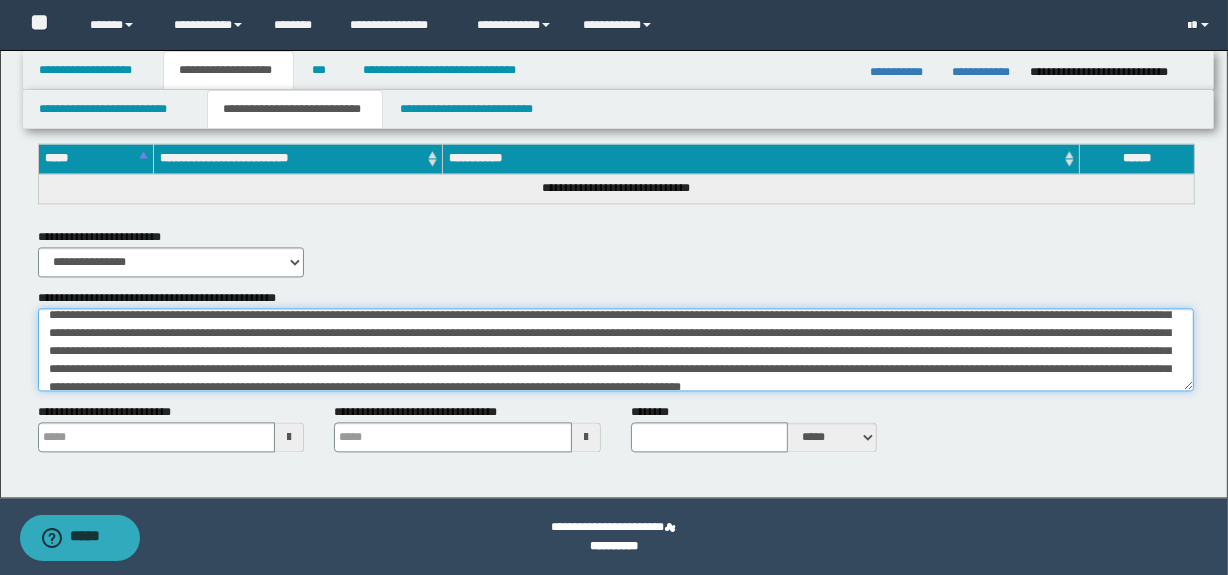scroll, scrollTop: 58, scrollLeft: 0, axis: vertical 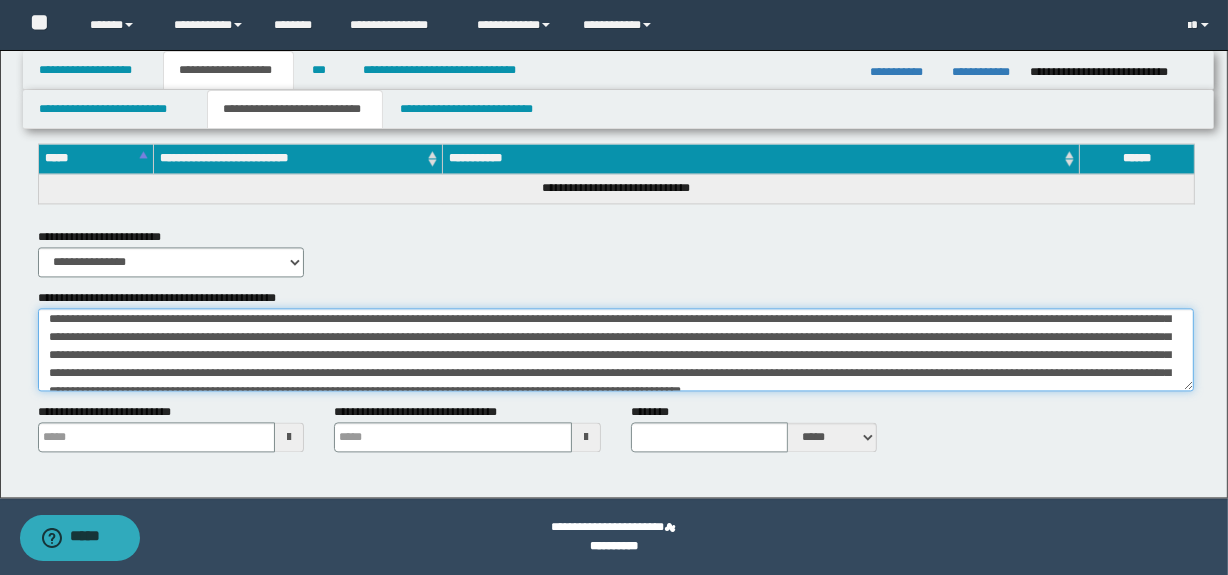 click on "**********" at bounding box center [616, 350] 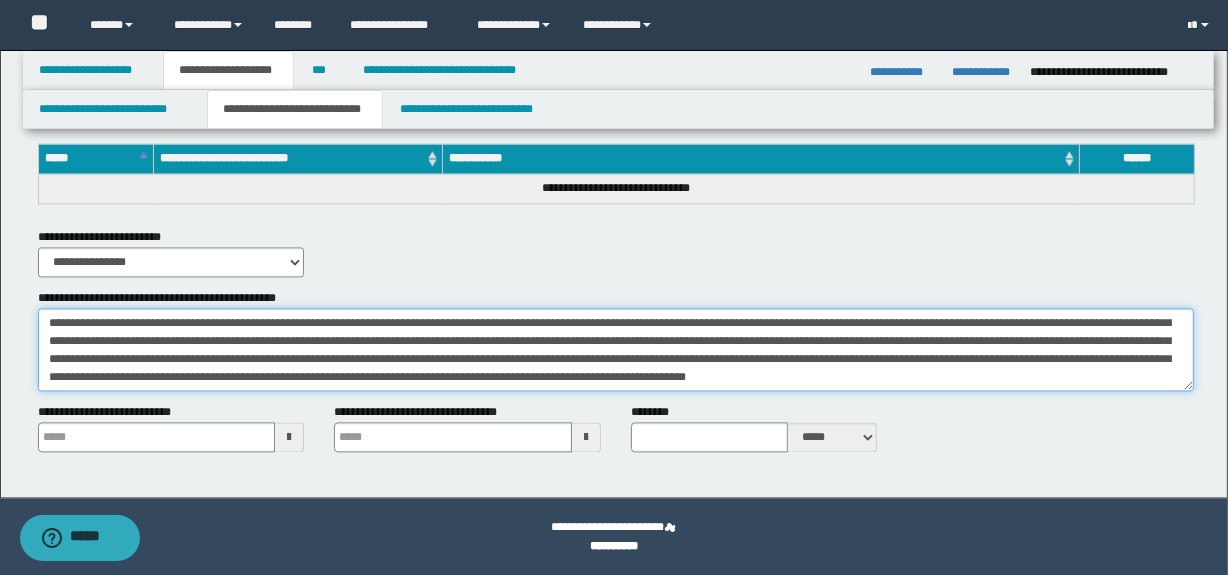 scroll, scrollTop: 0, scrollLeft: 0, axis: both 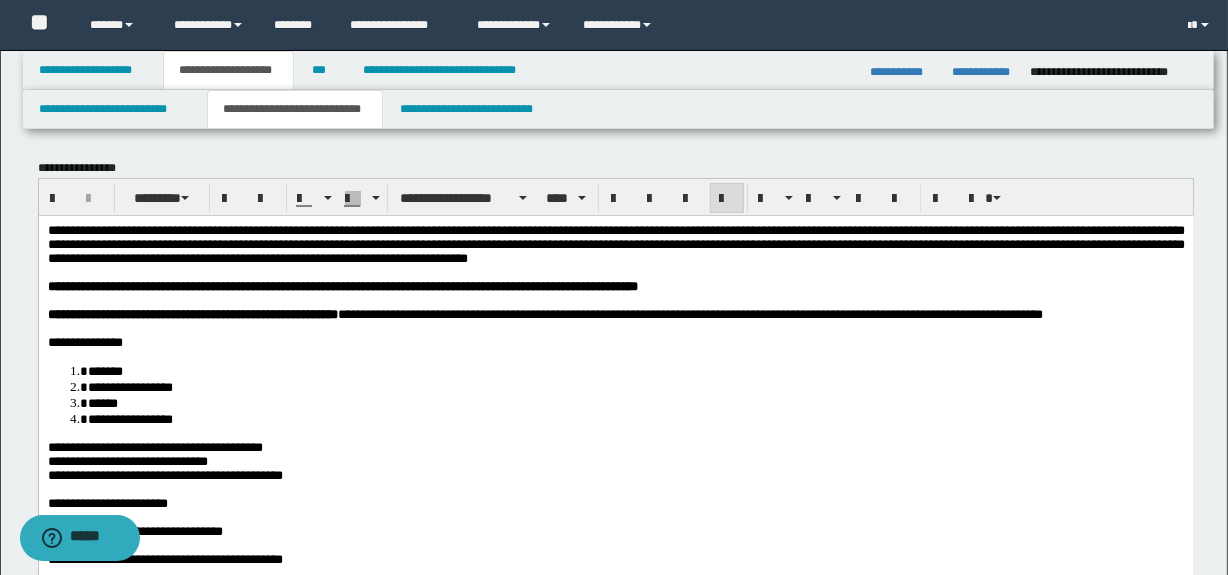 type on "**********" 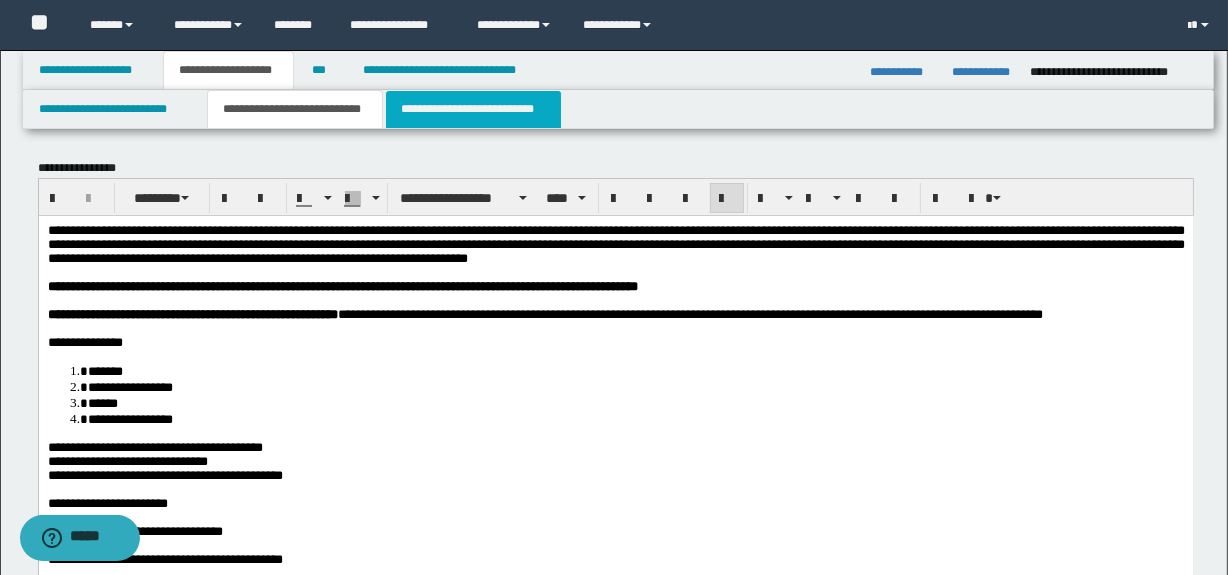 click on "**********" at bounding box center [473, 109] 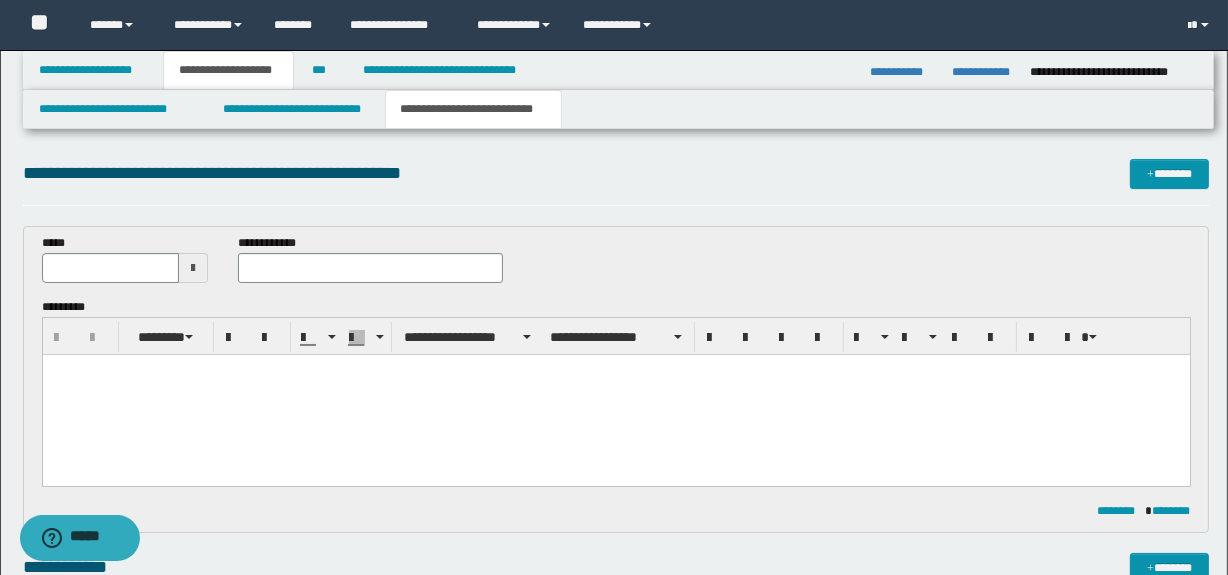 scroll, scrollTop: 0, scrollLeft: 0, axis: both 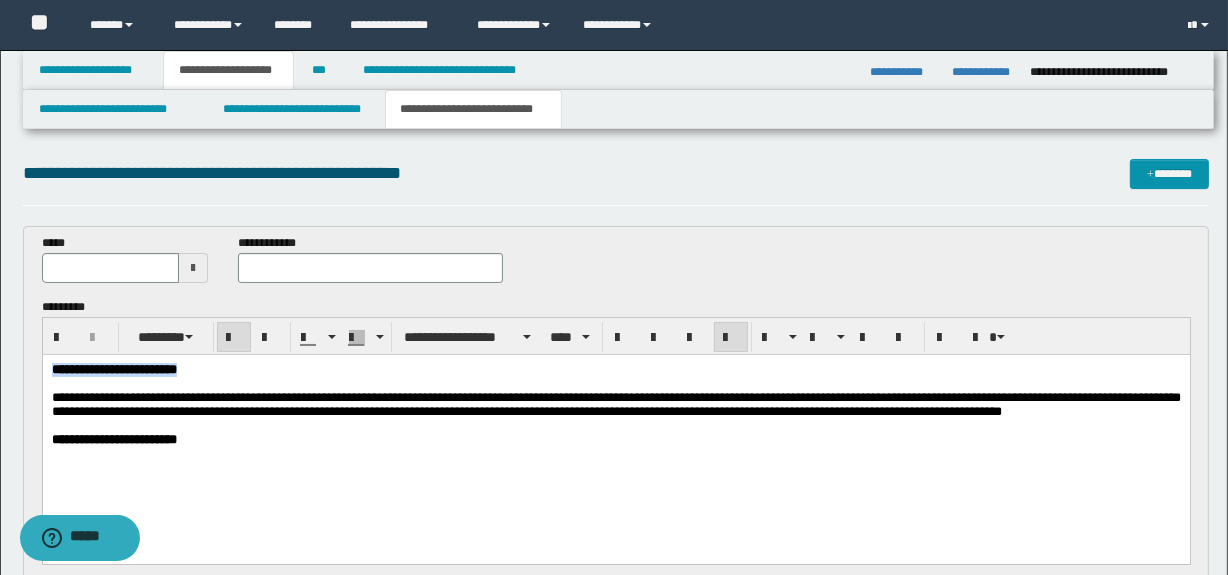 drag, startPoint x: 281, startPoint y: 374, endPoint x: 49, endPoint y: 369, distance: 232.05388 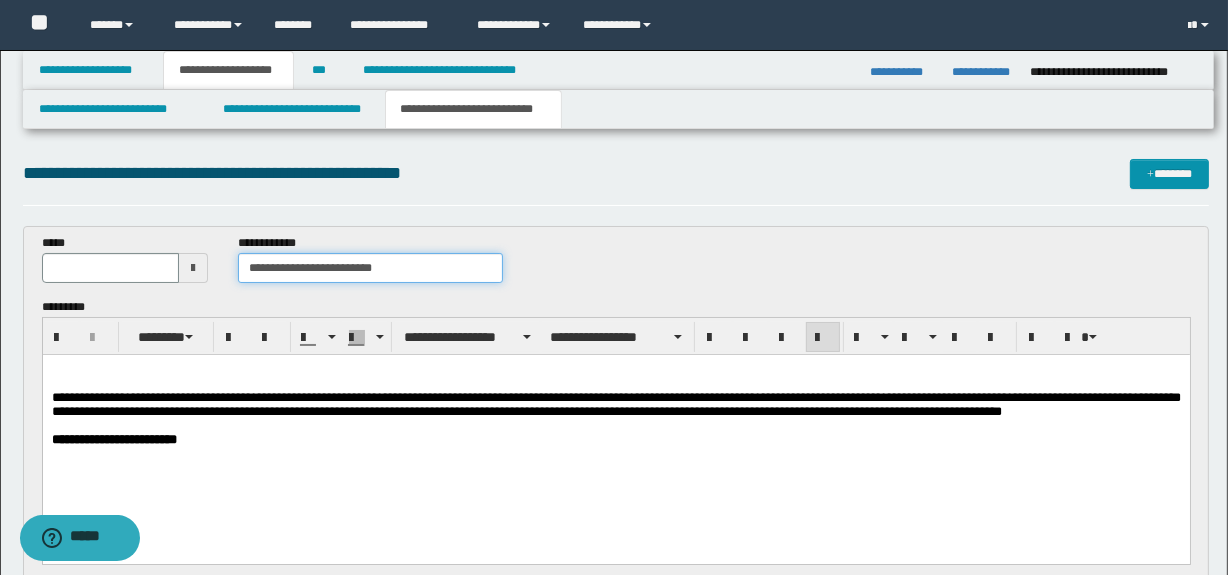 click on "**********" at bounding box center (370, 268) 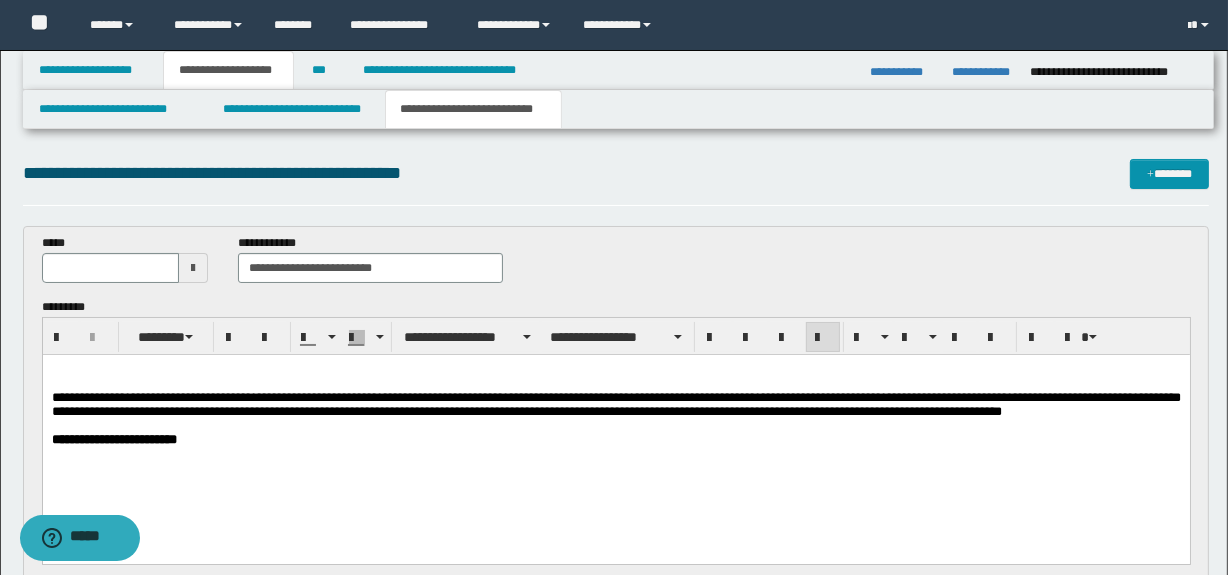 click at bounding box center (193, 268) 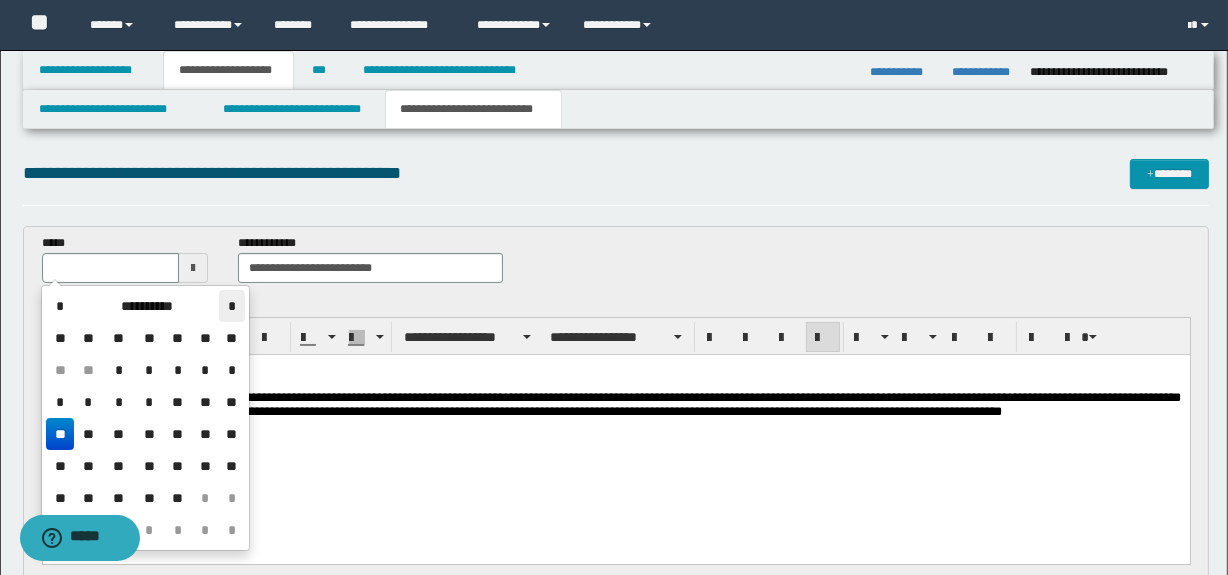 click on "*" at bounding box center [231, 306] 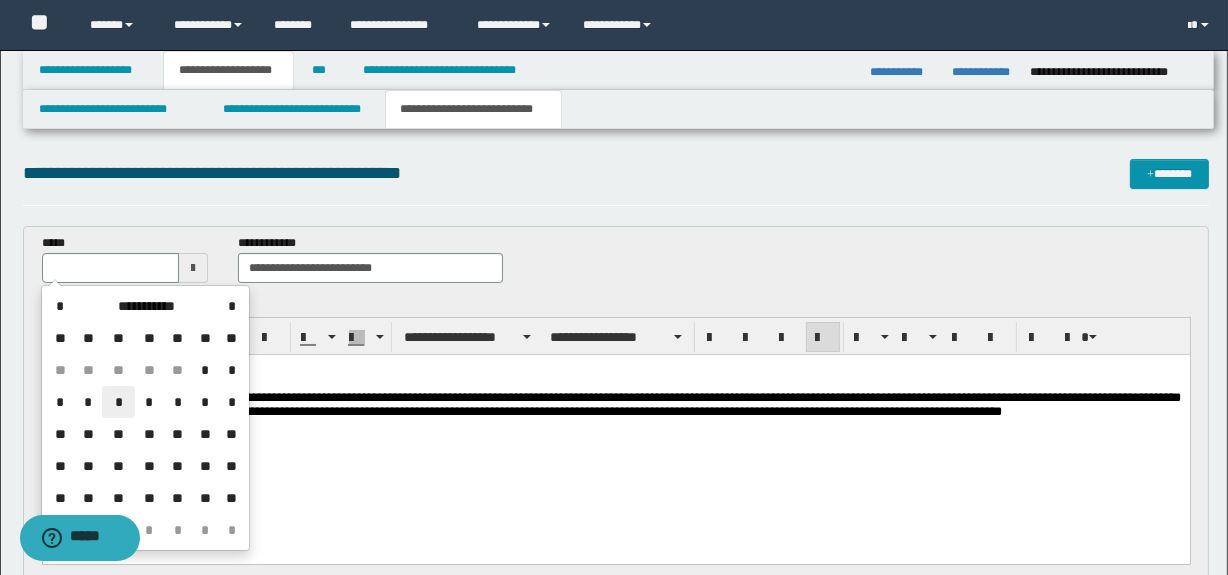 click on "*" at bounding box center [118, 402] 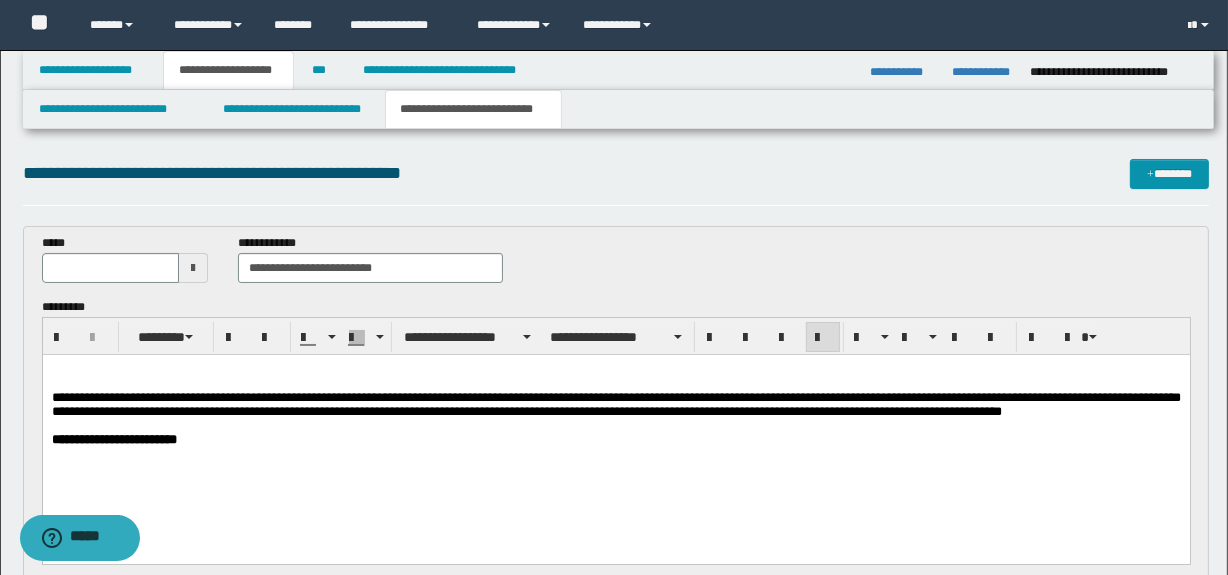 type on "**********" 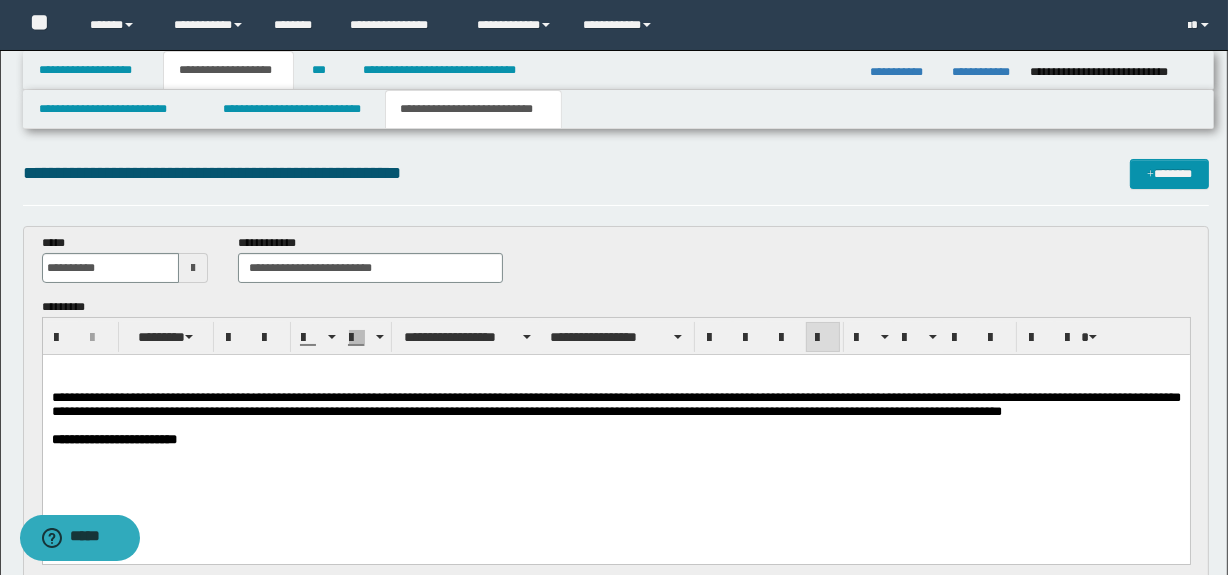 click on "**********" at bounding box center [615, 430] 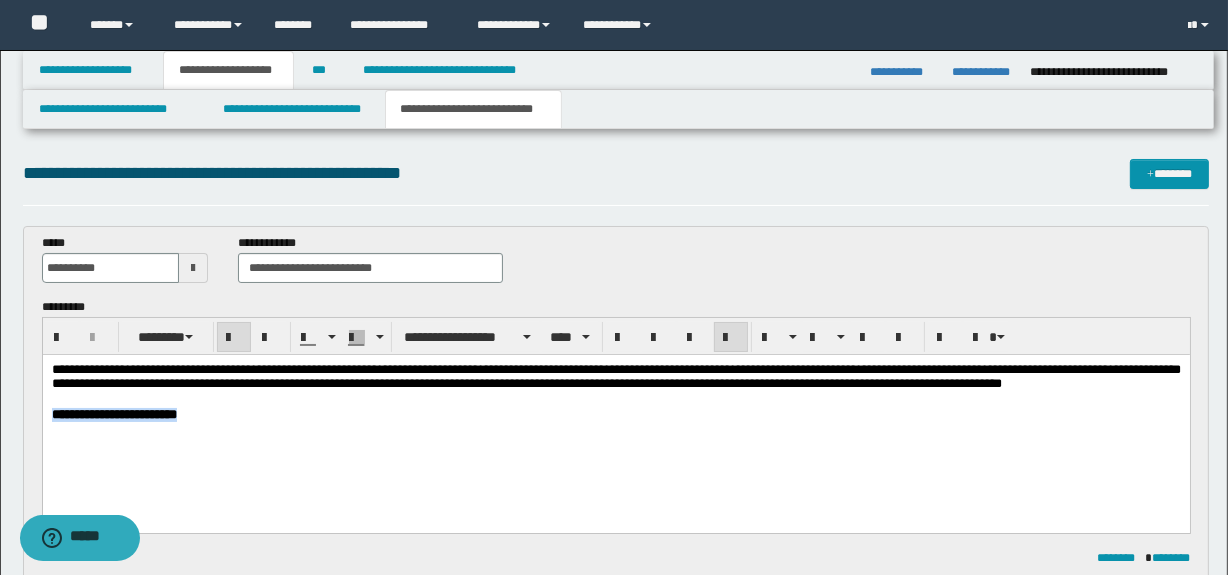 drag, startPoint x: 270, startPoint y: 418, endPoint x: 45, endPoint y: 427, distance: 225.17993 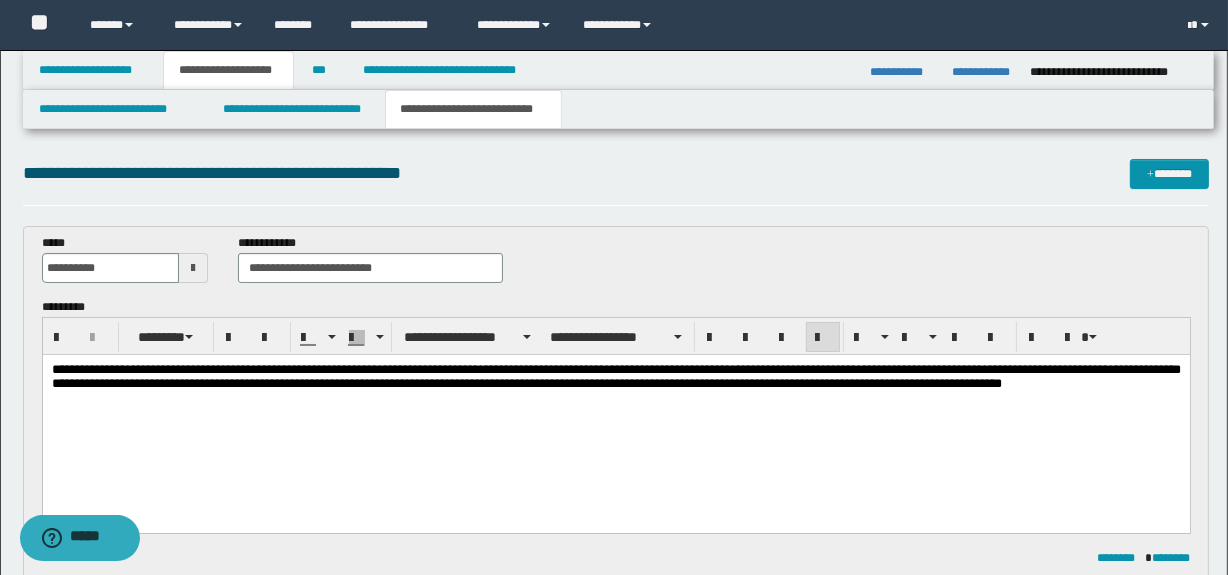 click on "**********" at bounding box center (616, 182) 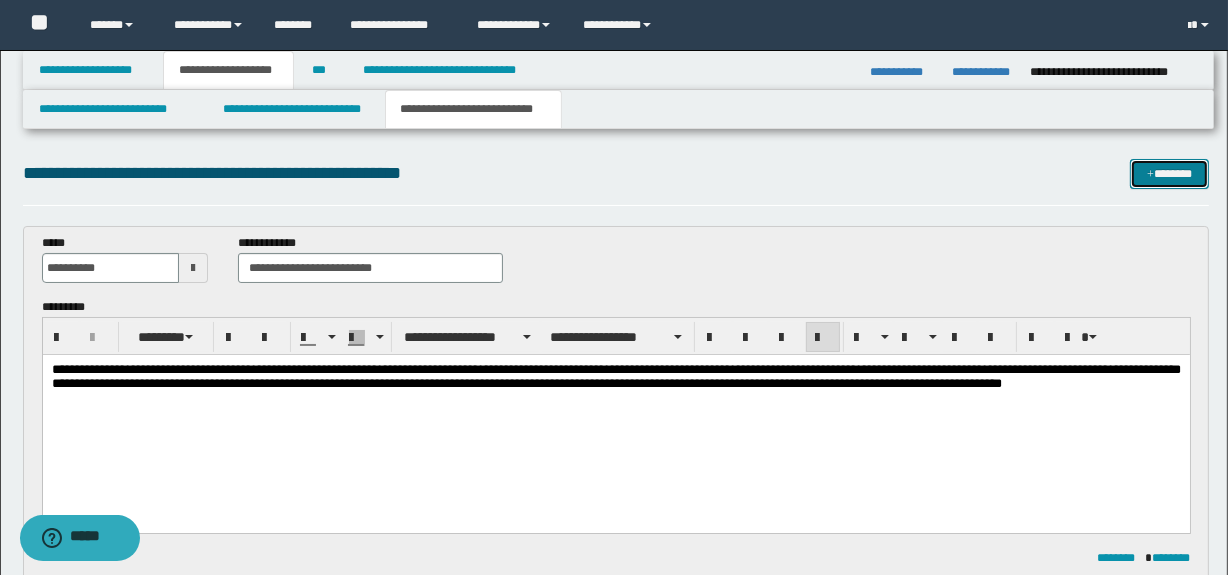click on "*******" at bounding box center [1170, 174] 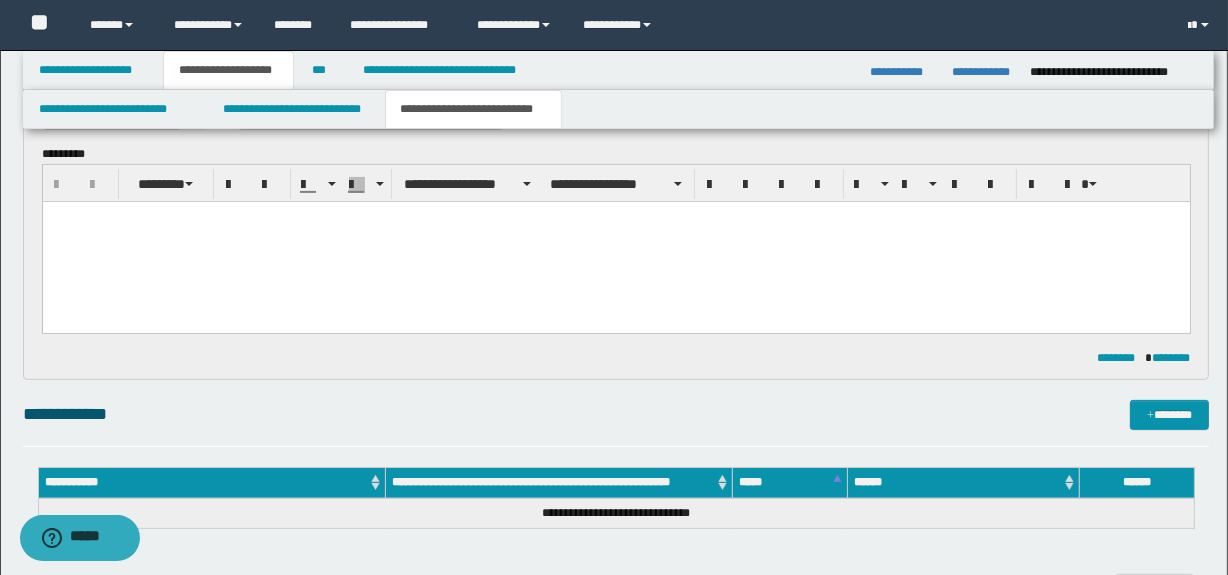 scroll, scrollTop: 249, scrollLeft: 0, axis: vertical 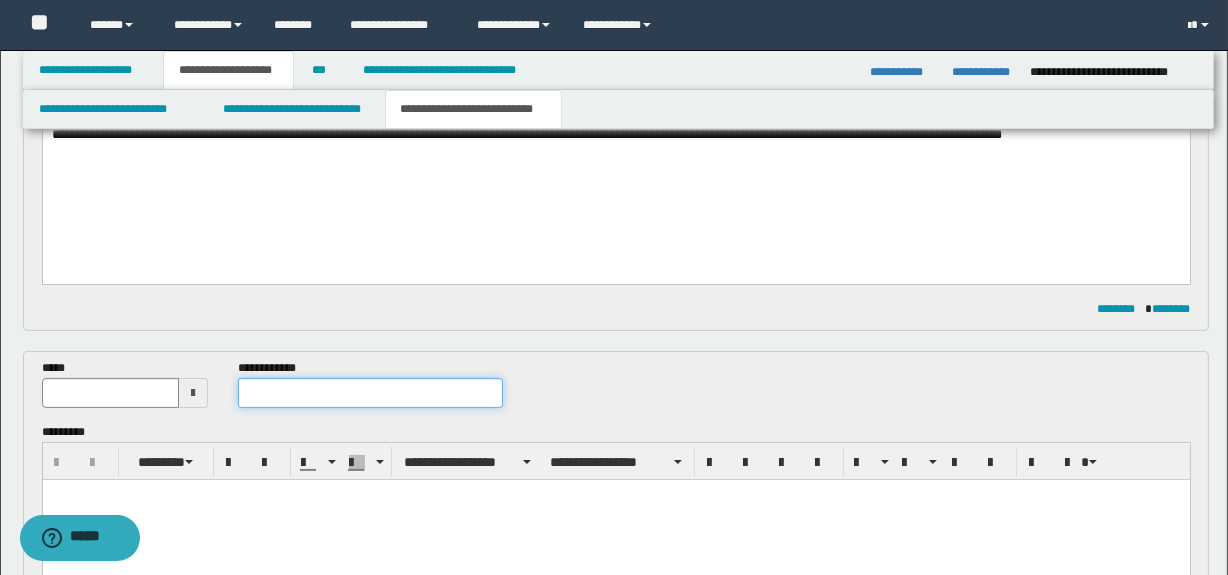 click at bounding box center [370, 393] 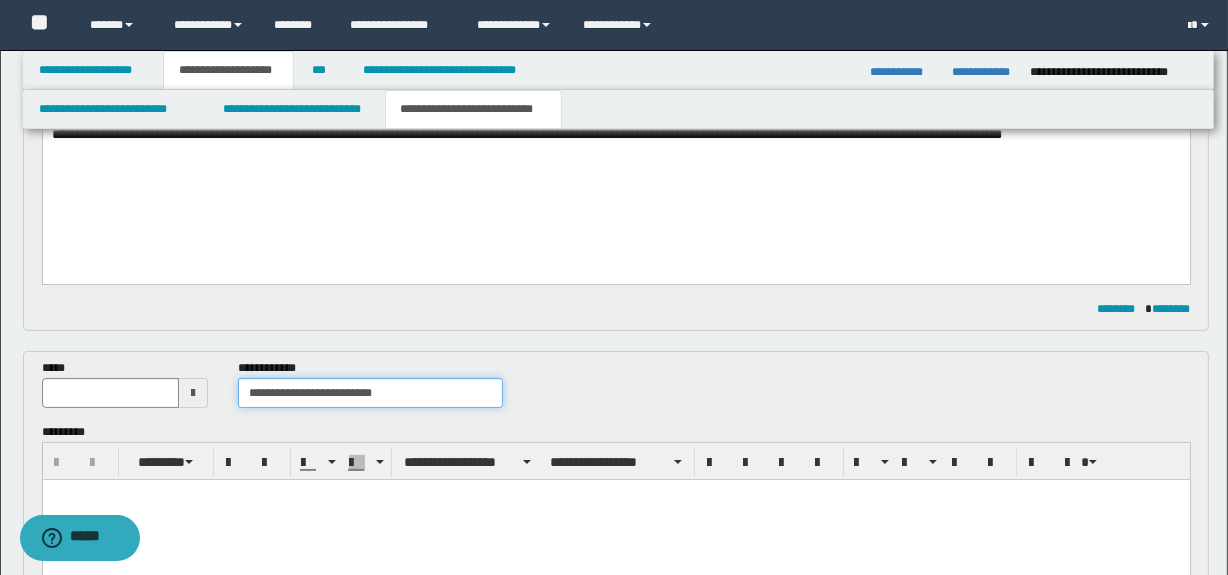 type on "**********" 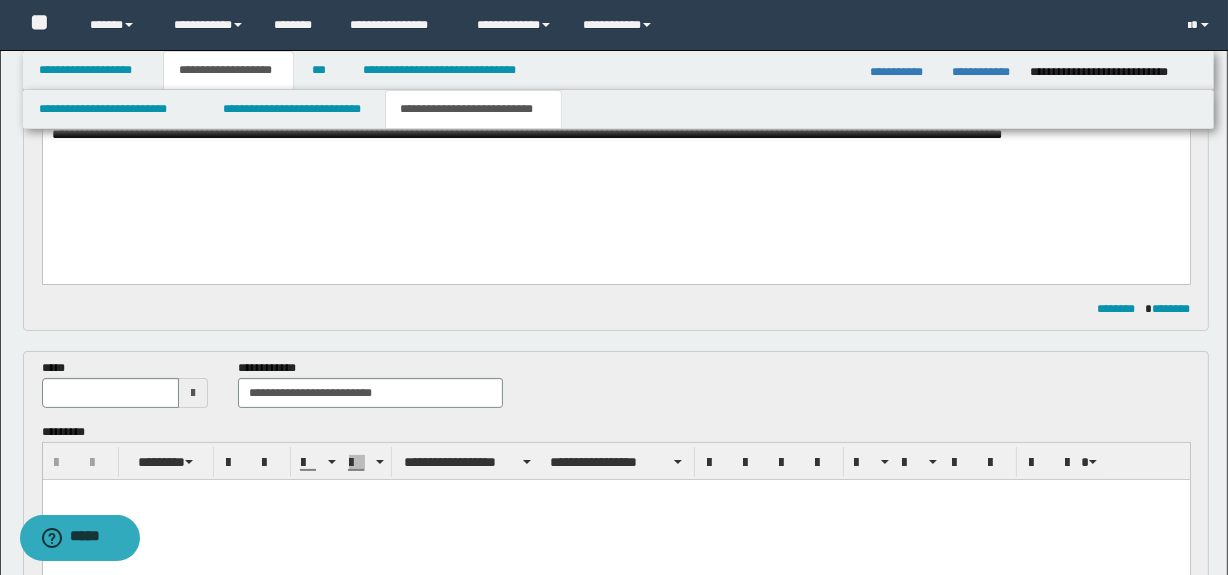click at bounding box center [193, 393] 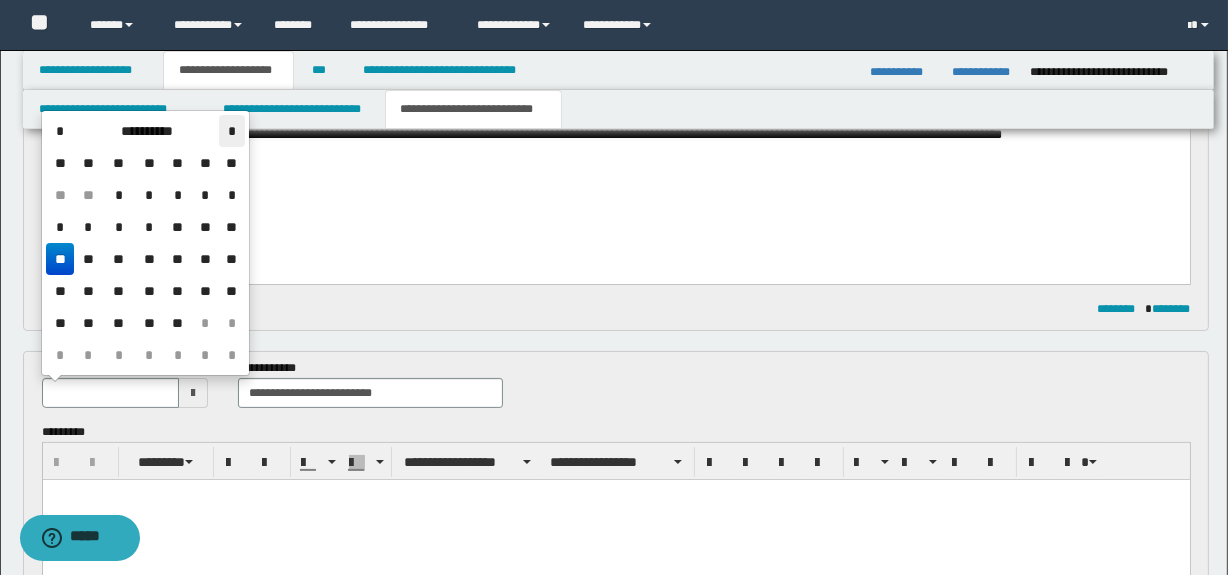 click on "*" at bounding box center (231, 131) 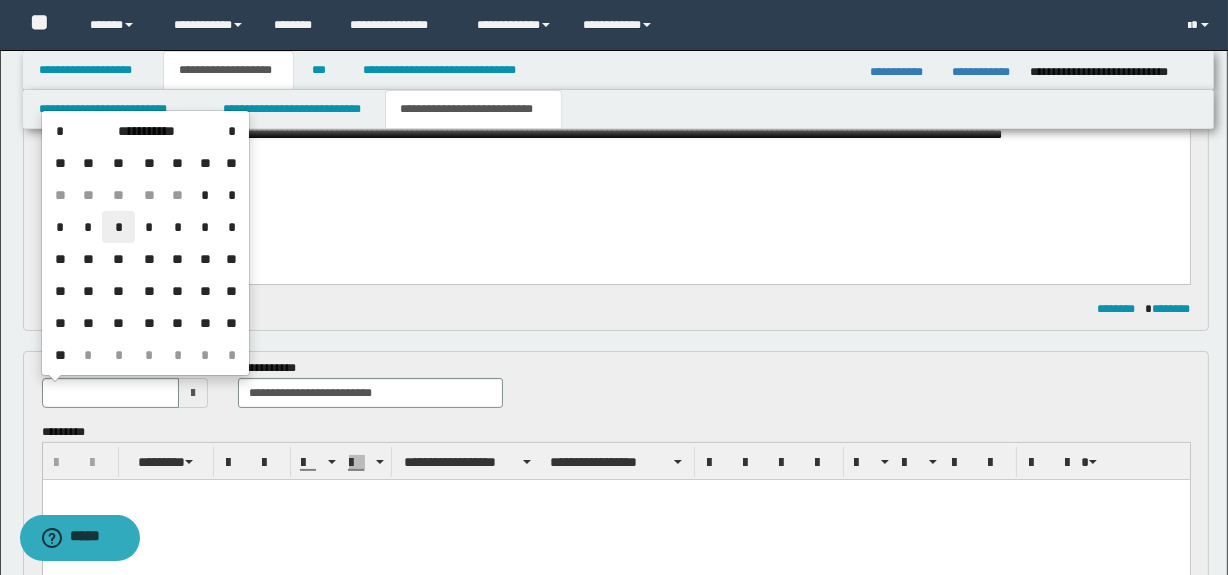 click on "*" at bounding box center (118, 227) 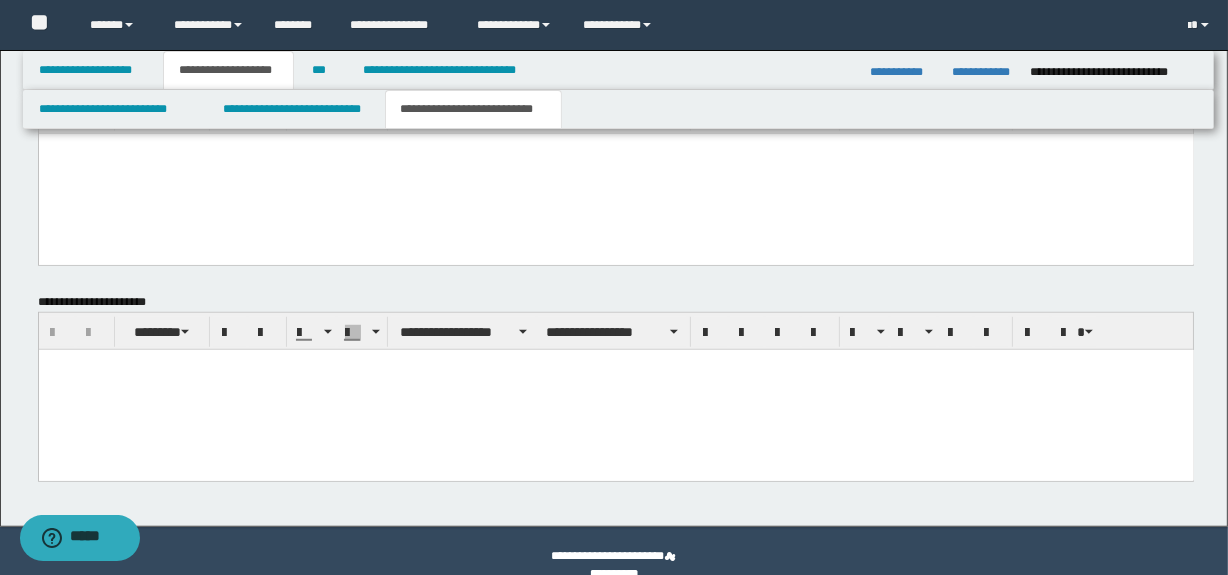 scroll, scrollTop: 1310, scrollLeft: 0, axis: vertical 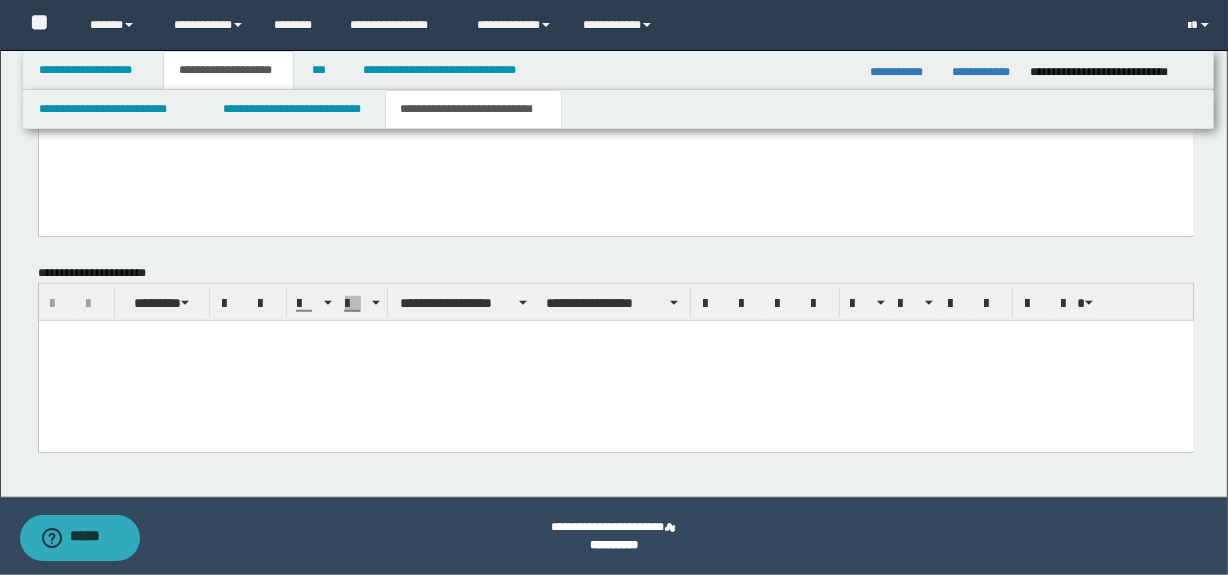 click at bounding box center [615, 360] 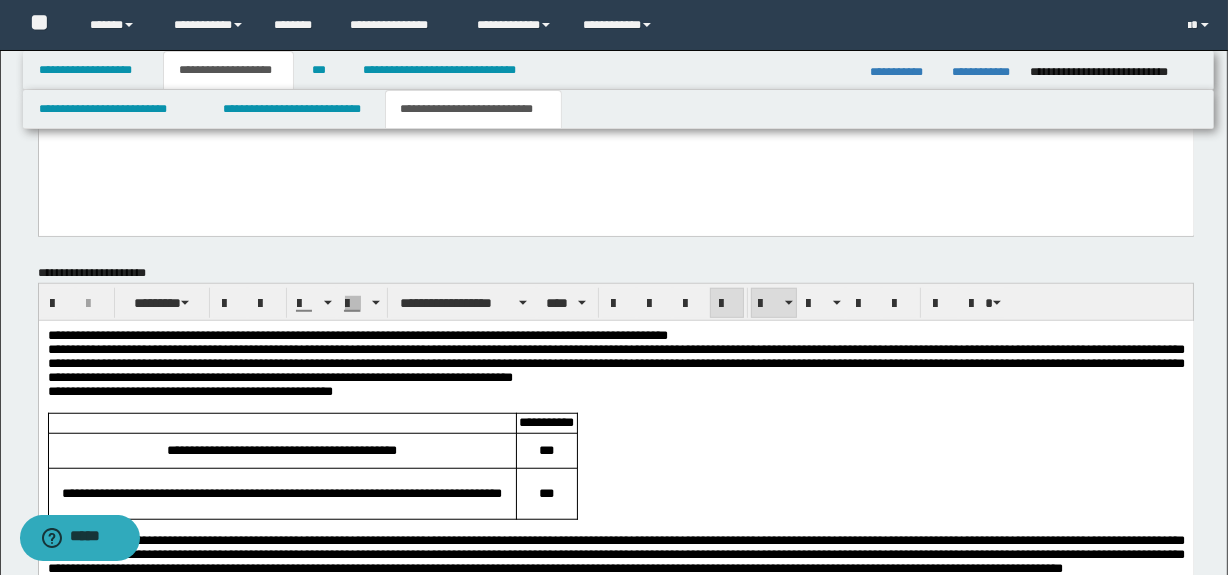 click on "**********" at bounding box center [615, 335] 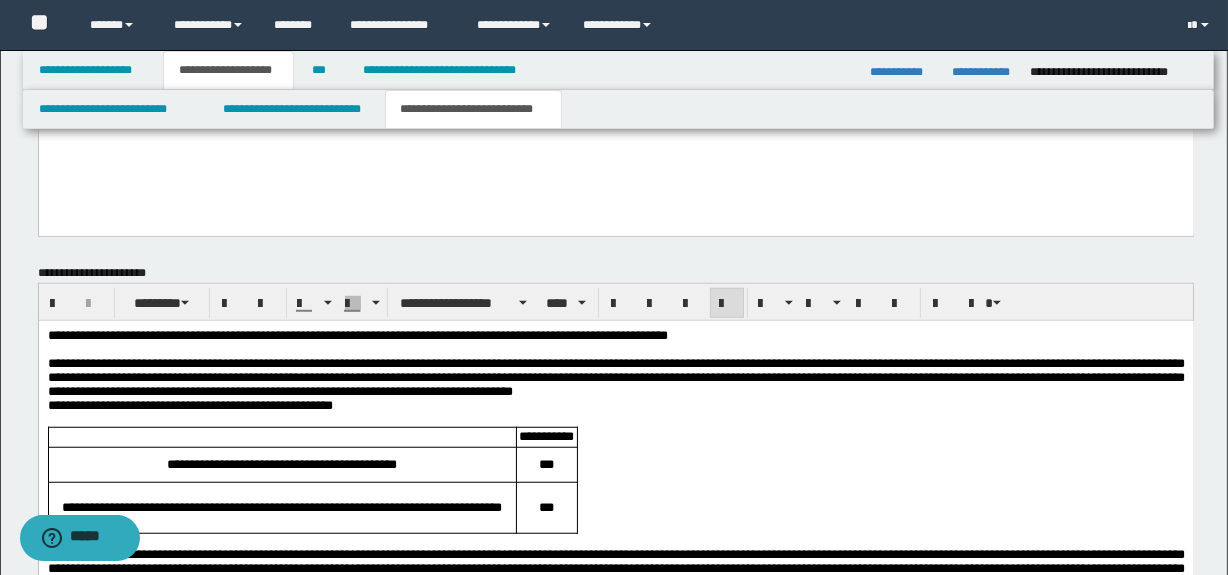 click on "**********" at bounding box center (615, 377) 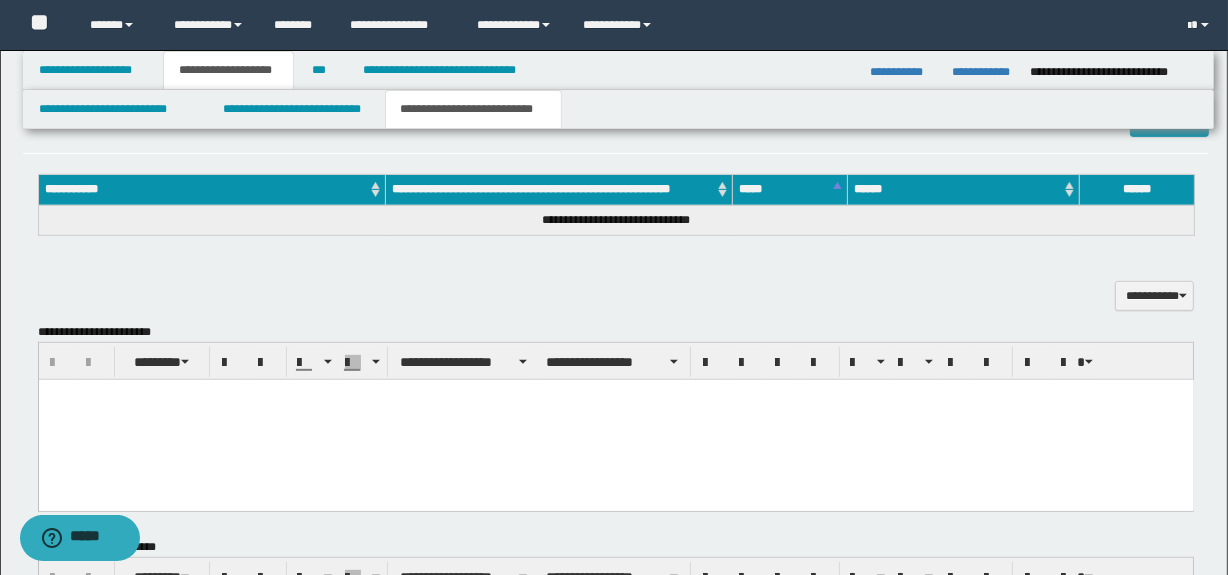 scroll, scrollTop: 771, scrollLeft: 0, axis: vertical 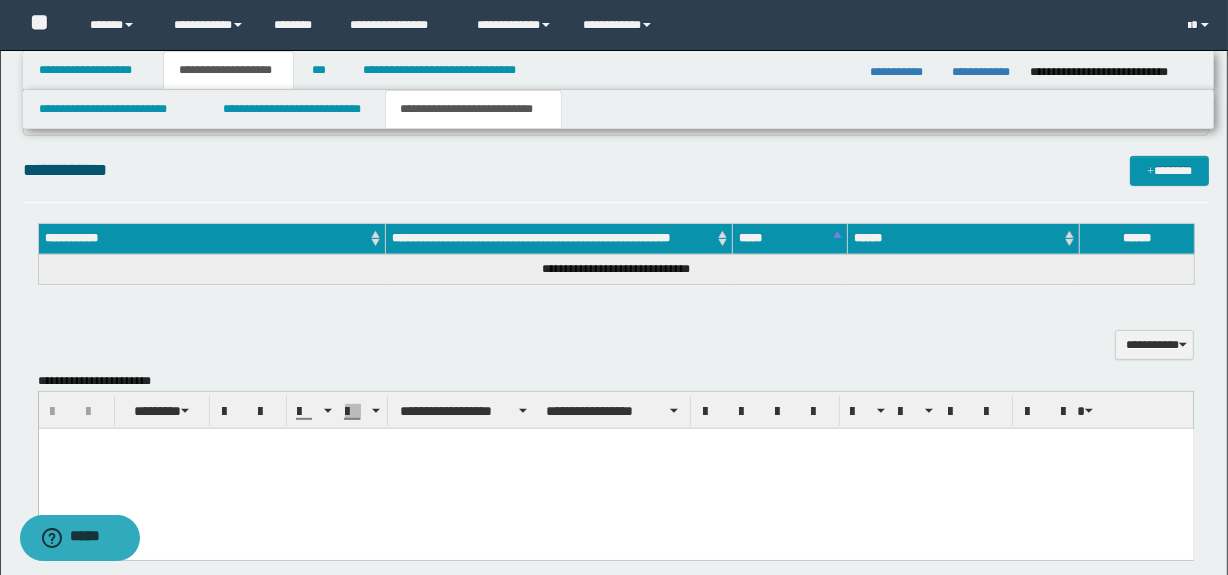 click at bounding box center (615, 468) 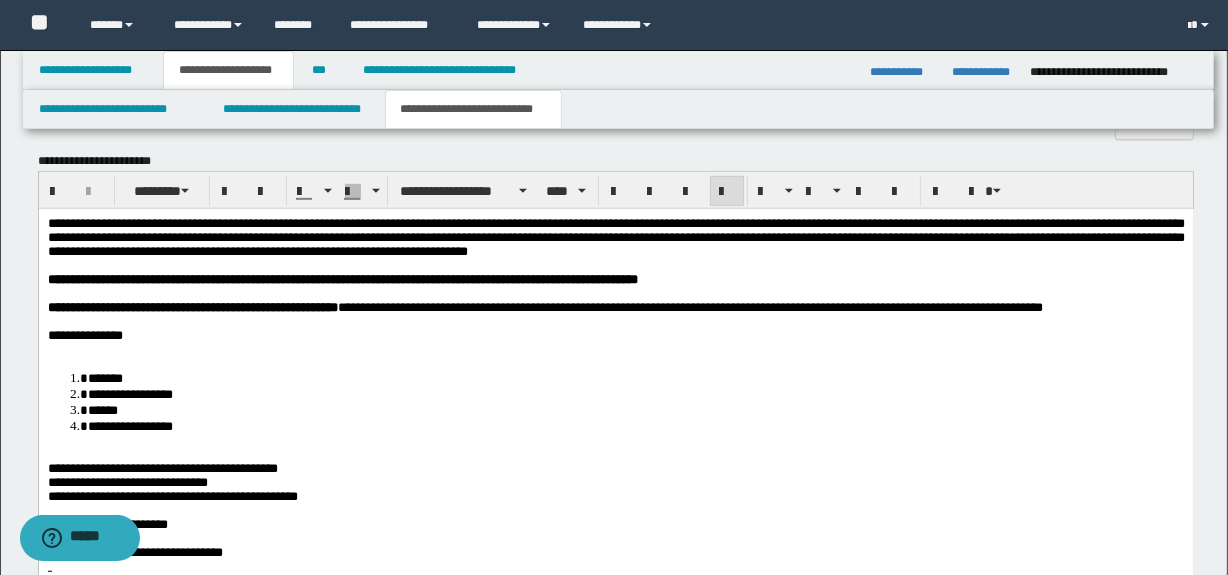 scroll, scrollTop: 1011, scrollLeft: 0, axis: vertical 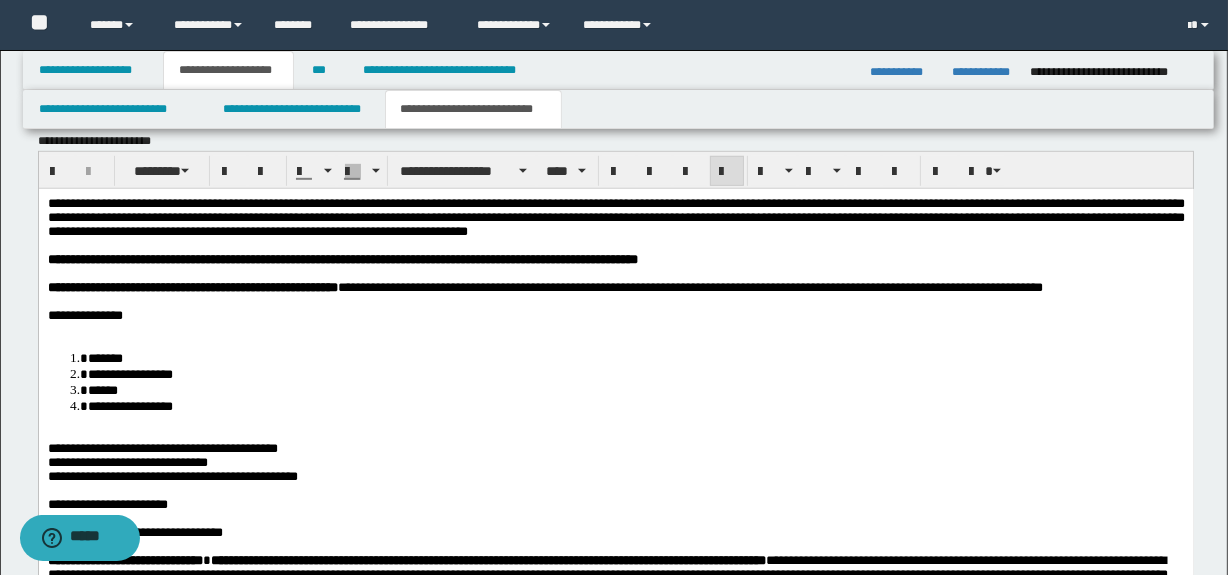 click at bounding box center [615, 329] 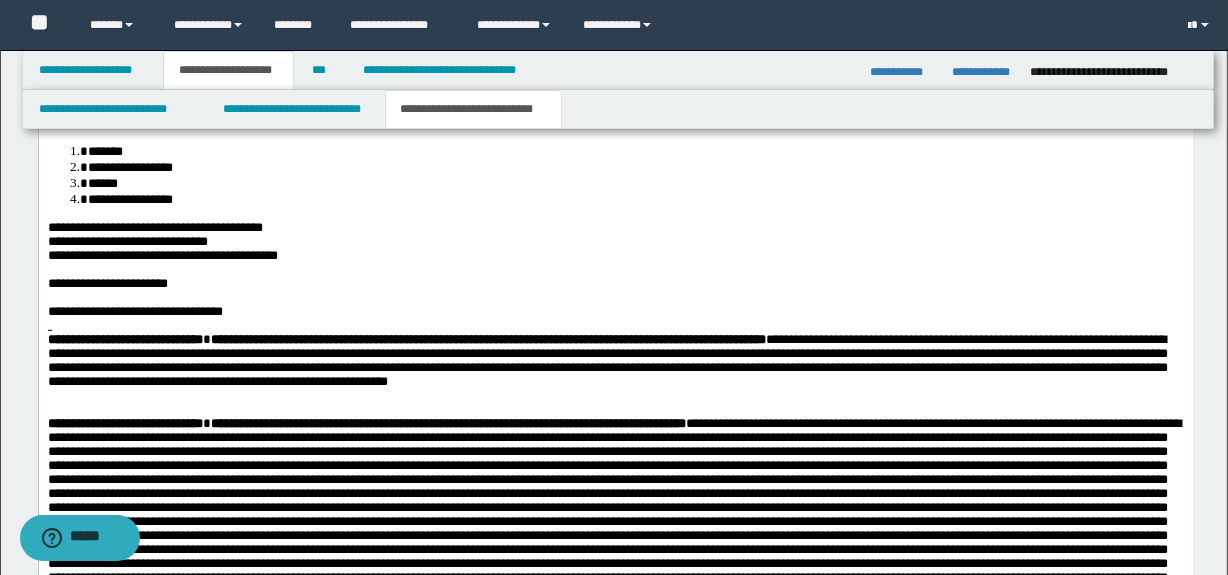 scroll, scrollTop: 1244, scrollLeft: 0, axis: vertical 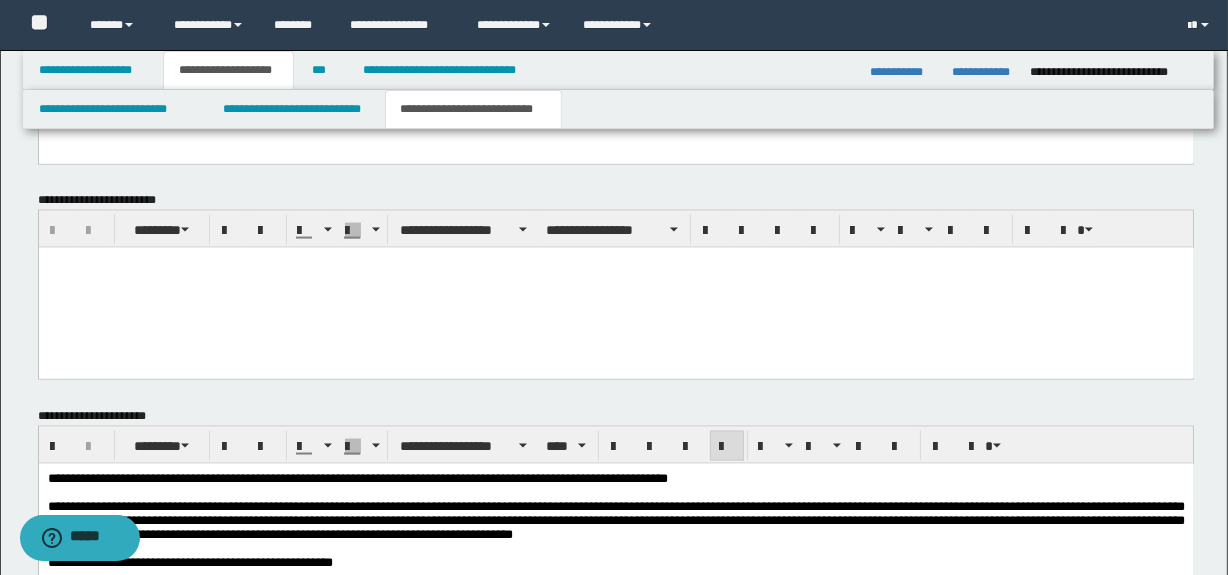 drag, startPoint x: 408, startPoint y: -1102, endPoint x: 597, endPoint y: 203, distance: 1318.6152 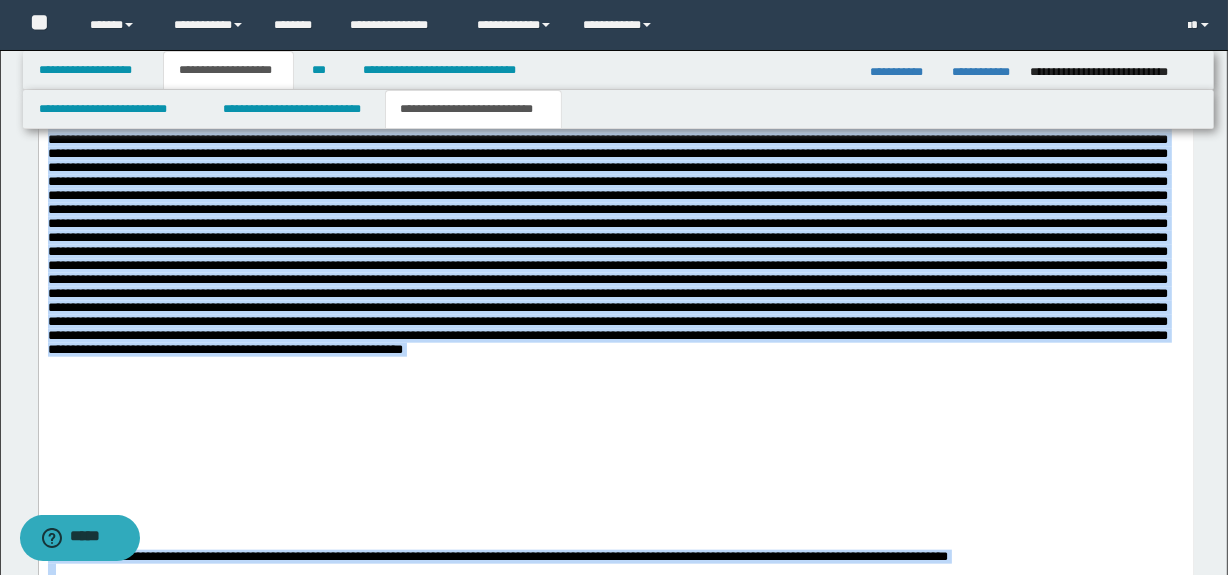 scroll, scrollTop: 1750, scrollLeft: 0, axis: vertical 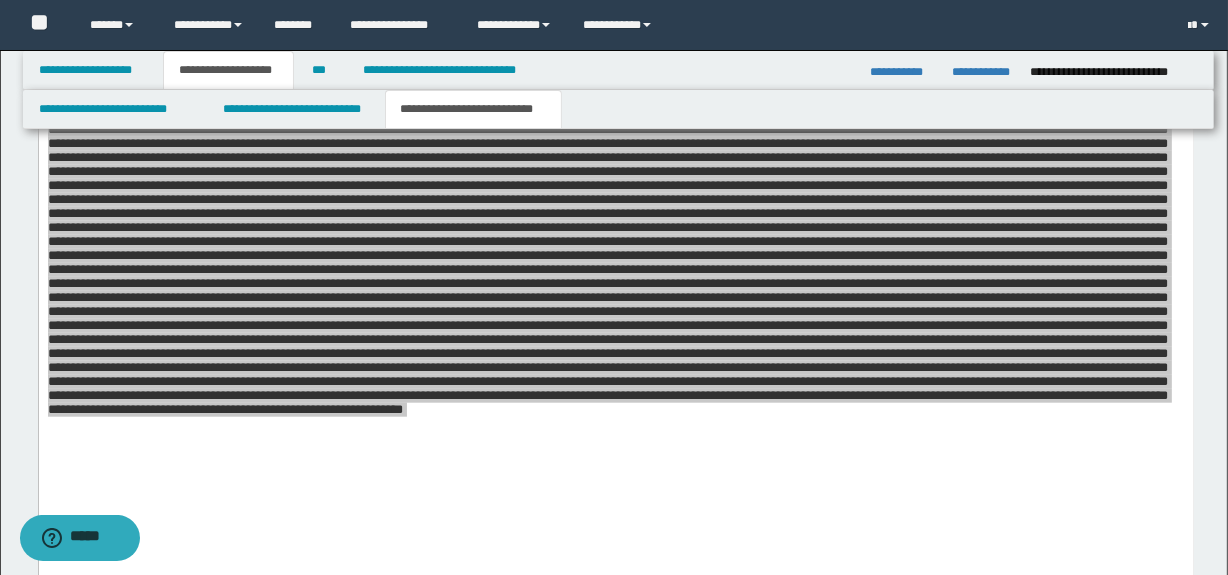 click on "**********" at bounding box center [616, 247] 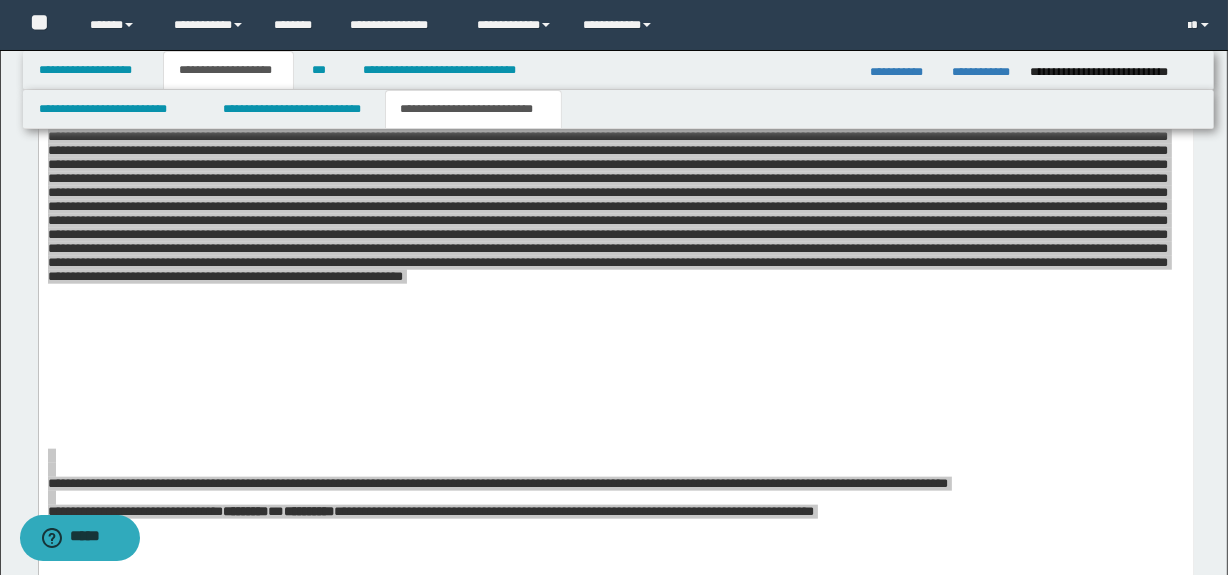 scroll, scrollTop: 1890, scrollLeft: 0, axis: vertical 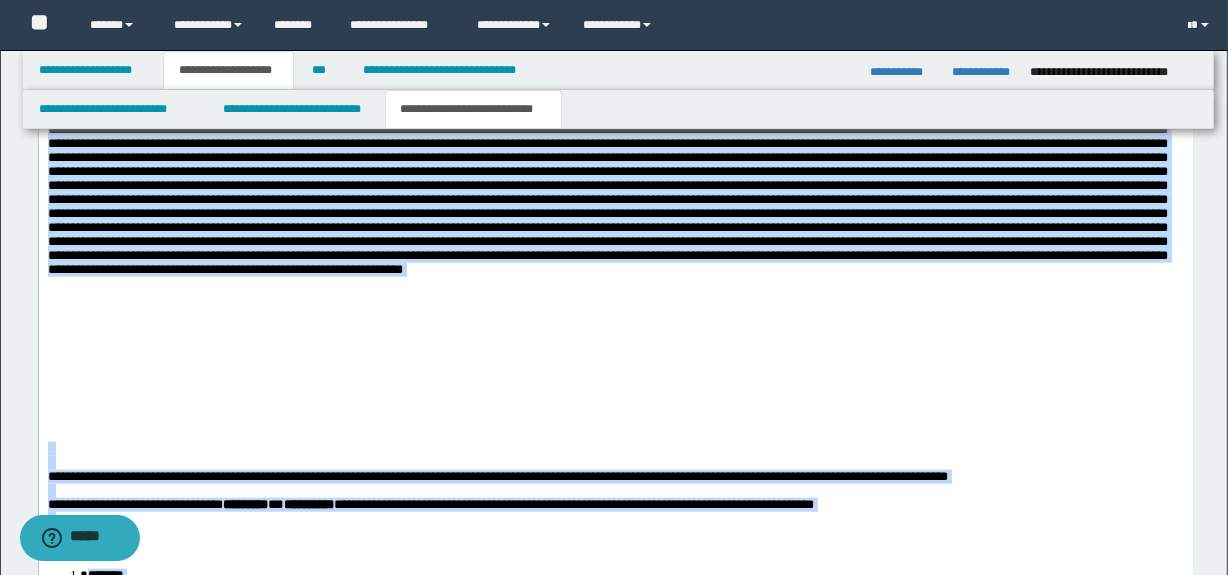 click at bounding box center [613, 4] 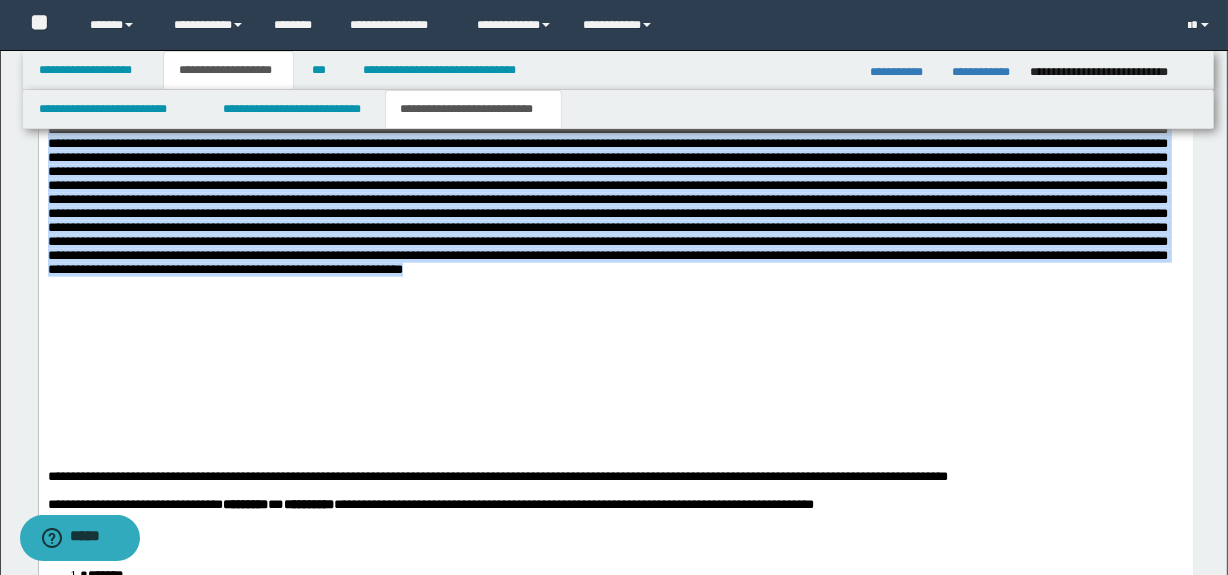 drag, startPoint x: 272, startPoint y: 472, endPoint x: 675, endPoint y: 182, distance: 496.49673 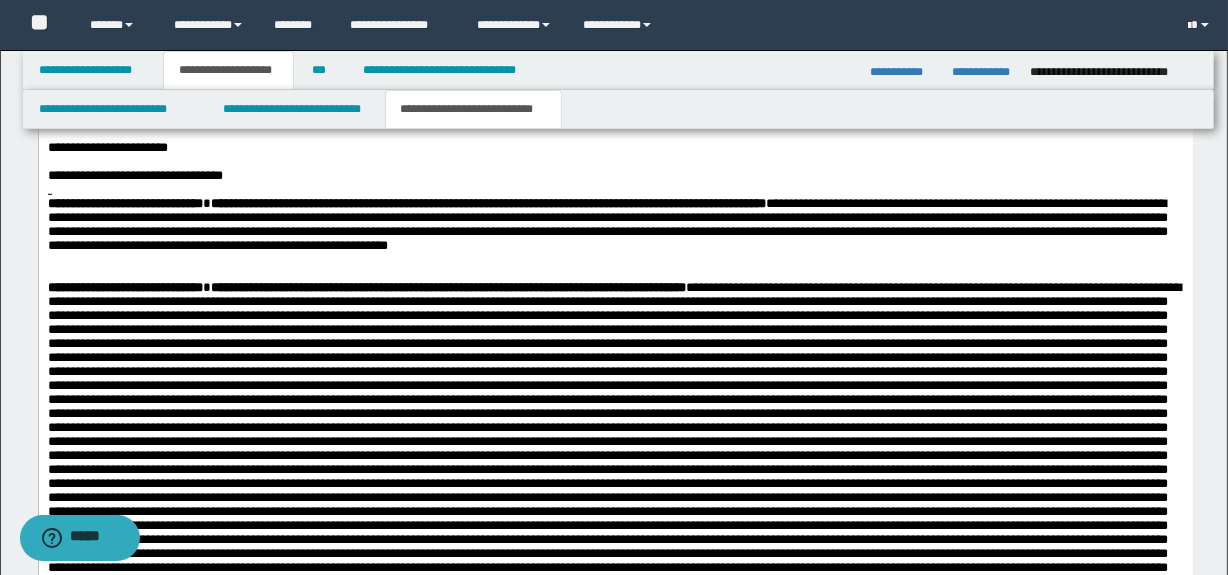 scroll, scrollTop: 1300, scrollLeft: 0, axis: vertical 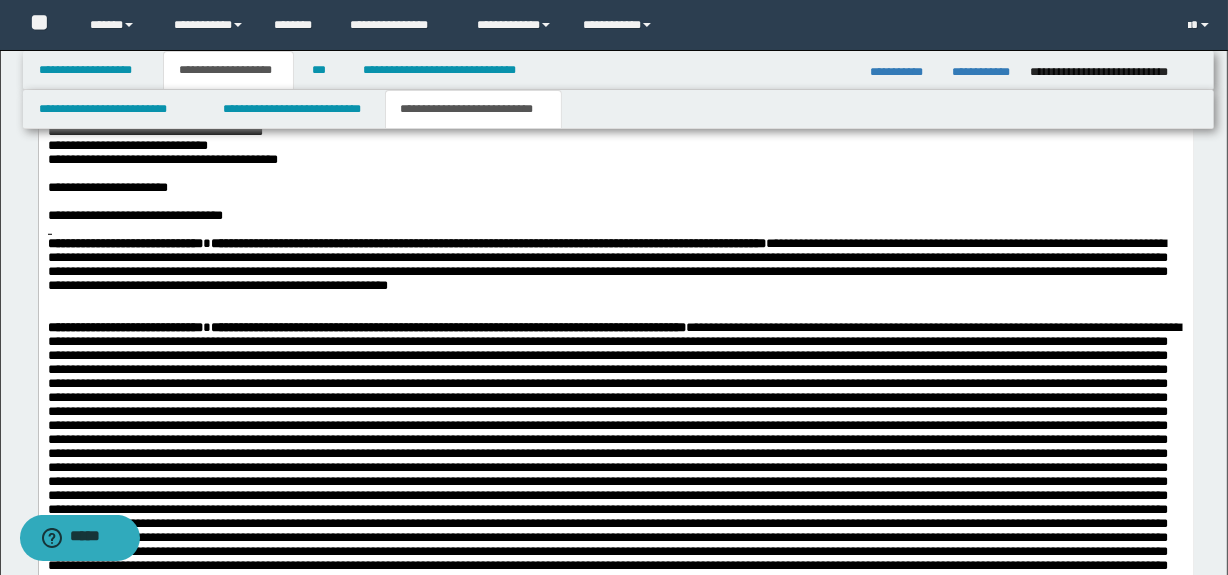 drag, startPoint x: 1216, startPoint y: 239, endPoint x: 1211, endPoint y: 214, distance: 25.495098 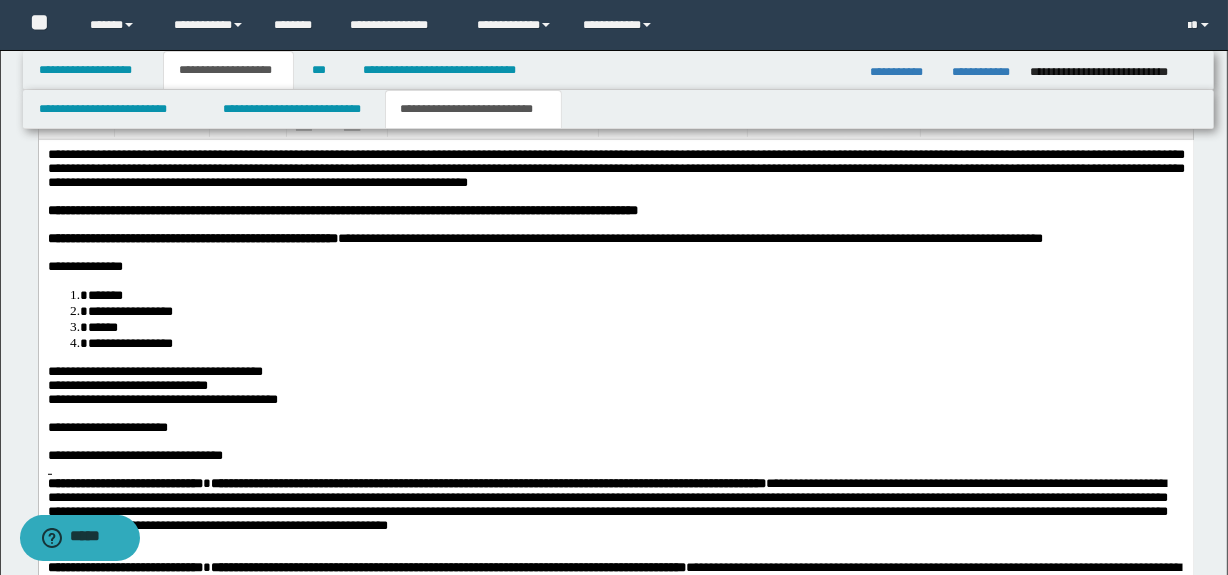 scroll, scrollTop: 968, scrollLeft: 0, axis: vertical 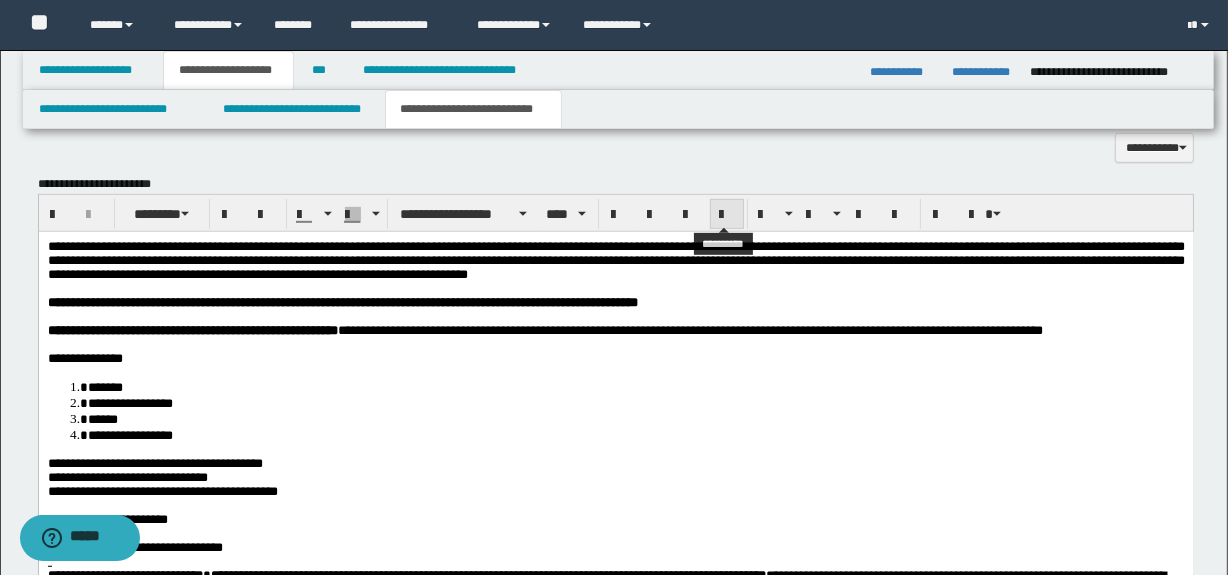 click at bounding box center [727, 214] 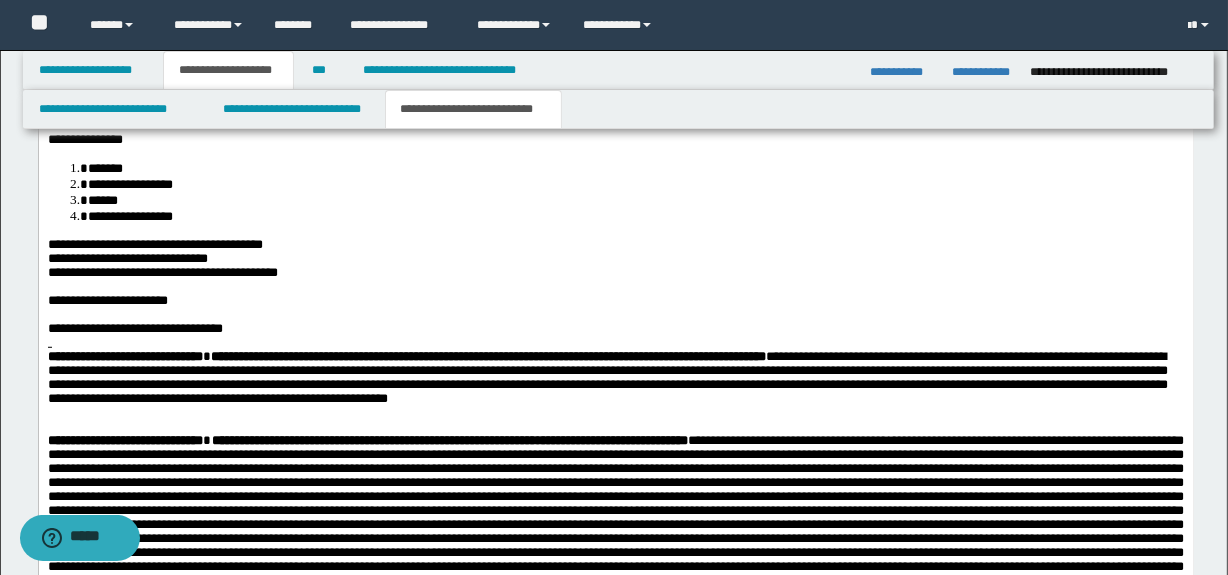scroll, scrollTop: 1260, scrollLeft: 0, axis: vertical 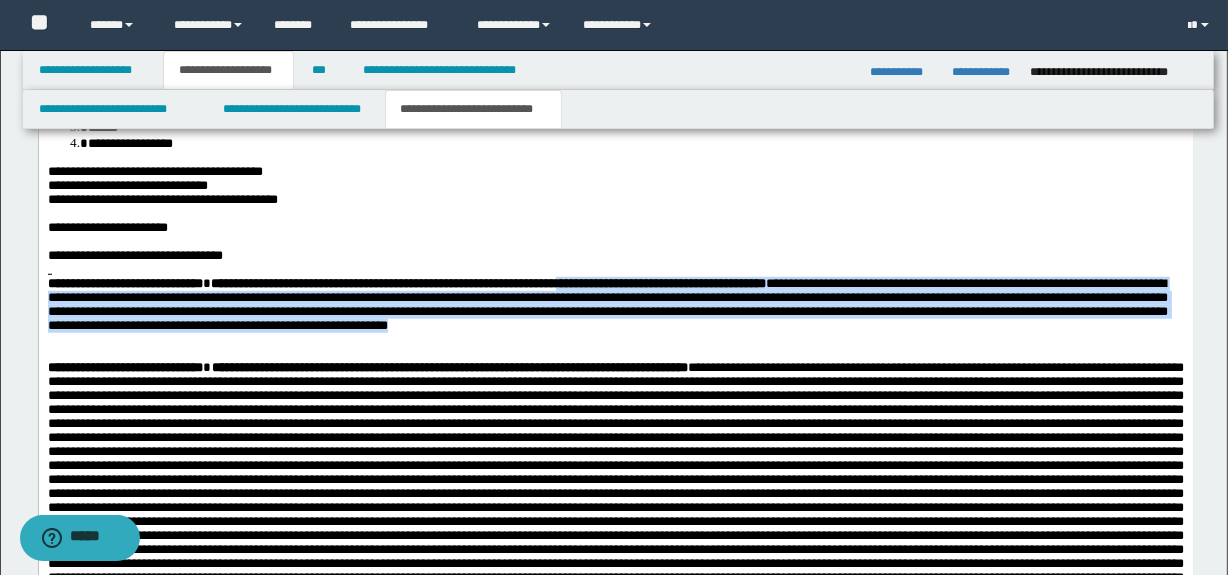 drag, startPoint x: 764, startPoint y: 355, endPoint x: 679, endPoint y: 311, distance: 95.71311 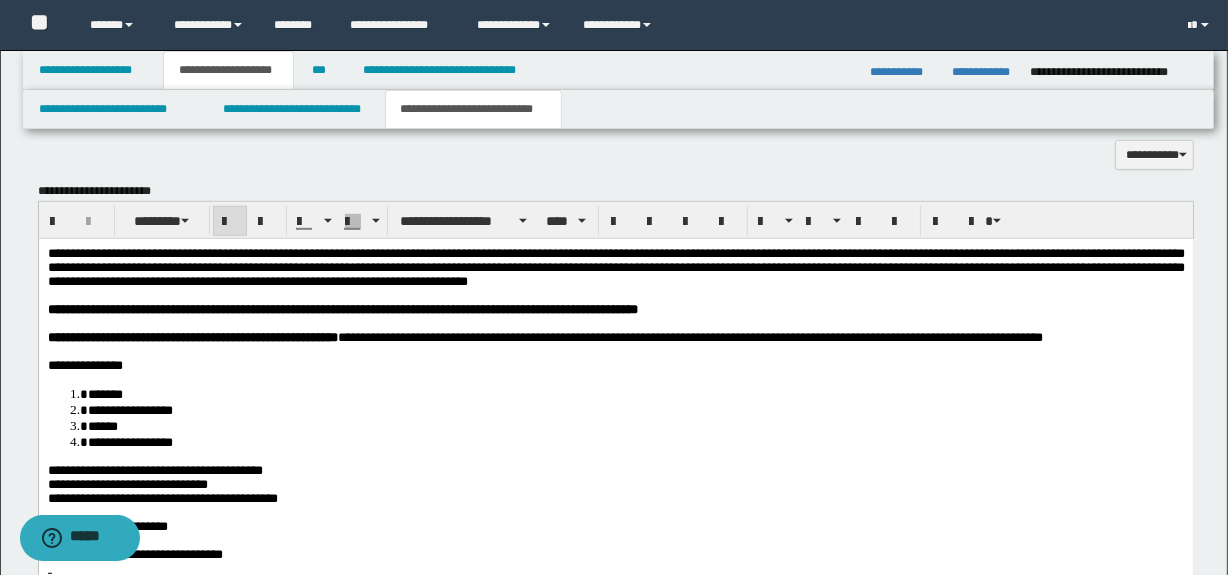 scroll, scrollTop: 955, scrollLeft: 0, axis: vertical 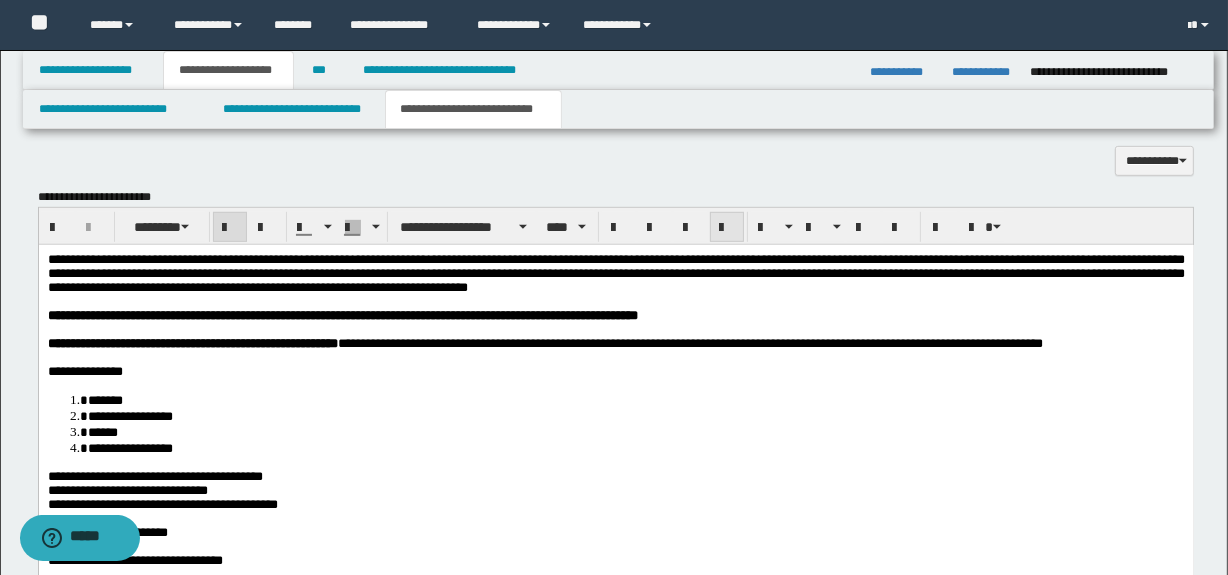click at bounding box center [727, 228] 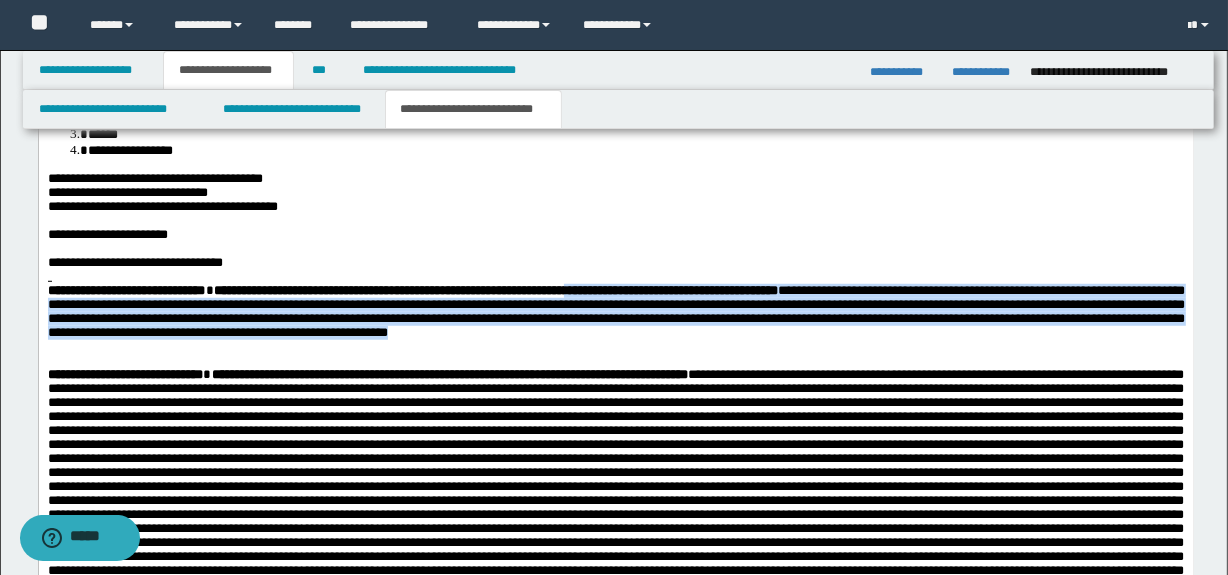 scroll, scrollTop: 1240, scrollLeft: 0, axis: vertical 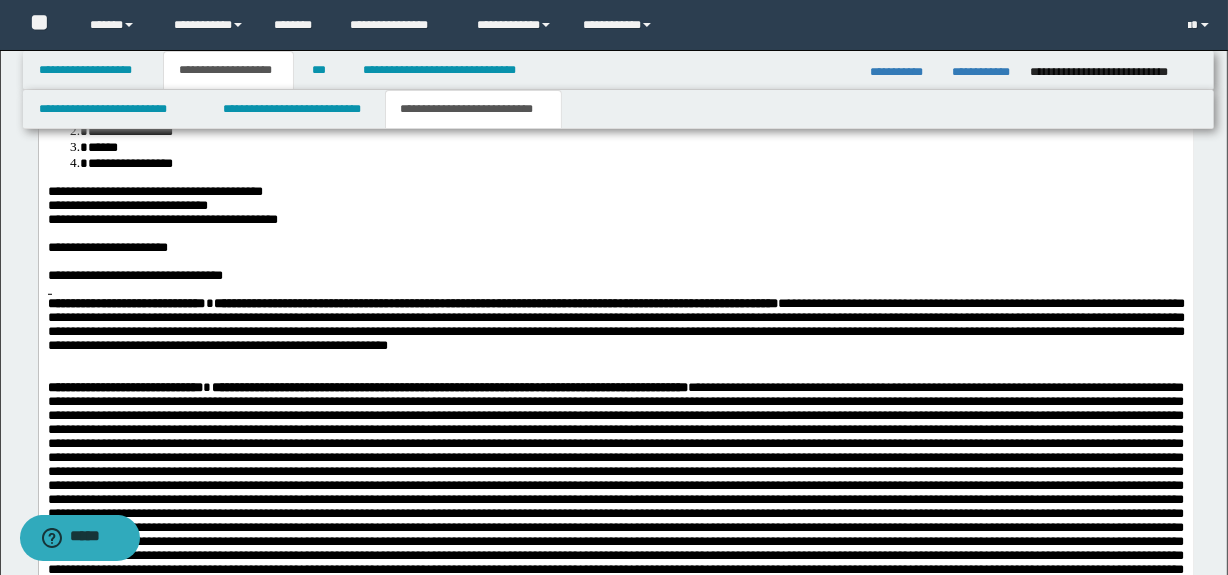 click on "**********" at bounding box center [615, 726] 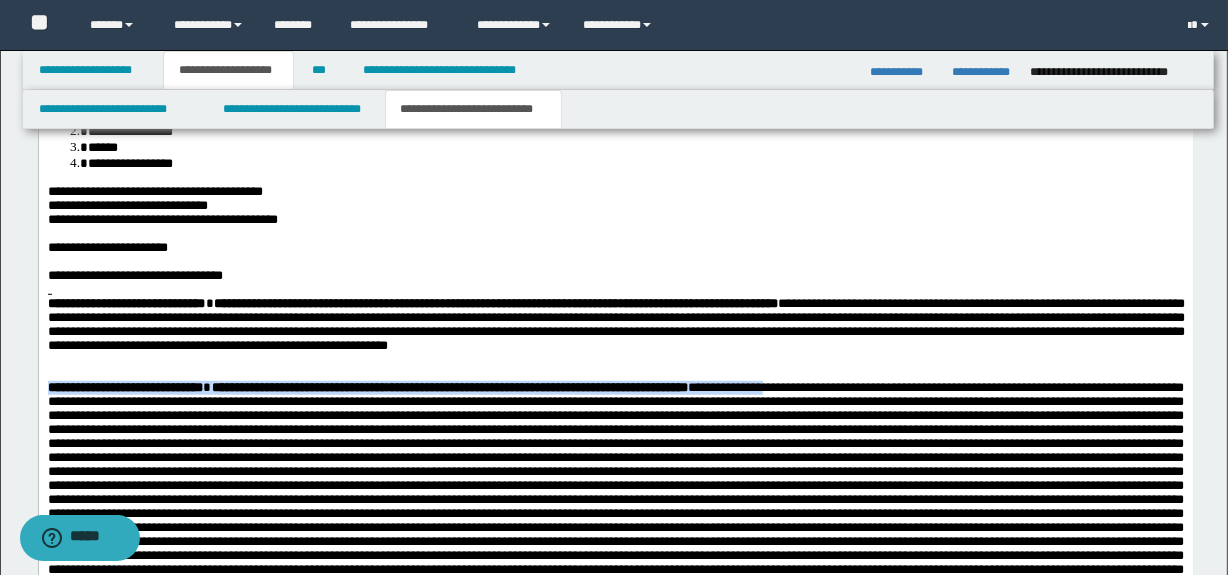 click at bounding box center (615, 374) 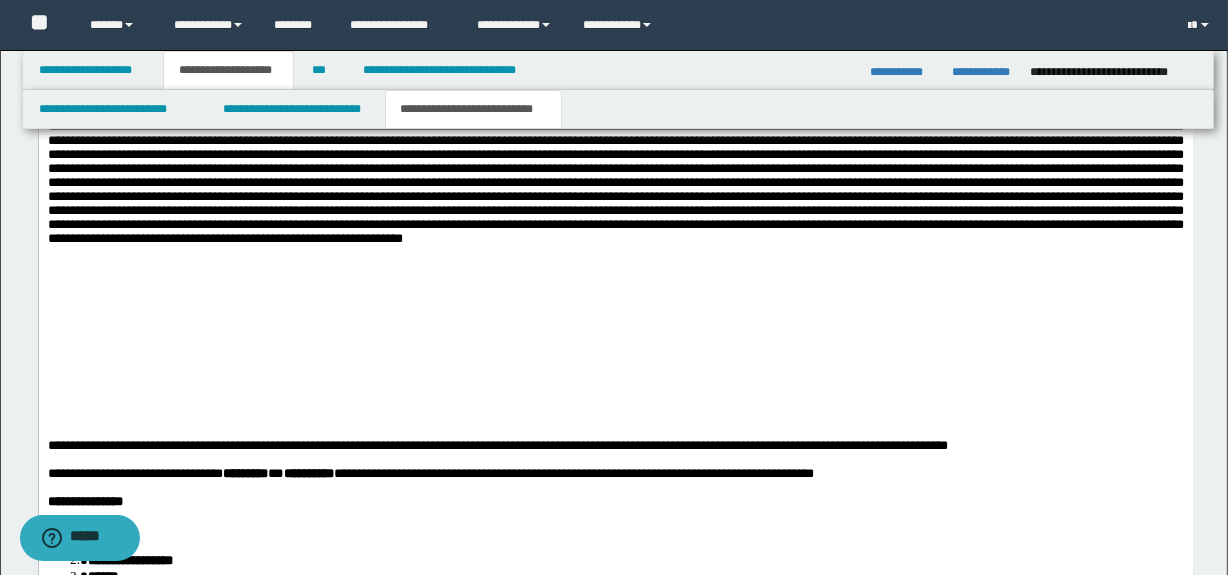 scroll, scrollTop: 1914, scrollLeft: 0, axis: vertical 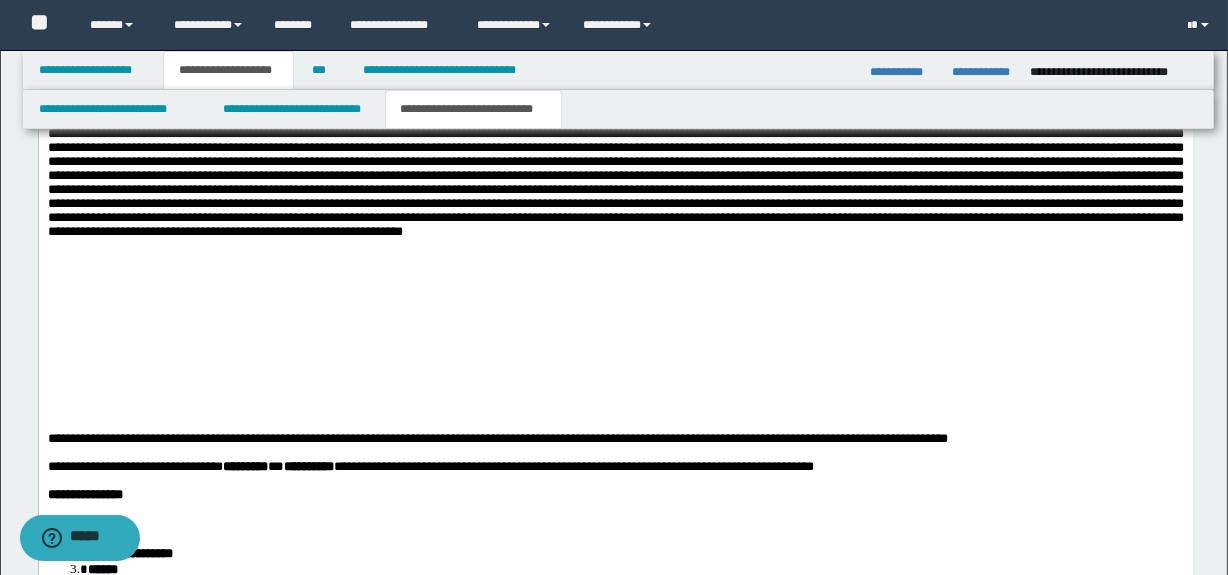 click at bounding box center (615, 426) 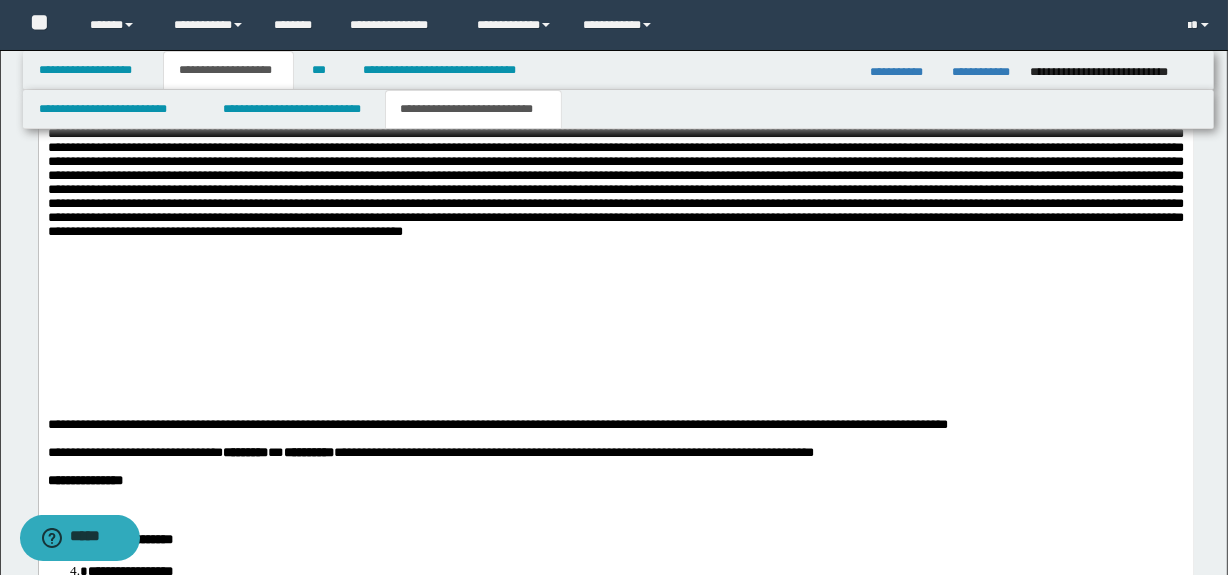 click at bounding box center (615, -34) 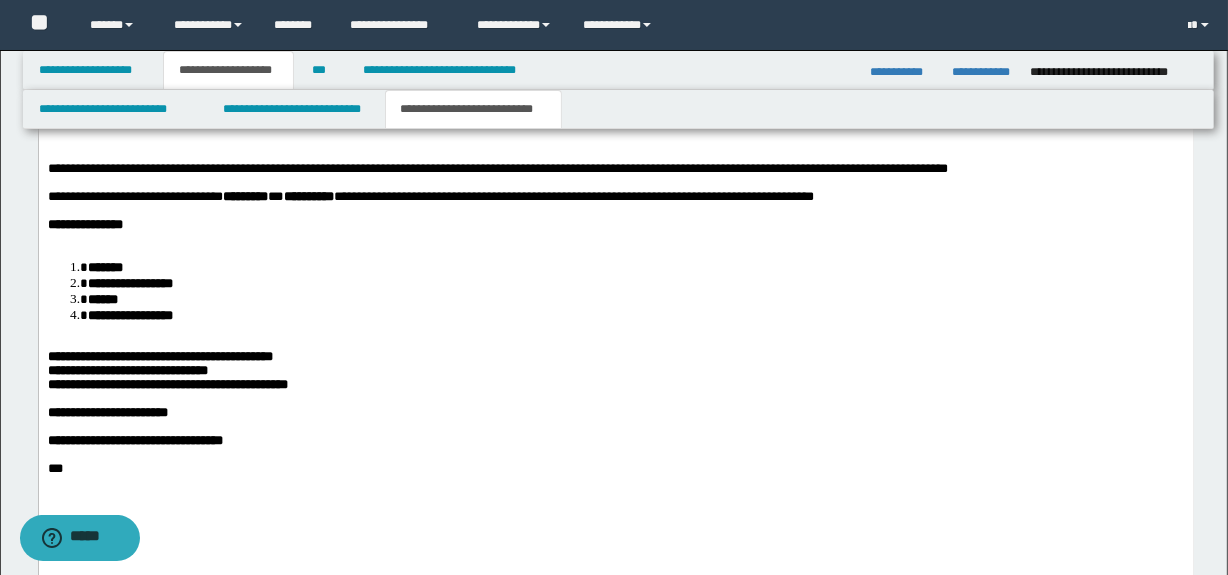 scroll, scrollTop: 2144, scrollLeft: 0, axis: vertical 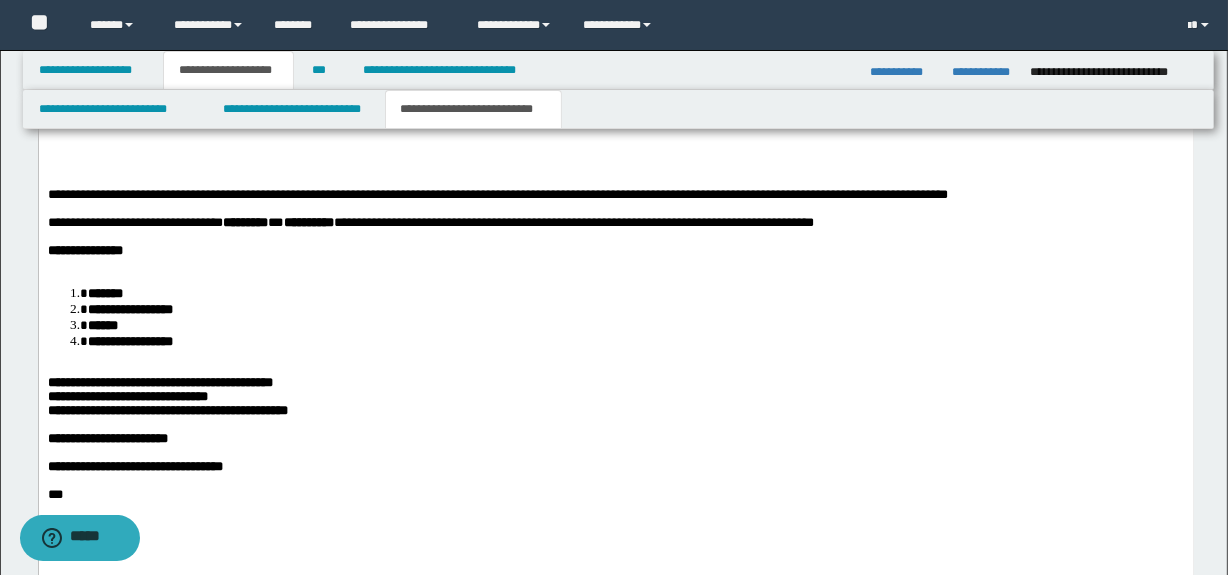 click at bounding box center [615, 266] 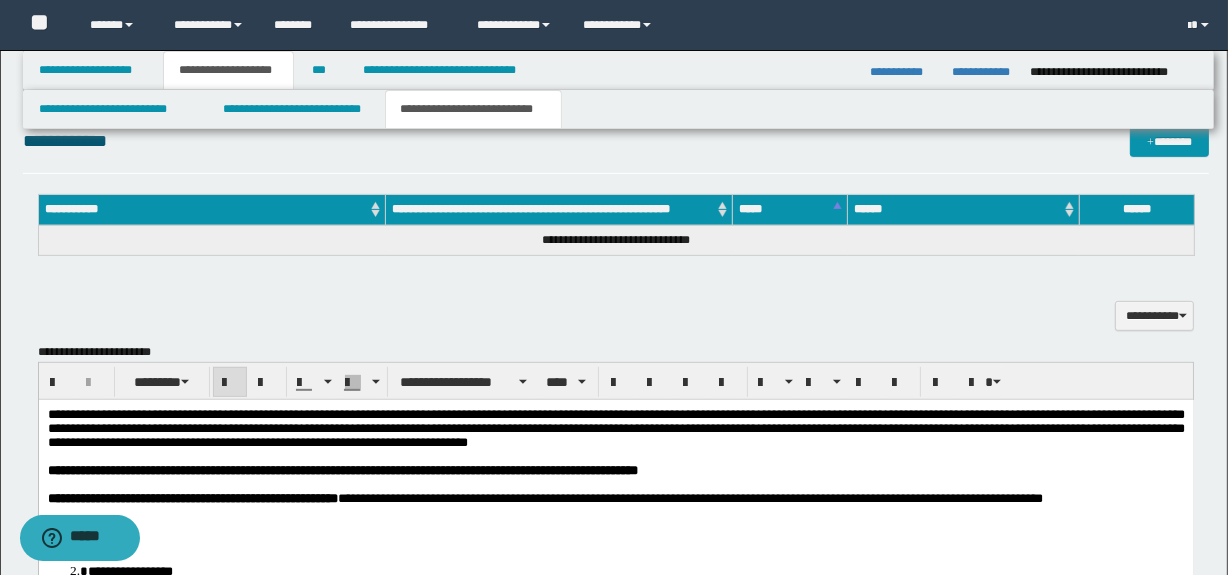 scroll, scrollTop: 1967, scrollLeft: 0, axis: vertical 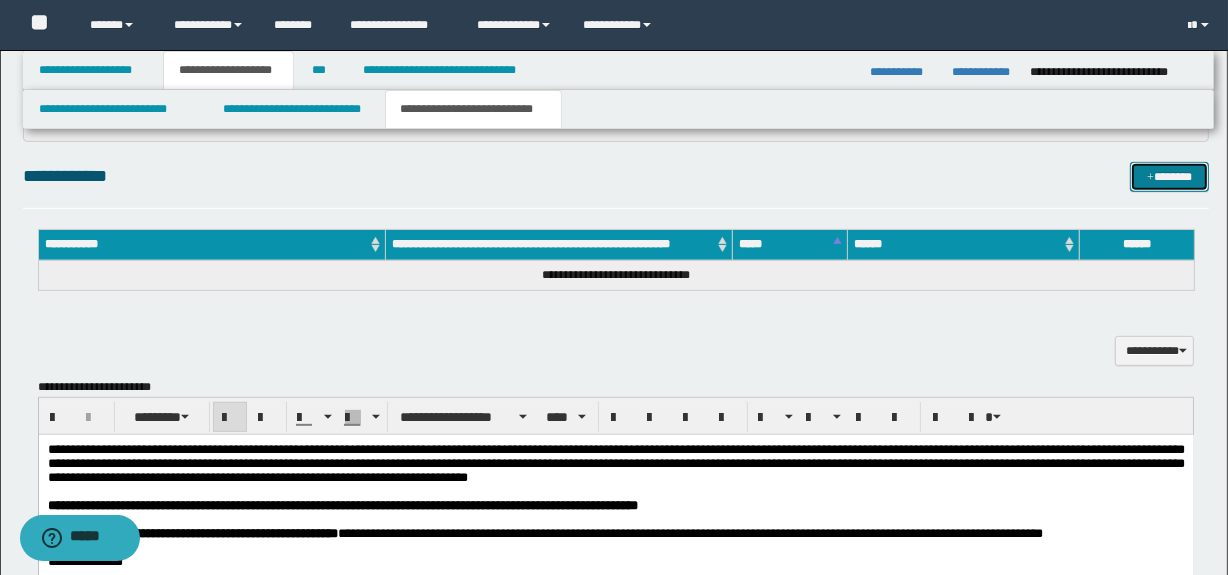 click on "*******" at bounding box center [1170, 177] 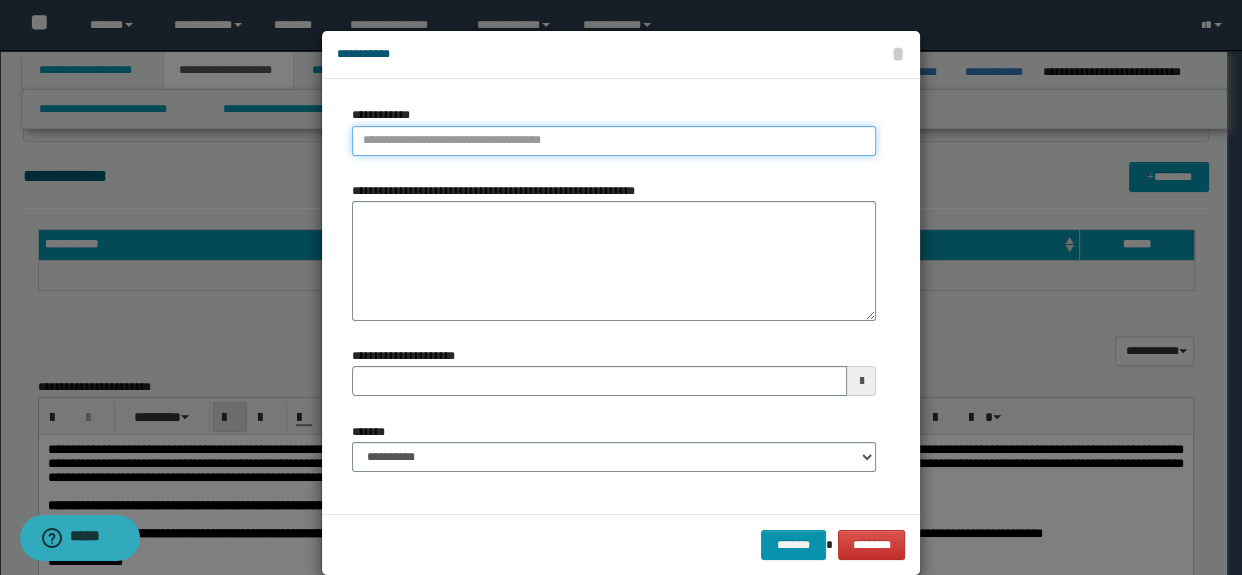 click on "**********" at bounding box center [614, 141] 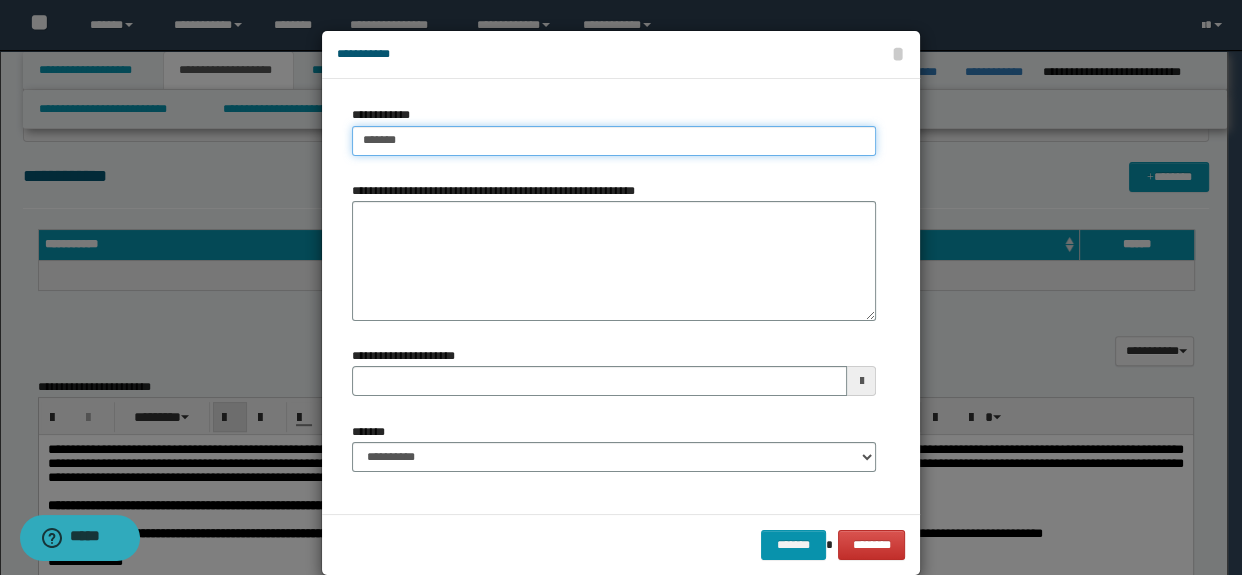 type on "*******" 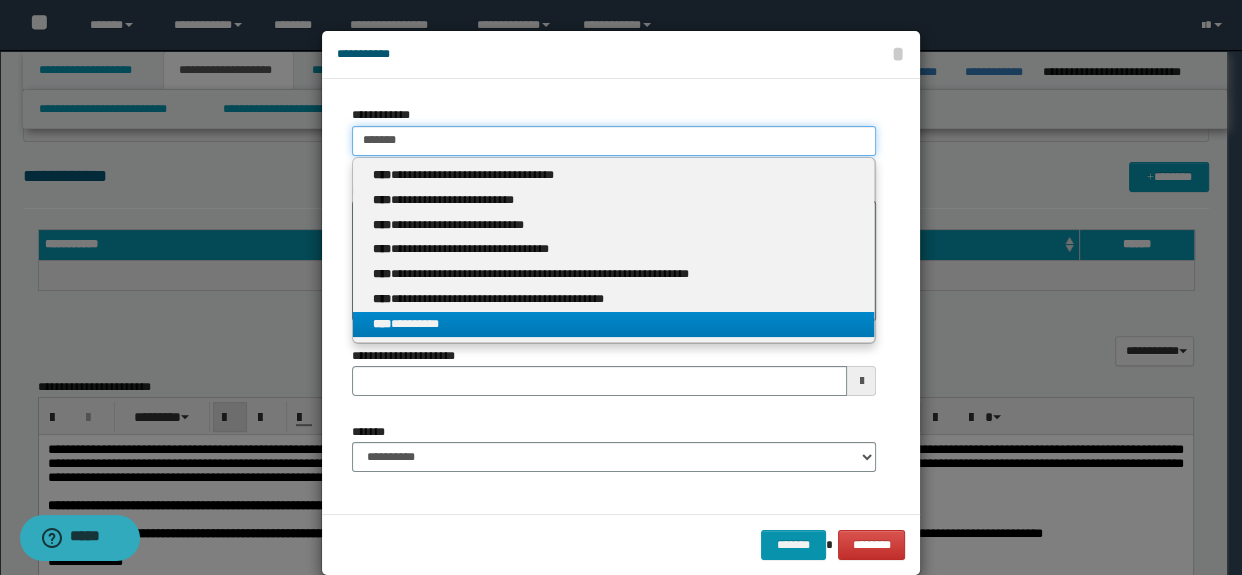 type on "*******" 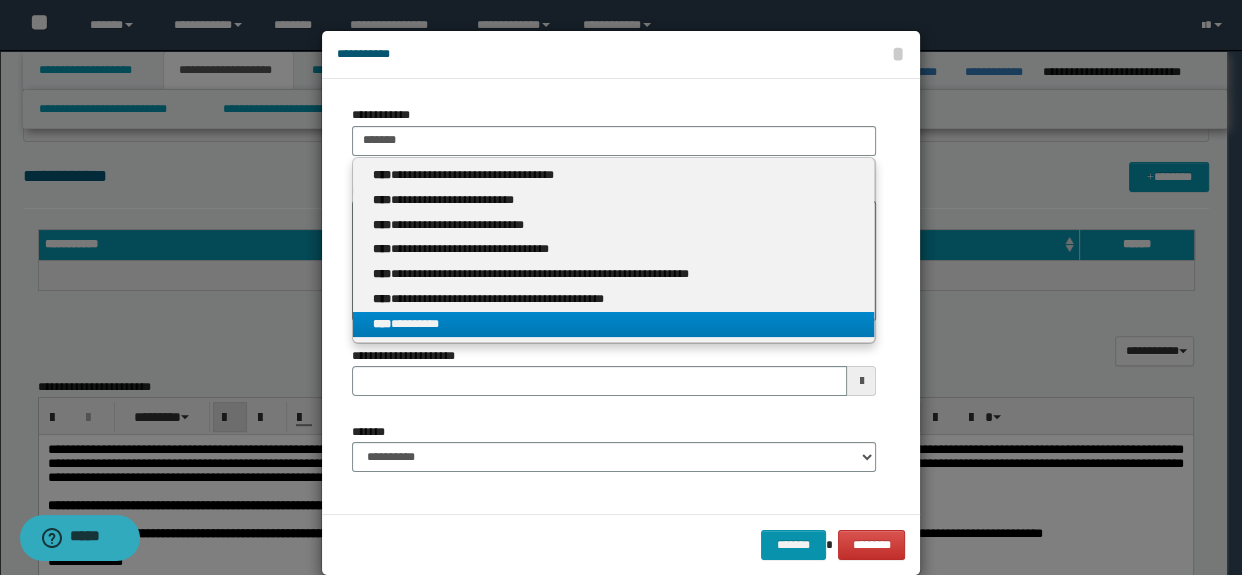 click on "**** *********" at bounding box center (614, 324) 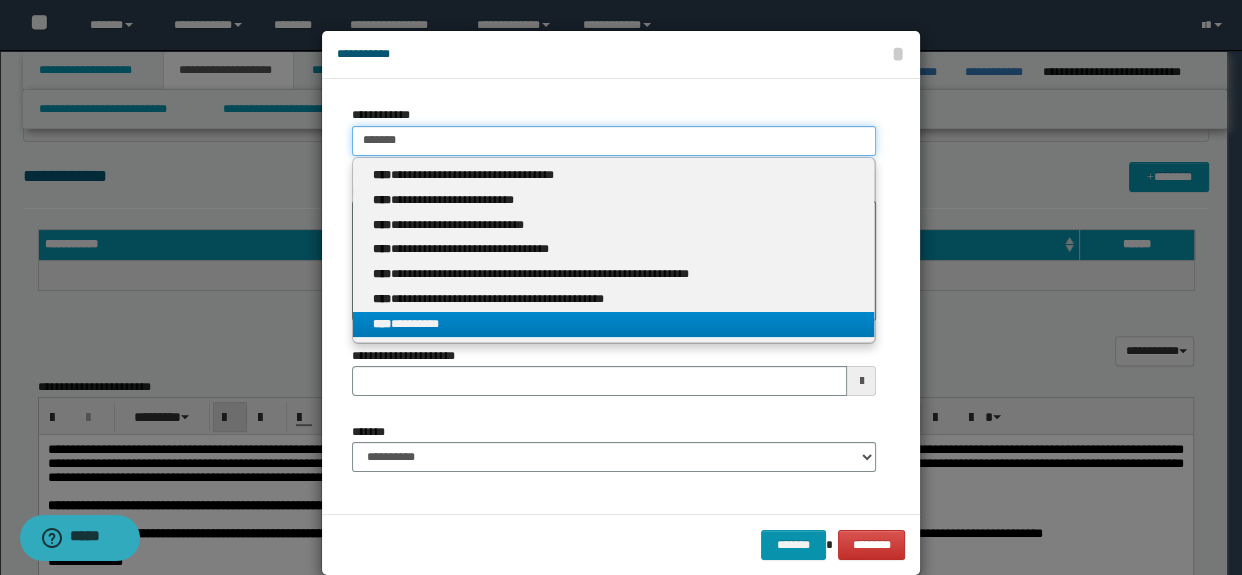 type 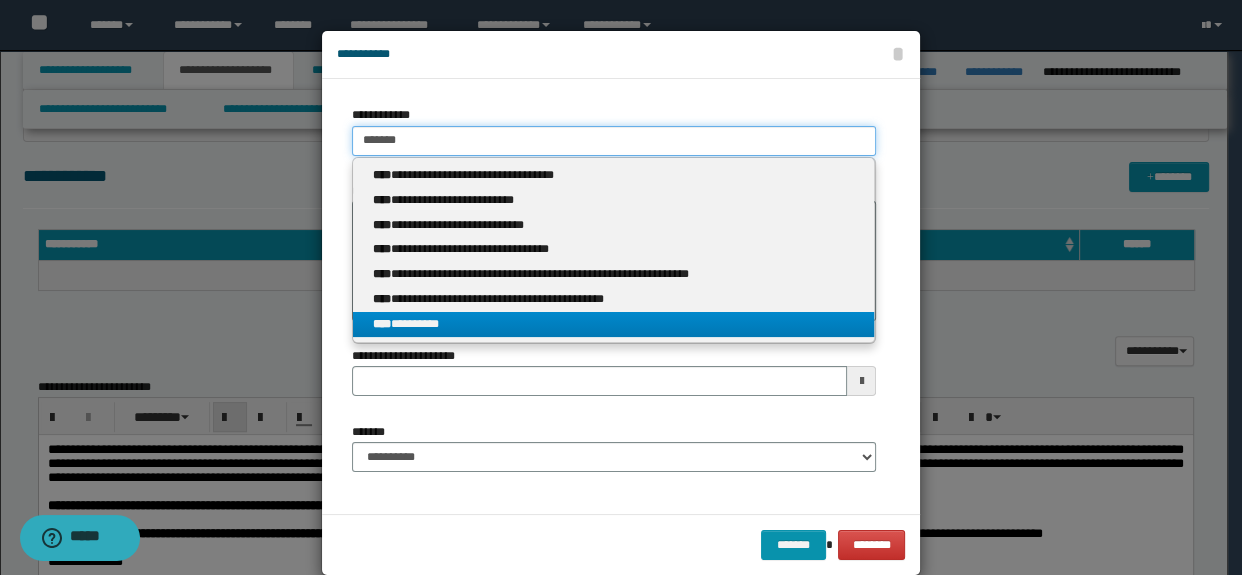 type 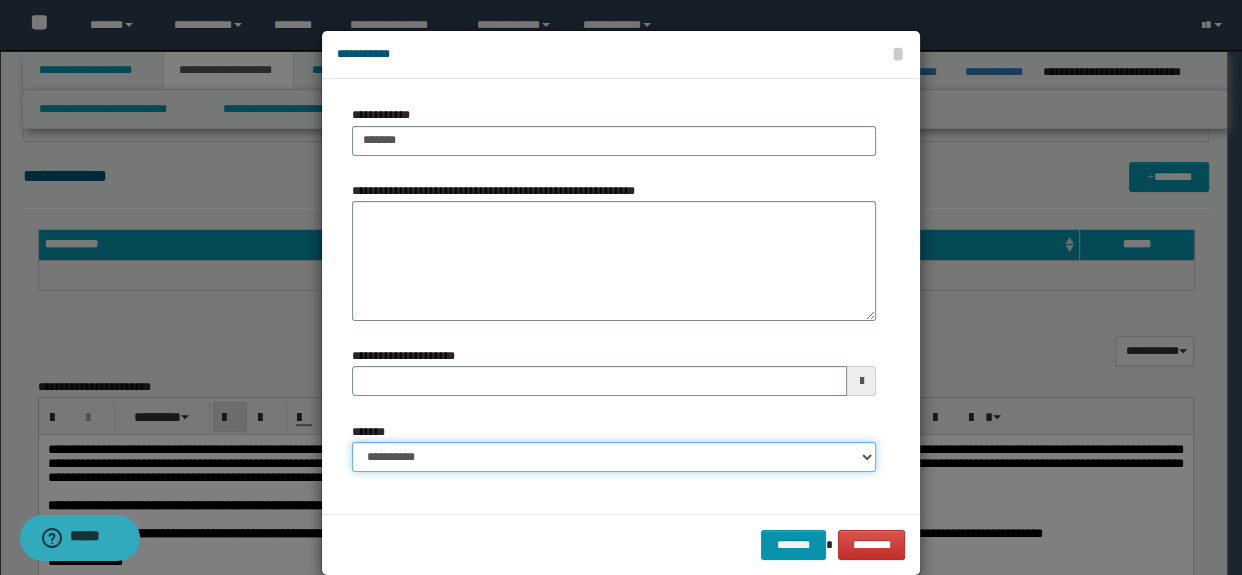 click on "**********" at bounding box center [614, 457] 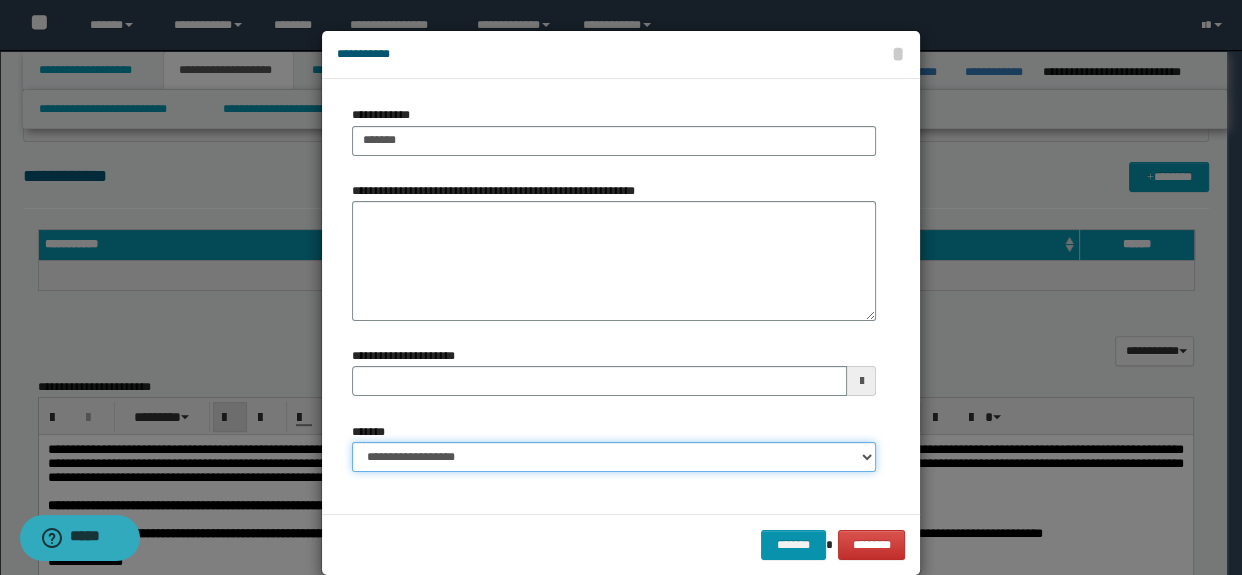 type 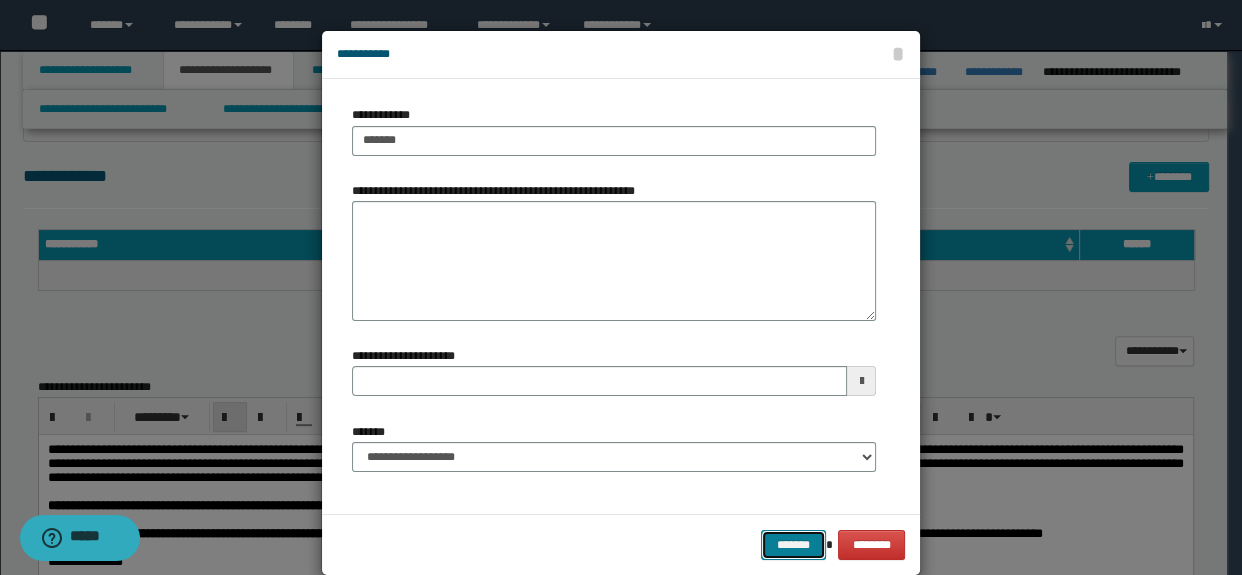 click on "*******" at bounding box center (793, 545) 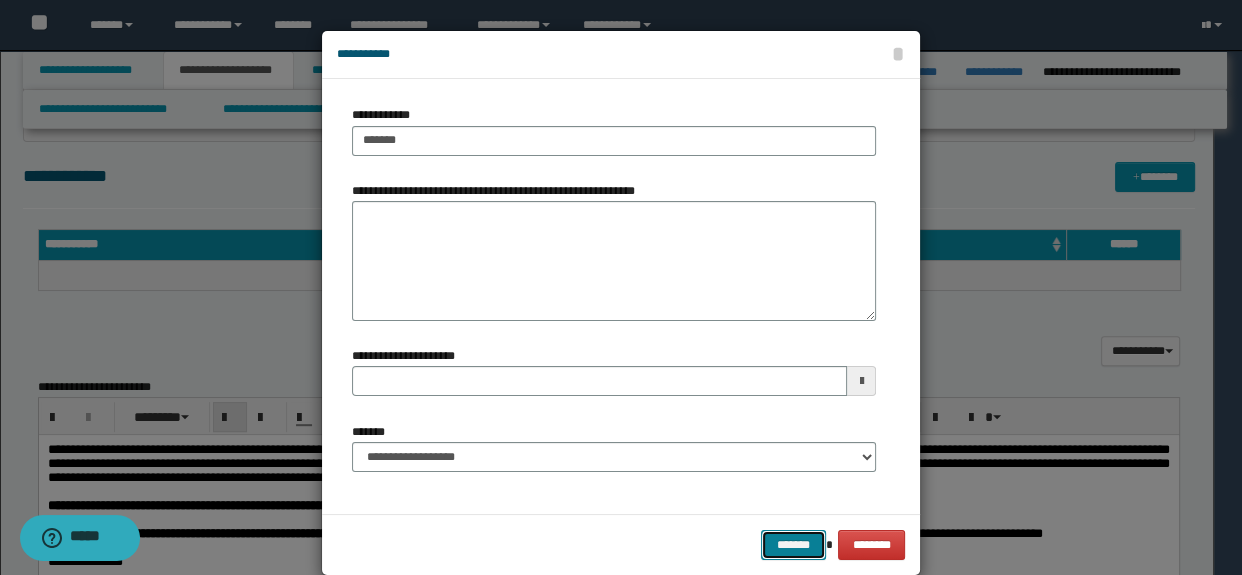 type 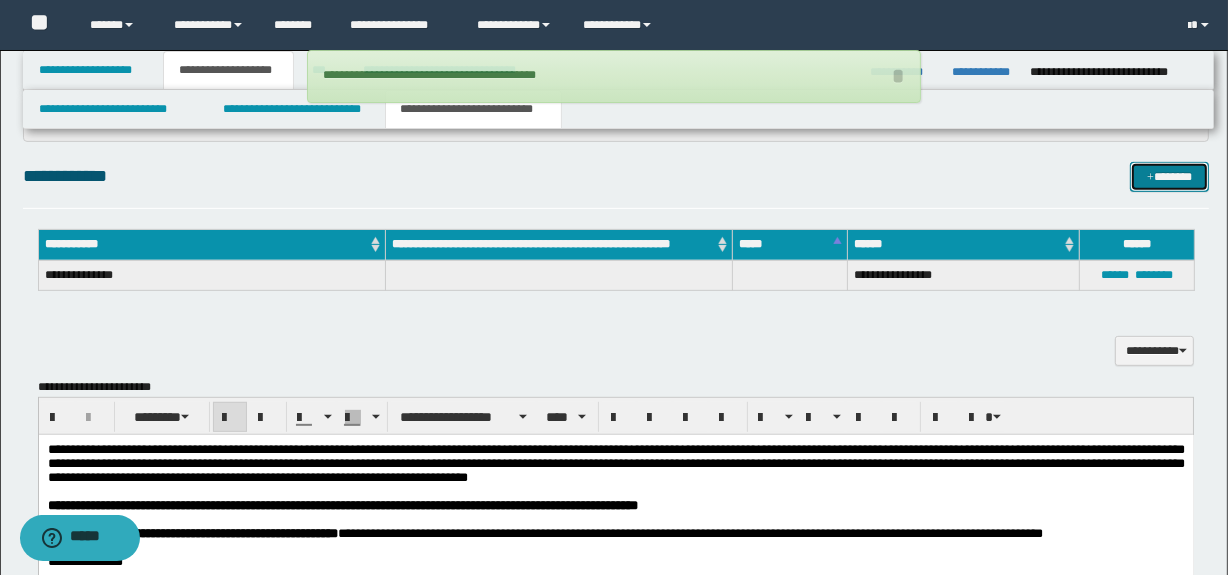 type 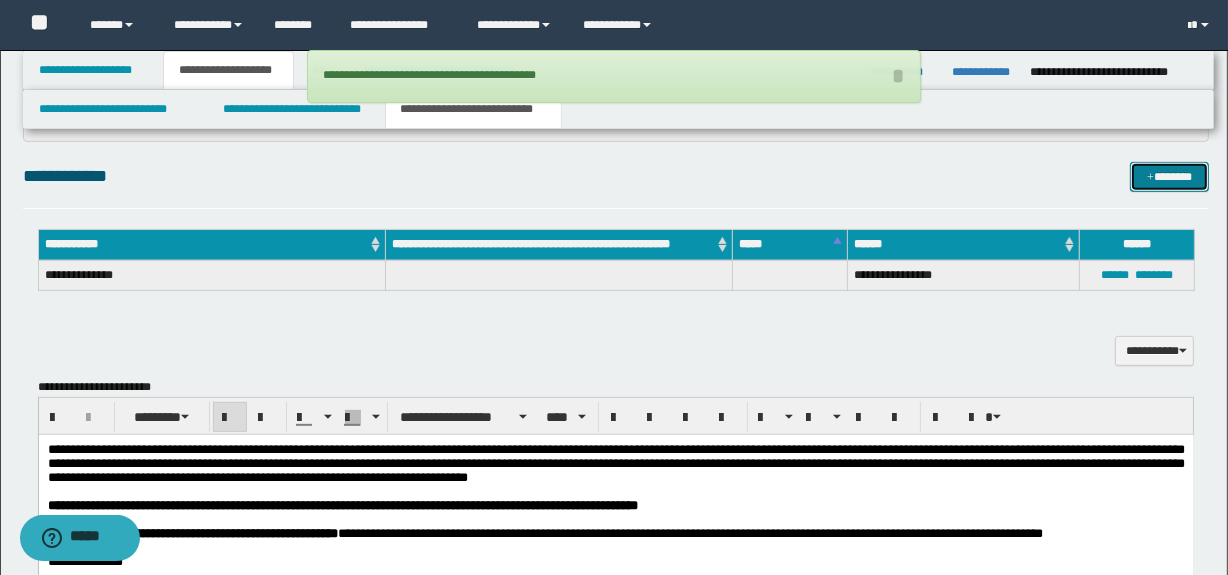 click on "*******" at bounding box center (1170, 177) 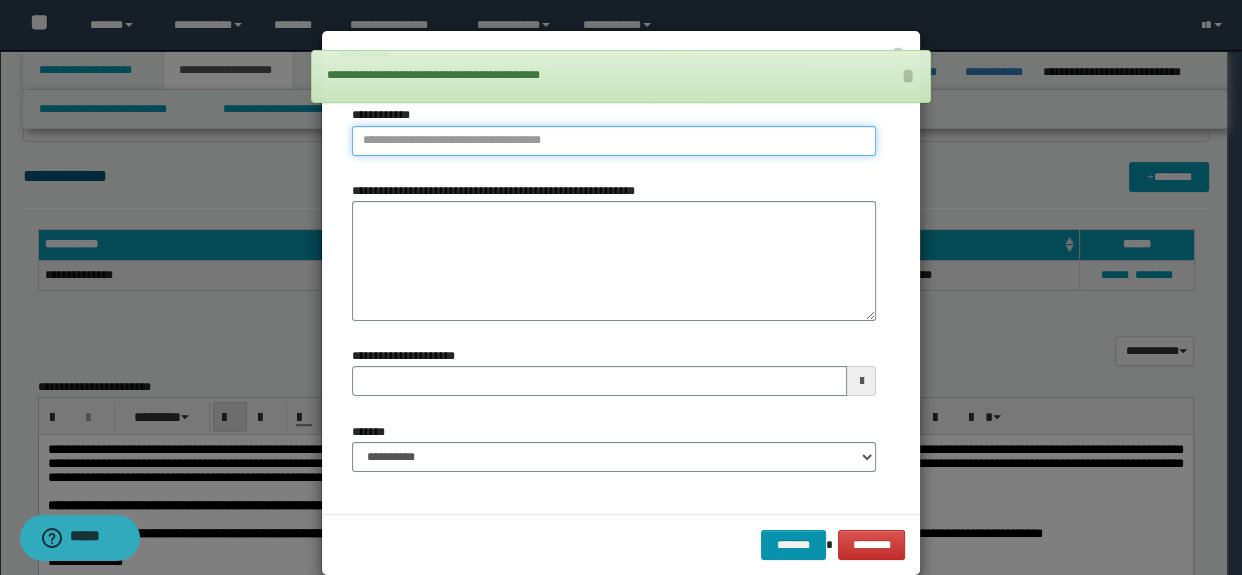 type on "**********" 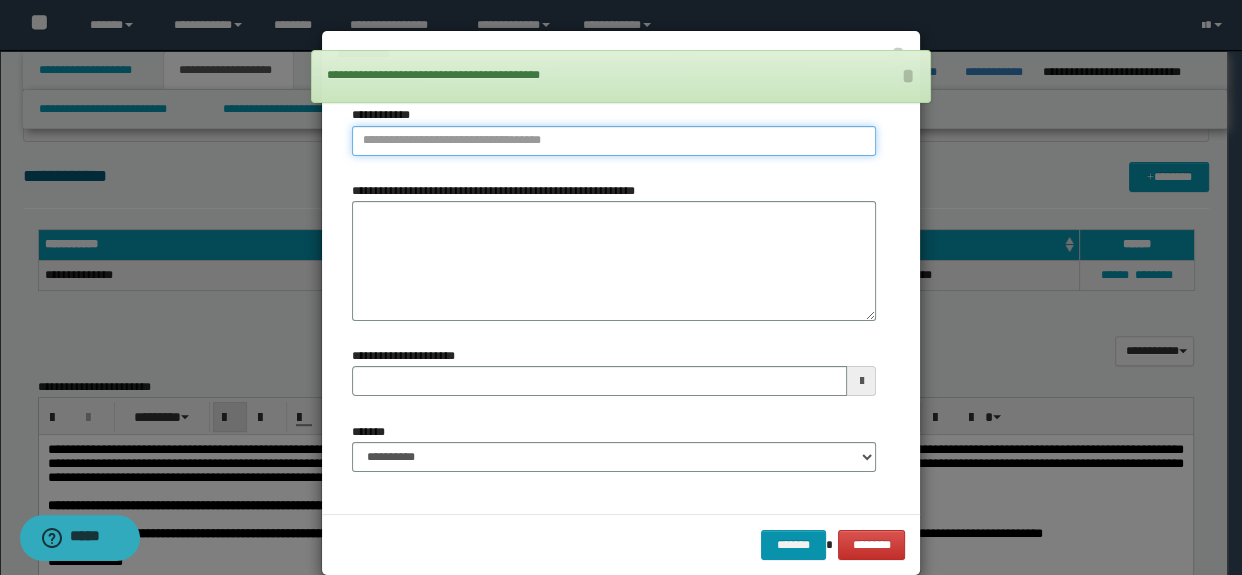 click on "**********" at bounding box center [614, 141] 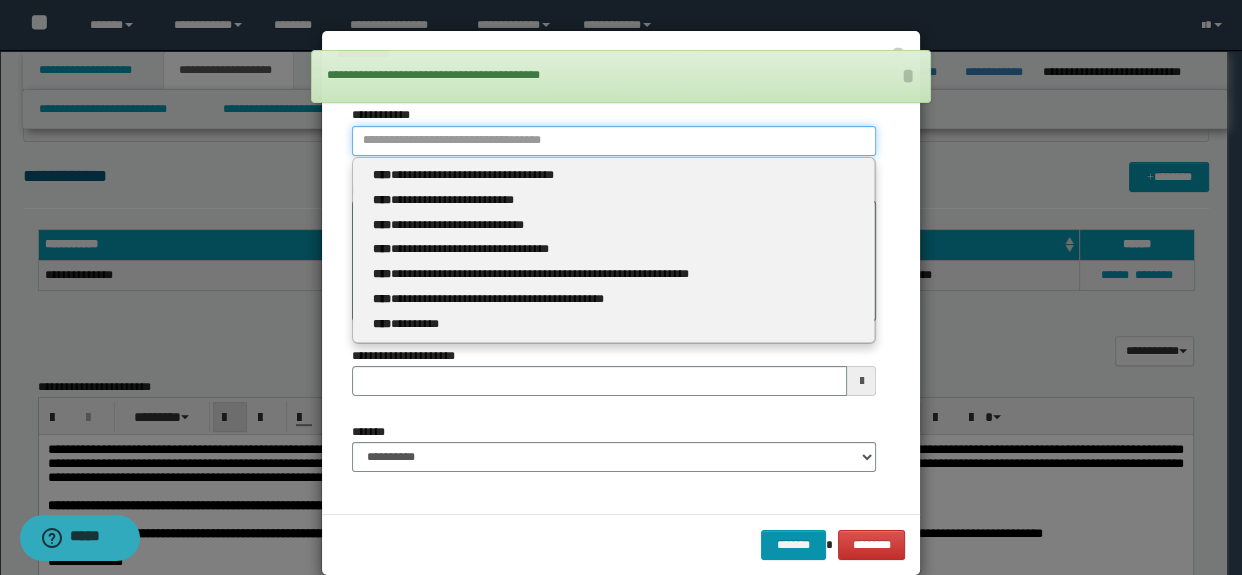 paste on "**********" 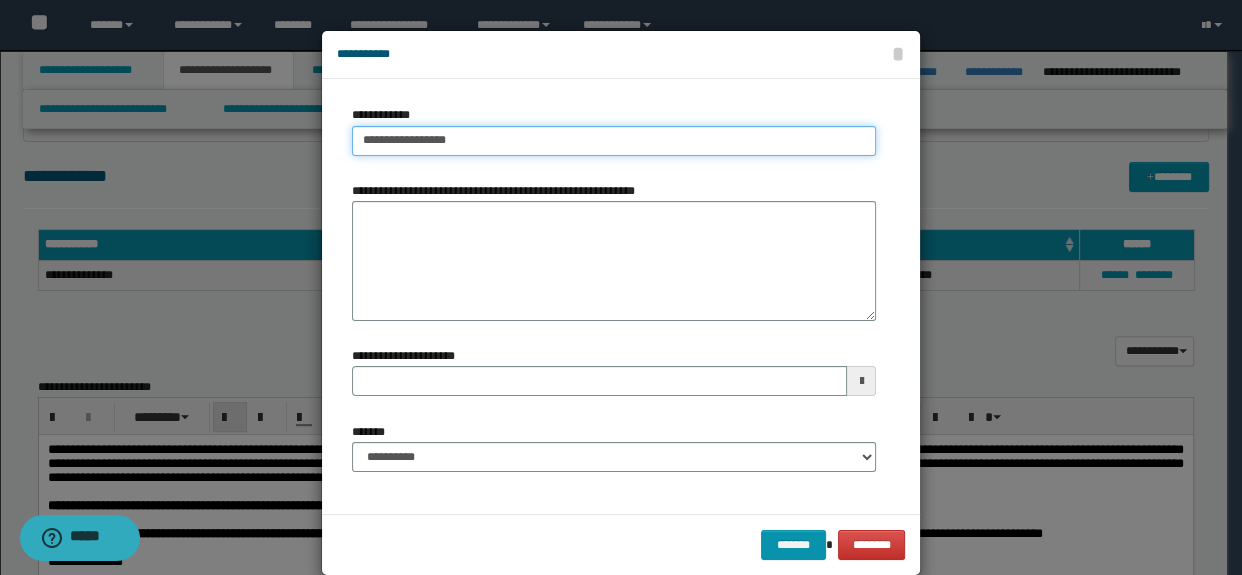 type on "**********" 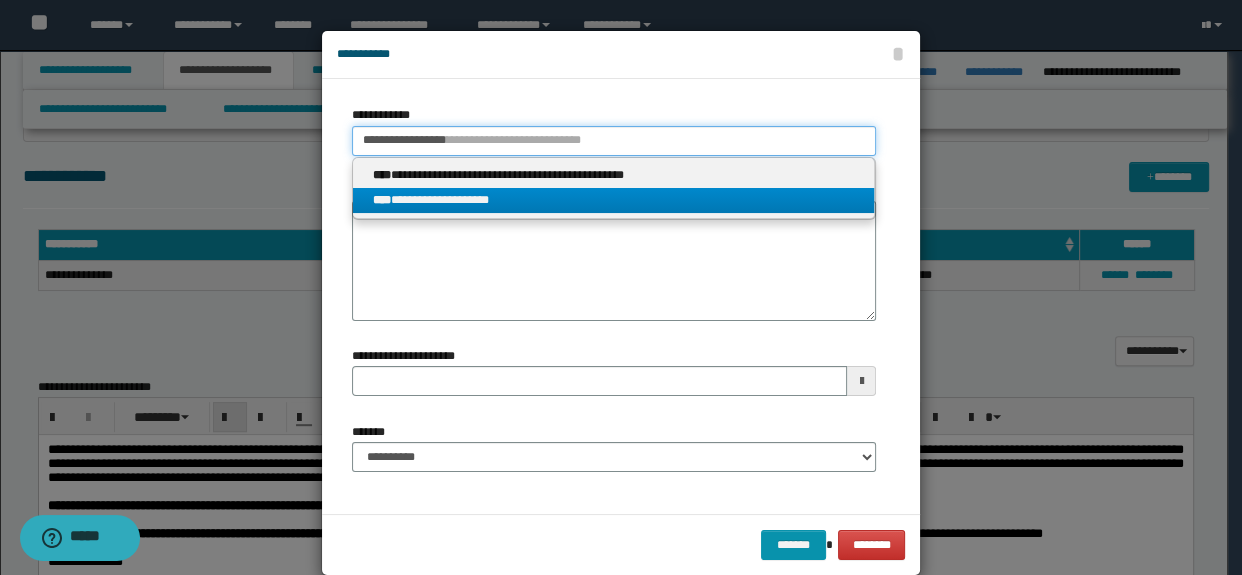 type on "**********" 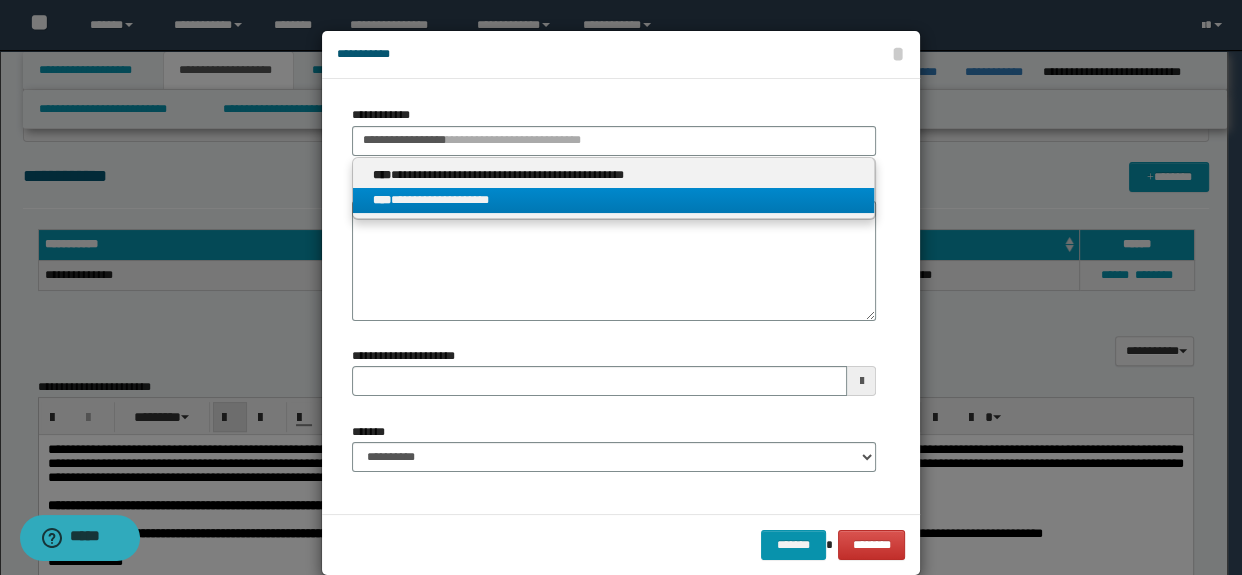 click on "**********" at bounding box center [614, 200] 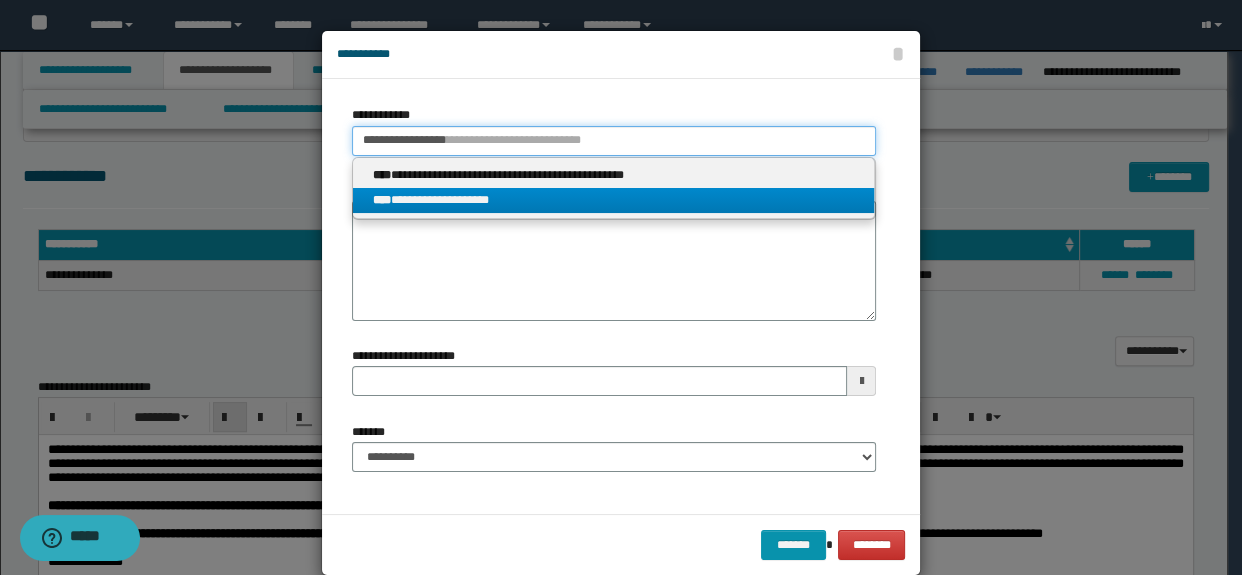 type 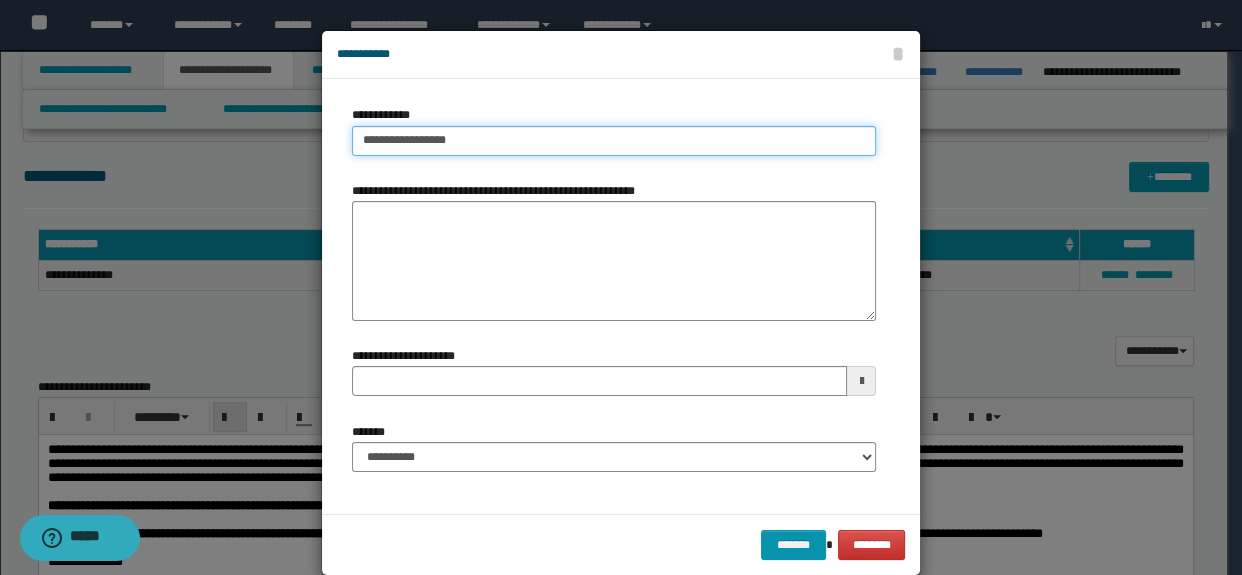 type 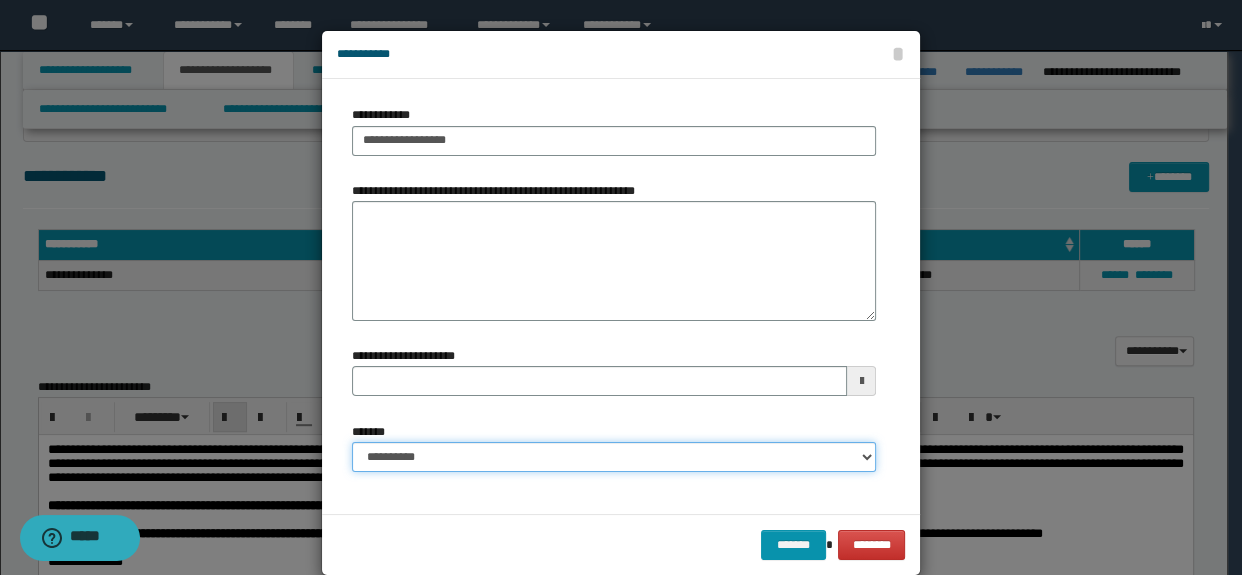click on "**********" at bounding box center (614, 457) 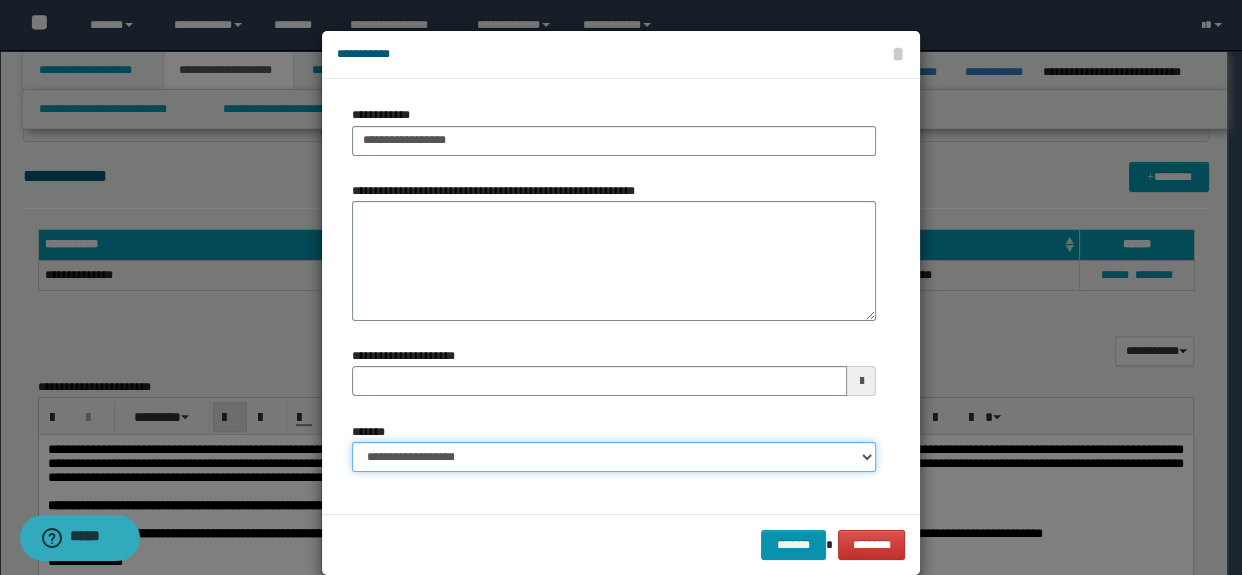 type 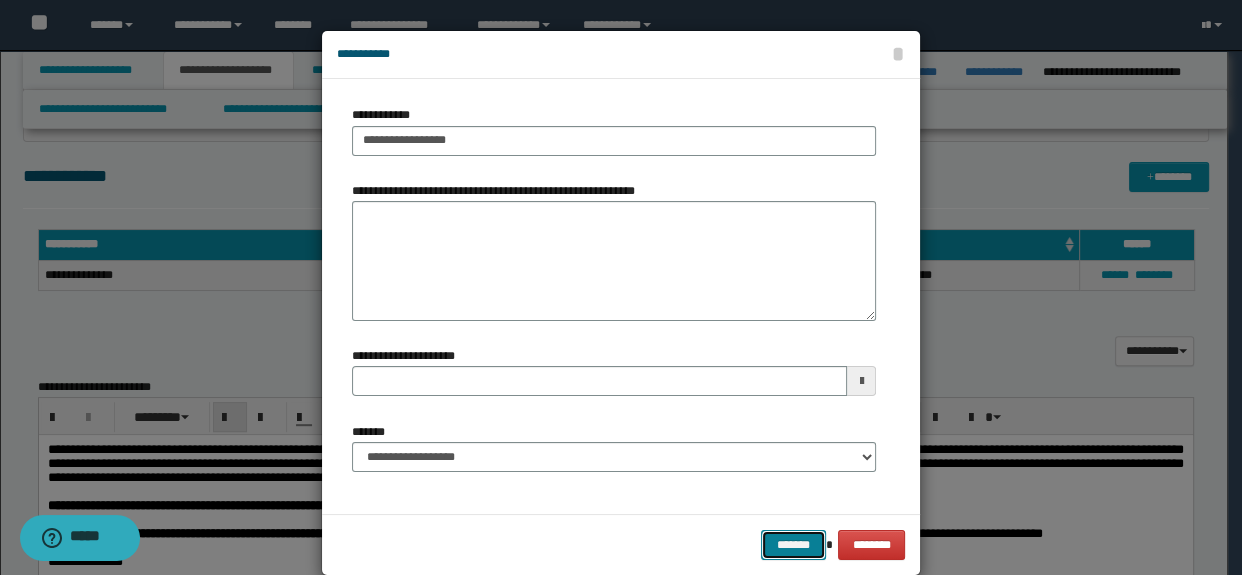 click on "*******" at bounding box center [793, 545] 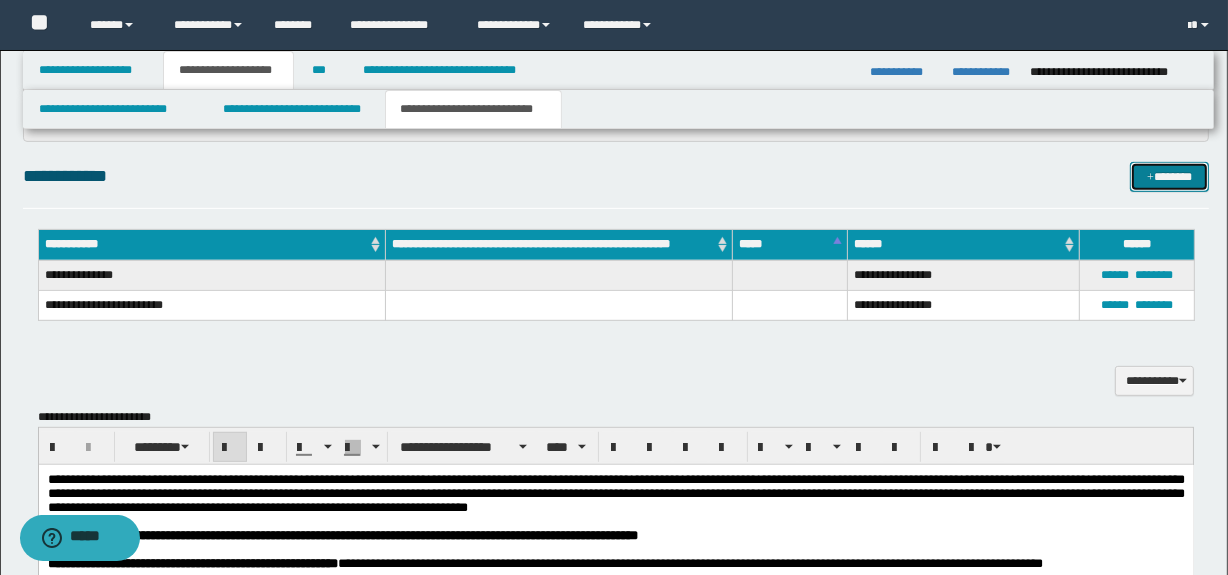 click on "*******" at bounding box center (1170, 177) 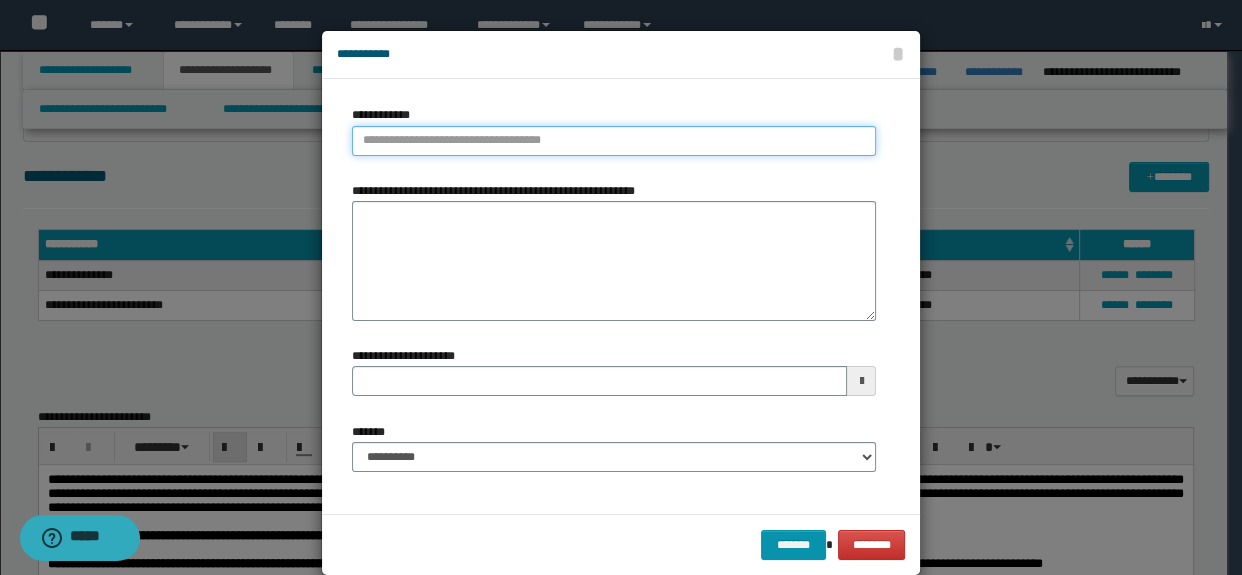 type on "**********" 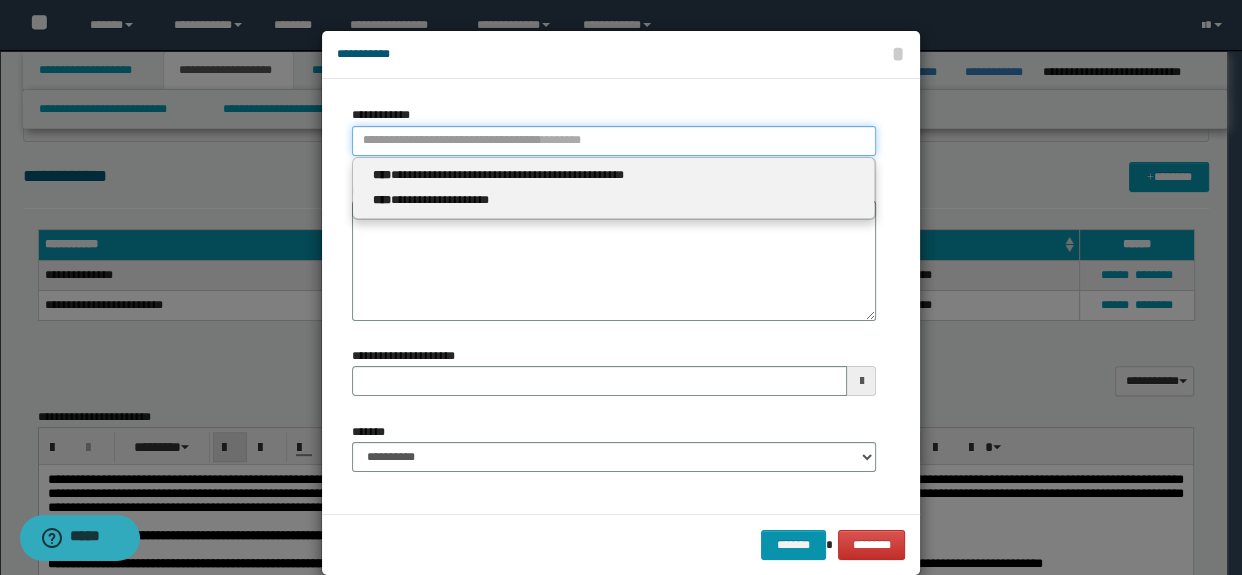 click on "**********" at bounding box center (614, 141) 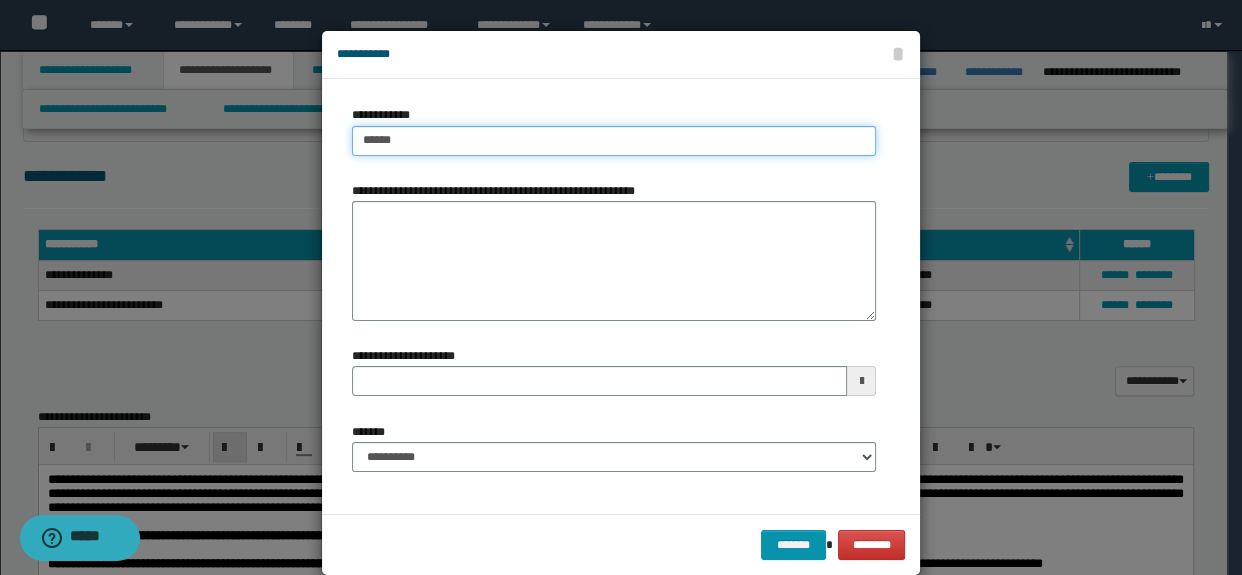 type on "**********" 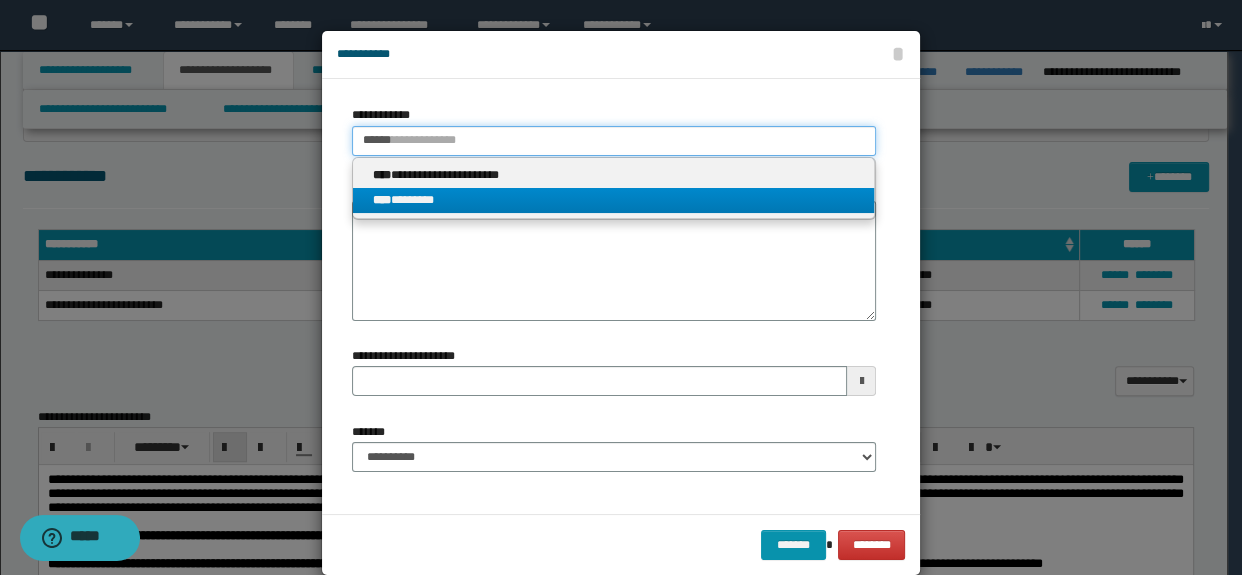 type on "******" 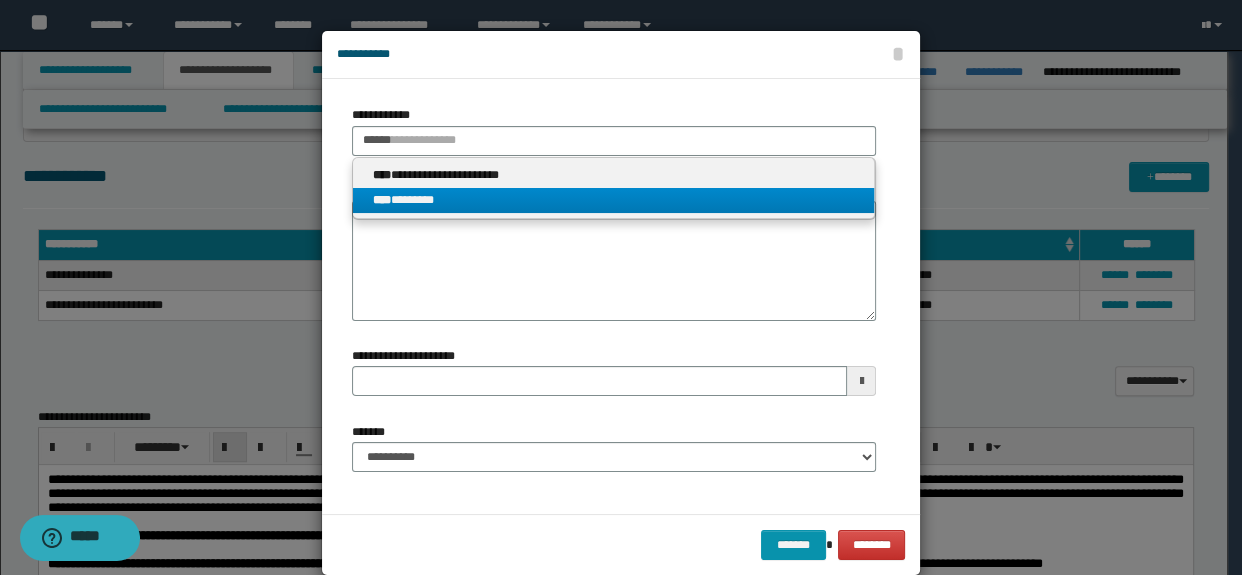 click on "**** ********" at bounding box center (614, 200) 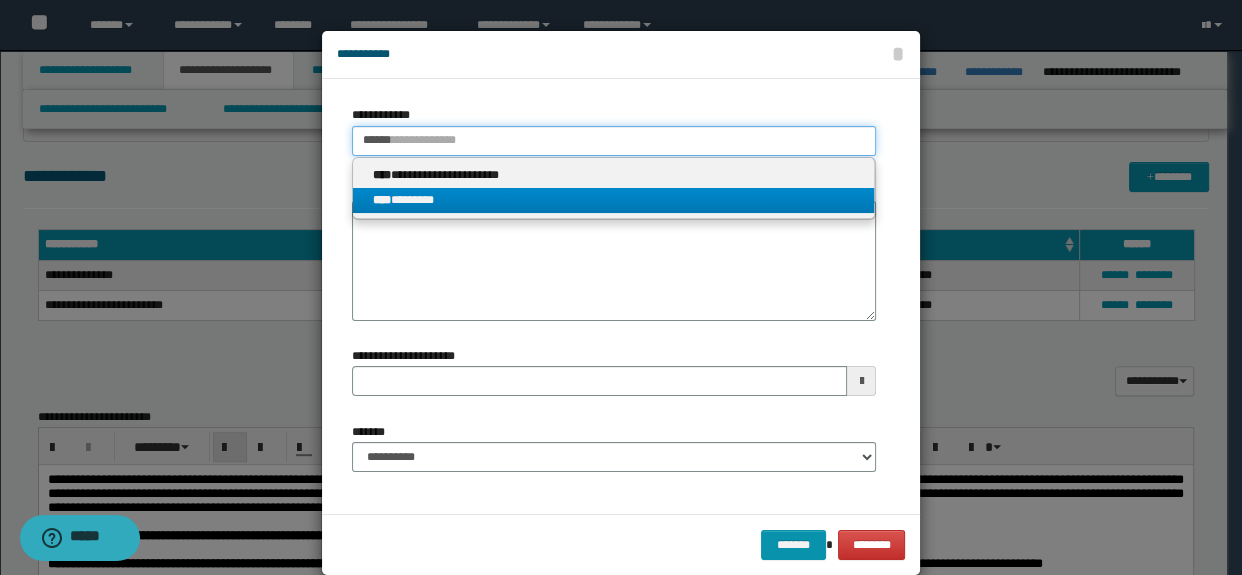 type 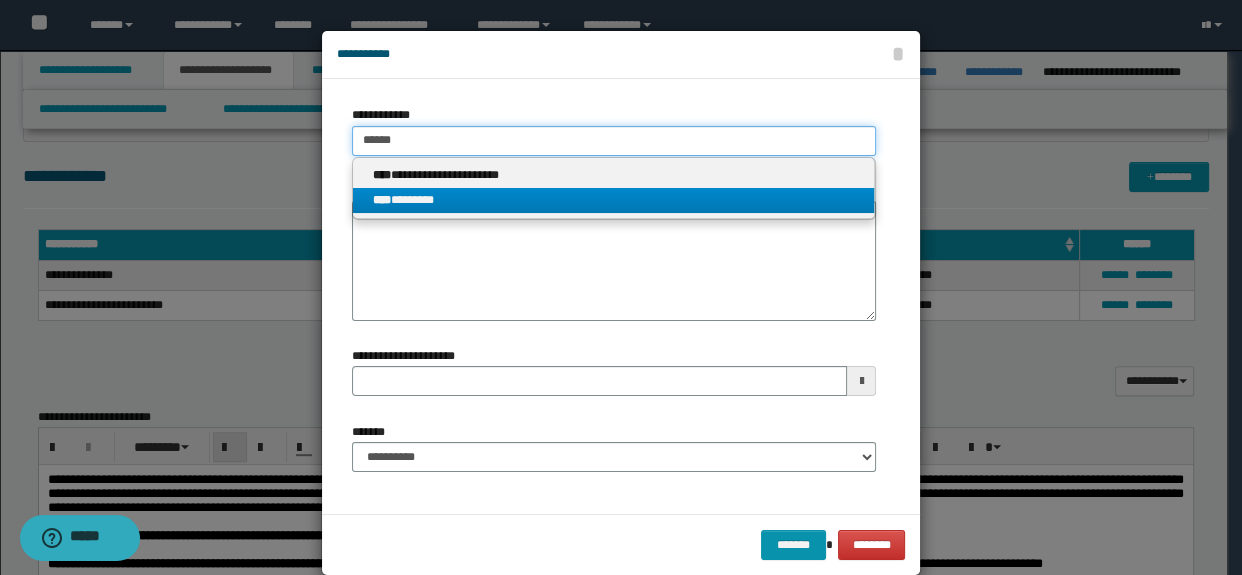 type on "******" 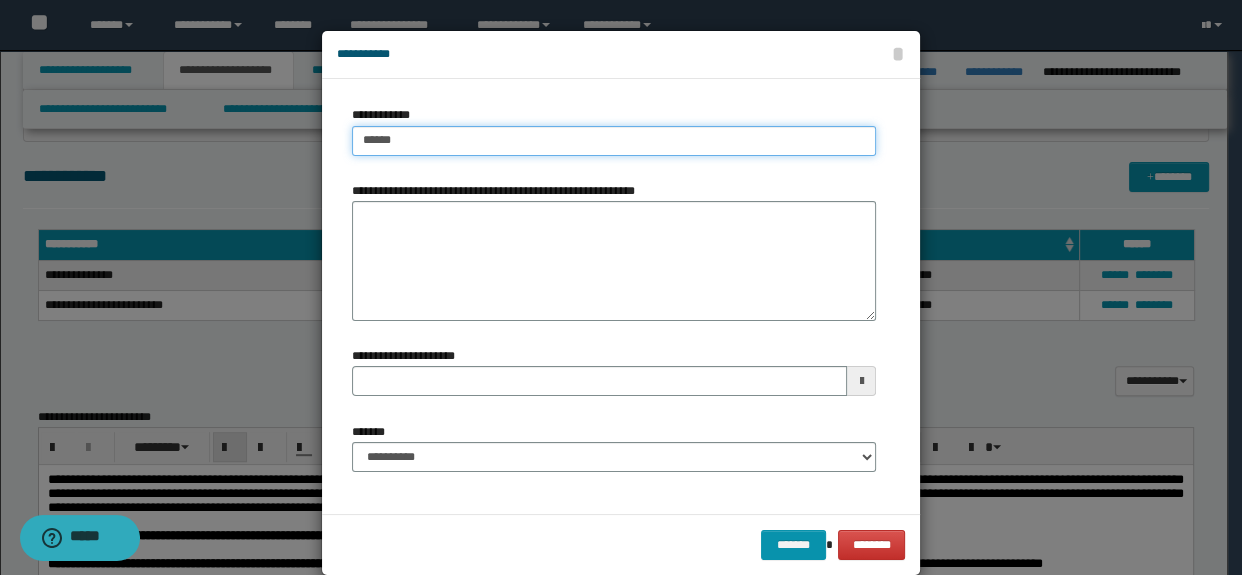 type 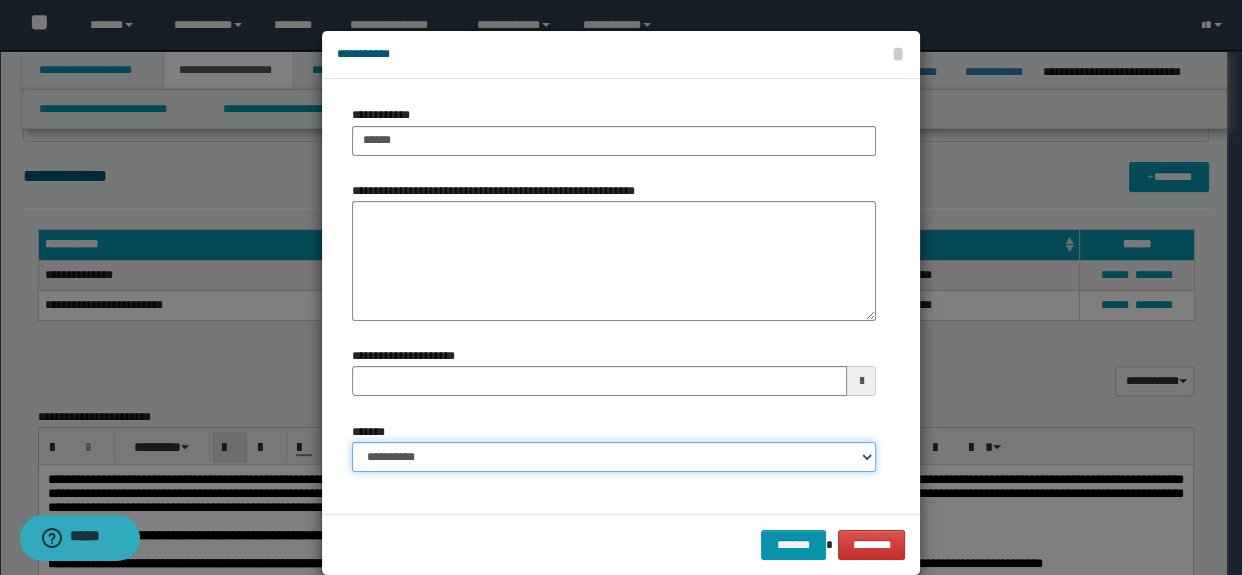 click on "**********" at bounding box center (614, 457) 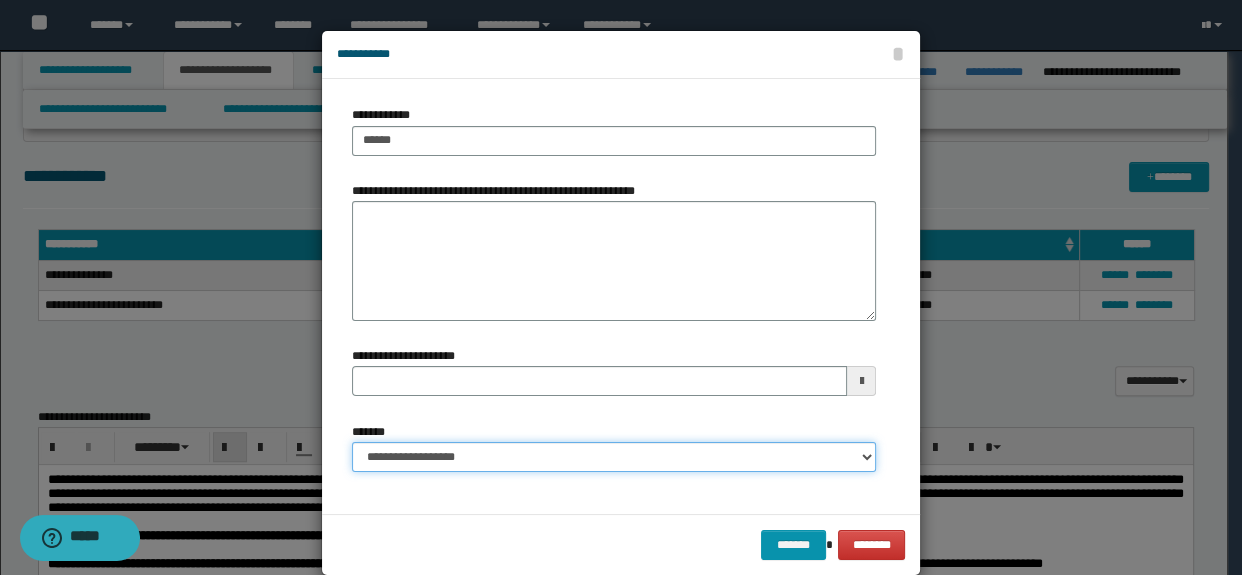 type 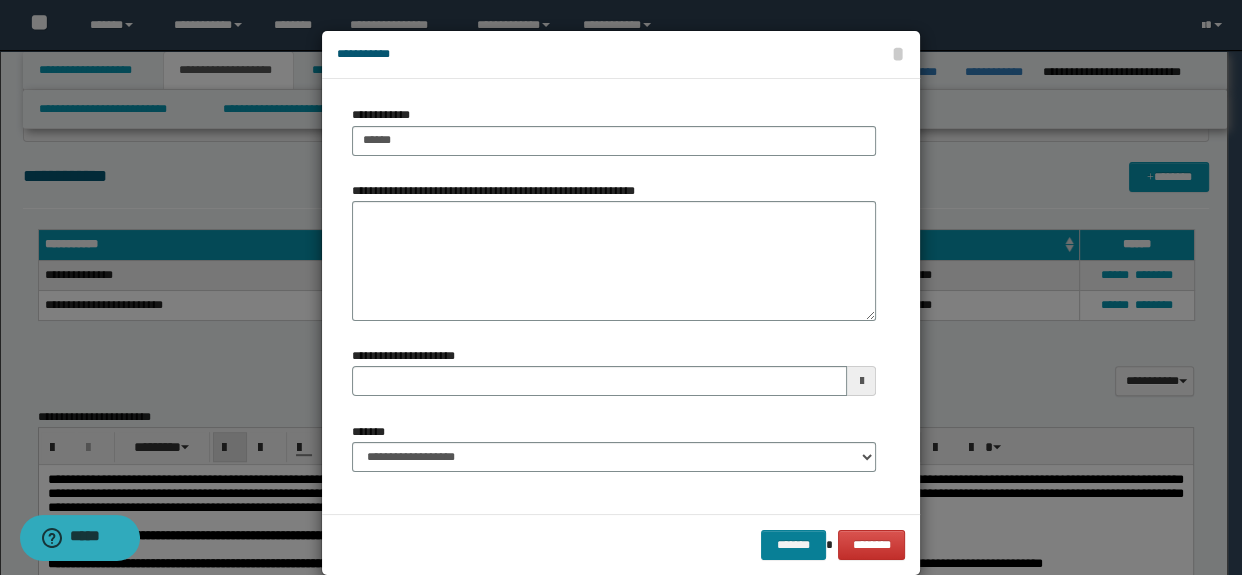 drag, startPoint x: 780, startPoint y: 561, endPoint x: 771, endPoint y: 547, distance: 16.643316 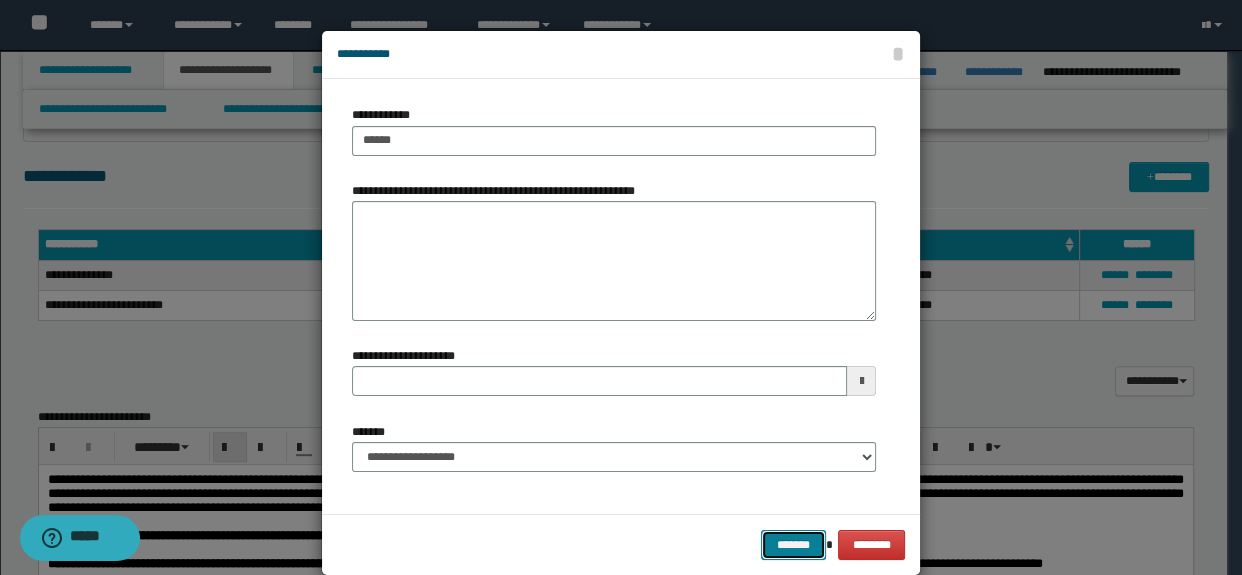 click on "*******" at bounding box center [793, 545] 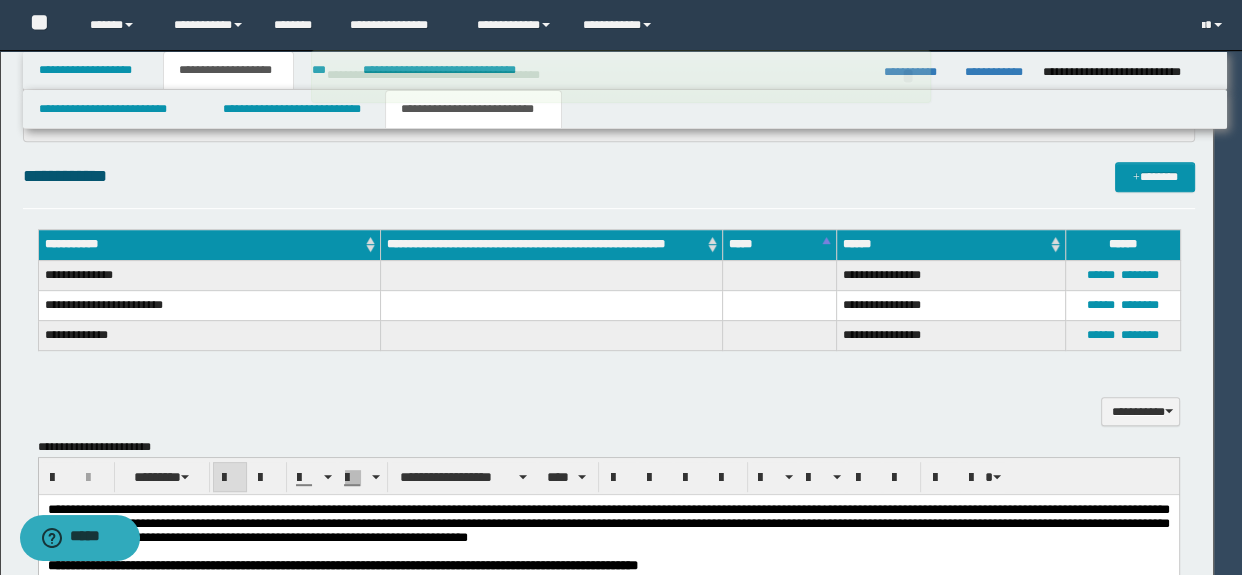 type 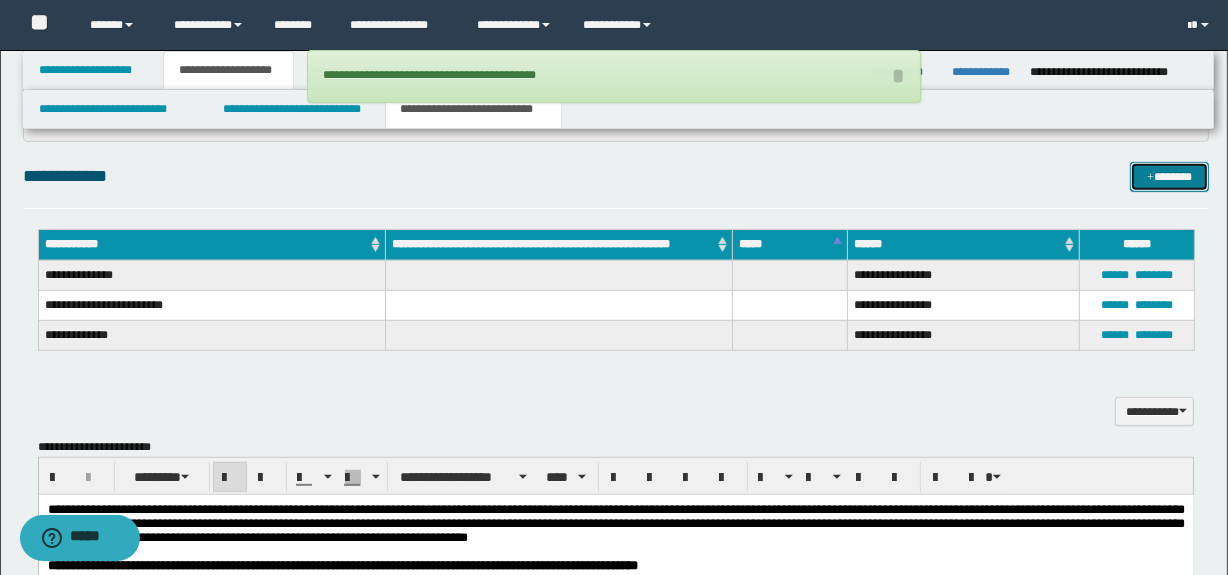click on "*******" at bounding box center [1170, 177] 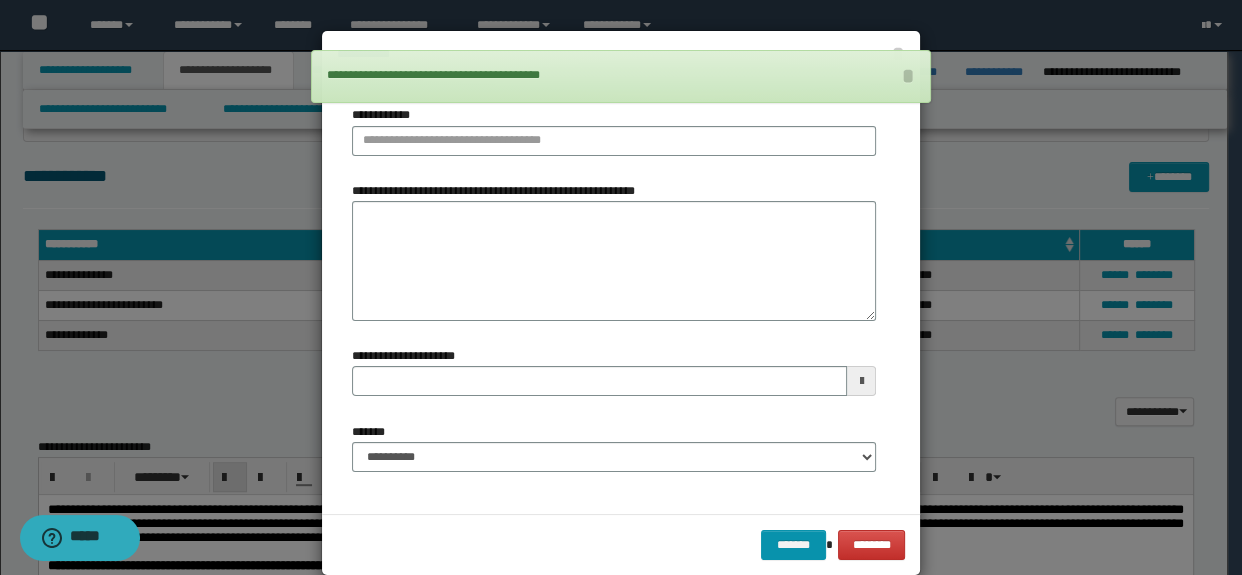 drag, startPoint x: 497, startPoint y: 160, endPoint x: 484, endPoint y: 140, distance: 23.853722 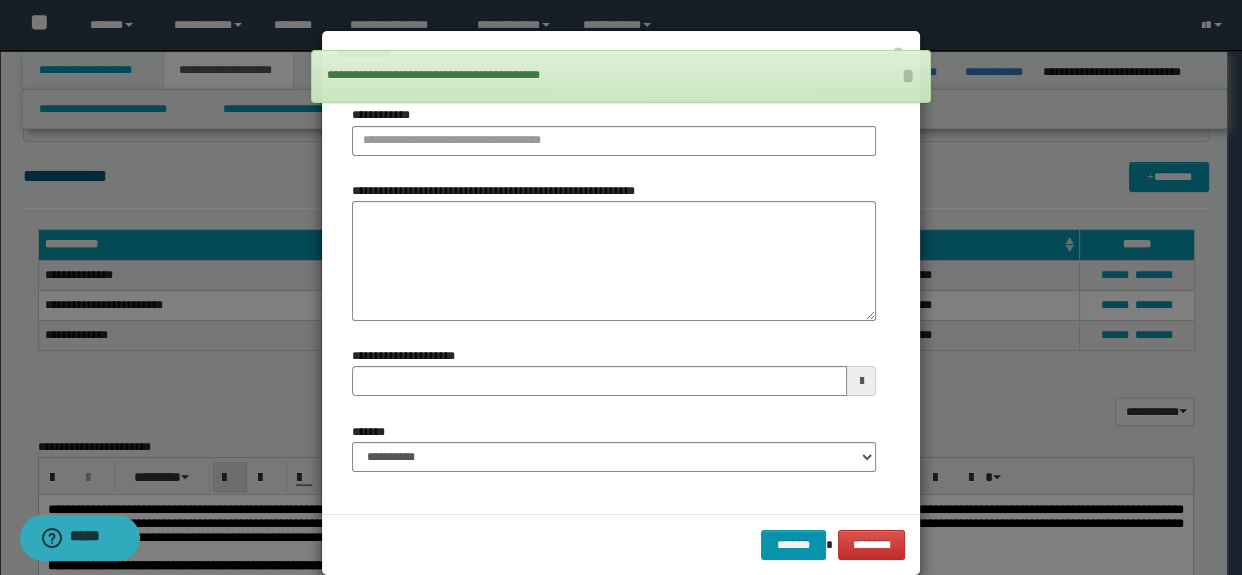 click on "**********" at bounding box center (614, 141) 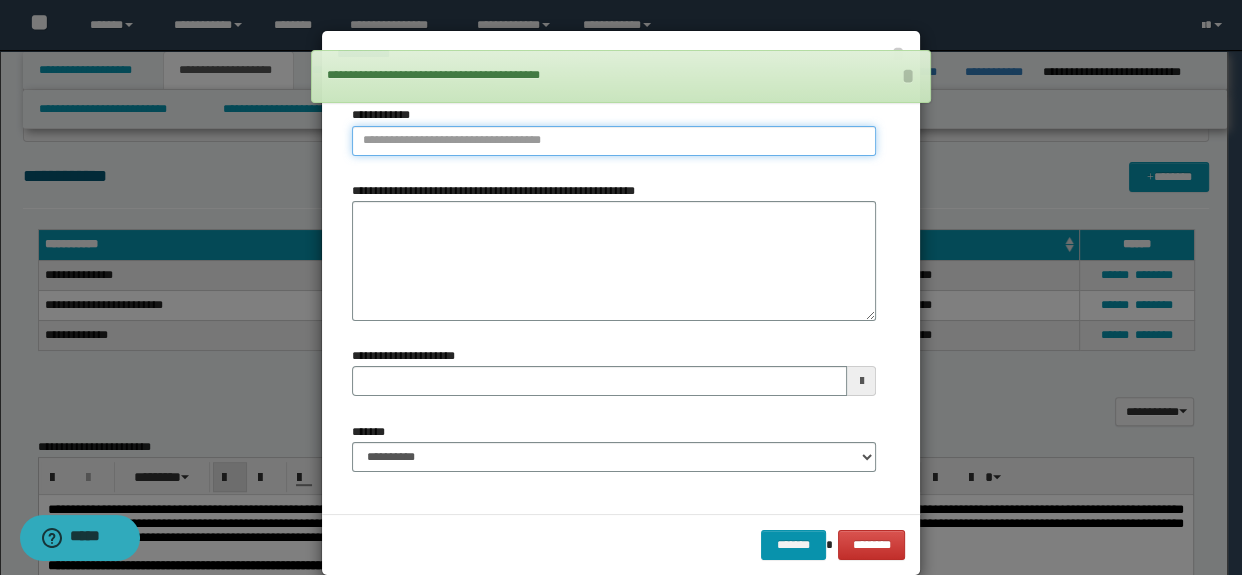 type on "**********" 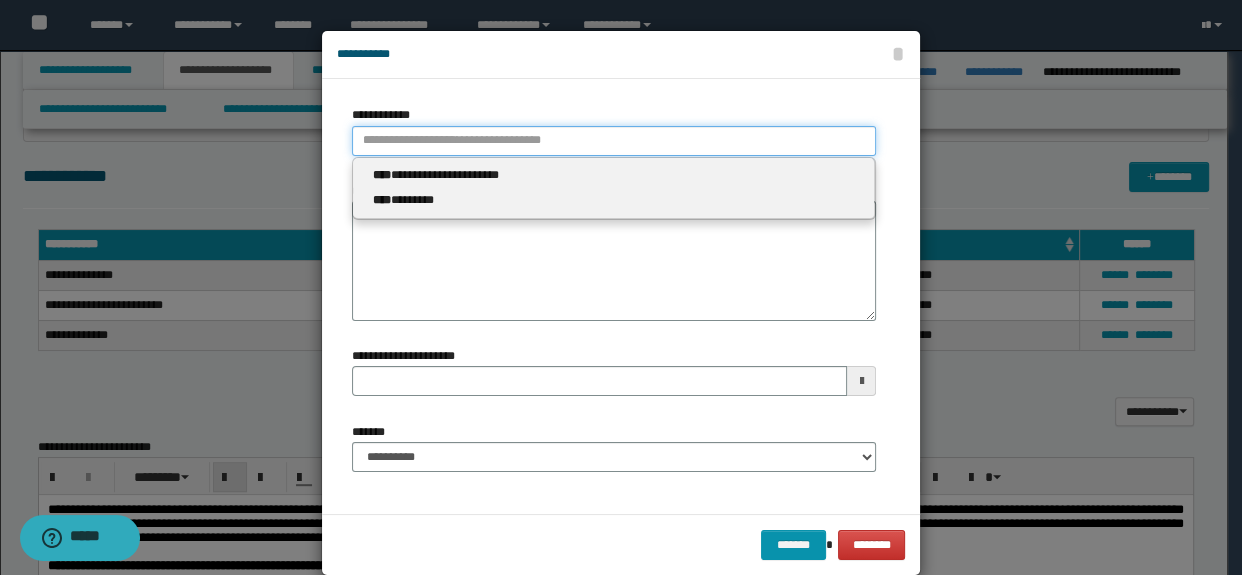 paste on "**********" 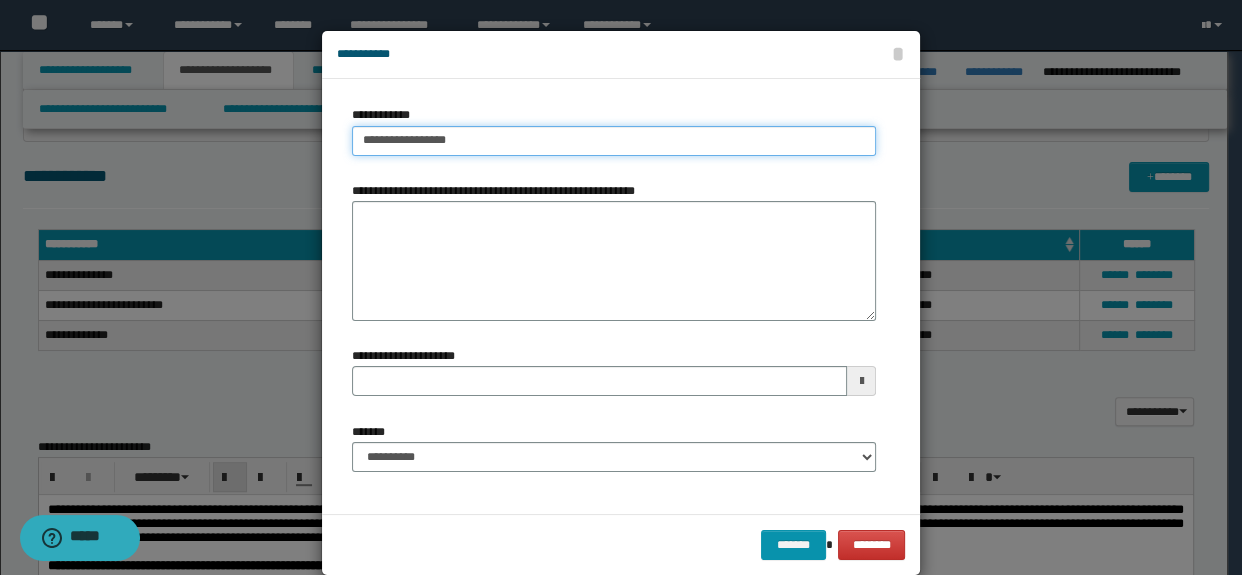 type on "**********" 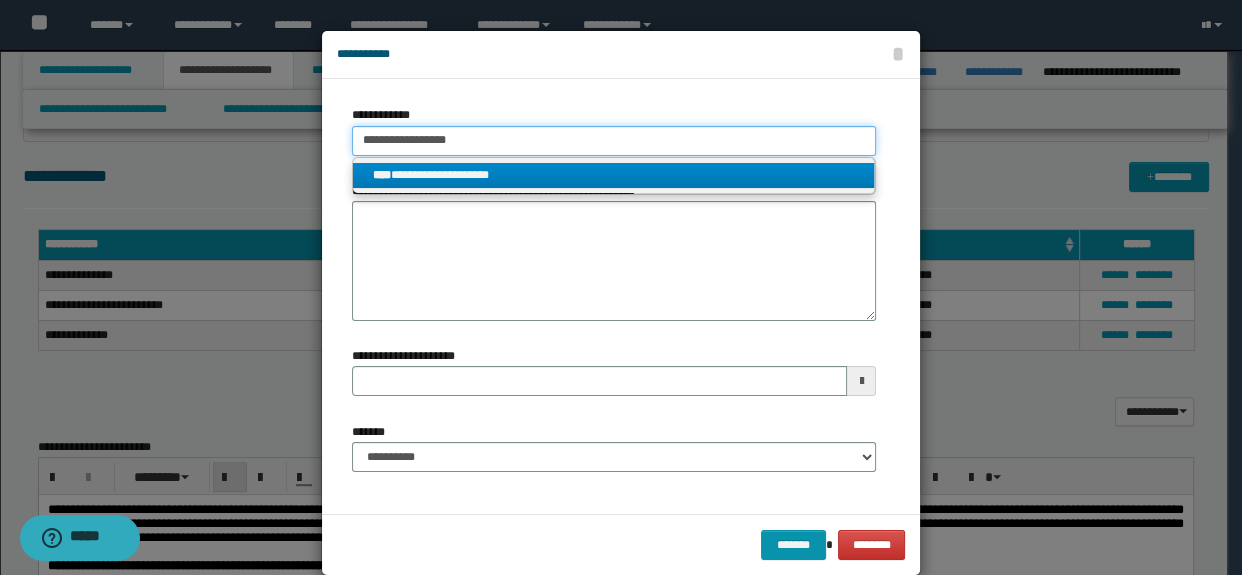type on "**********" 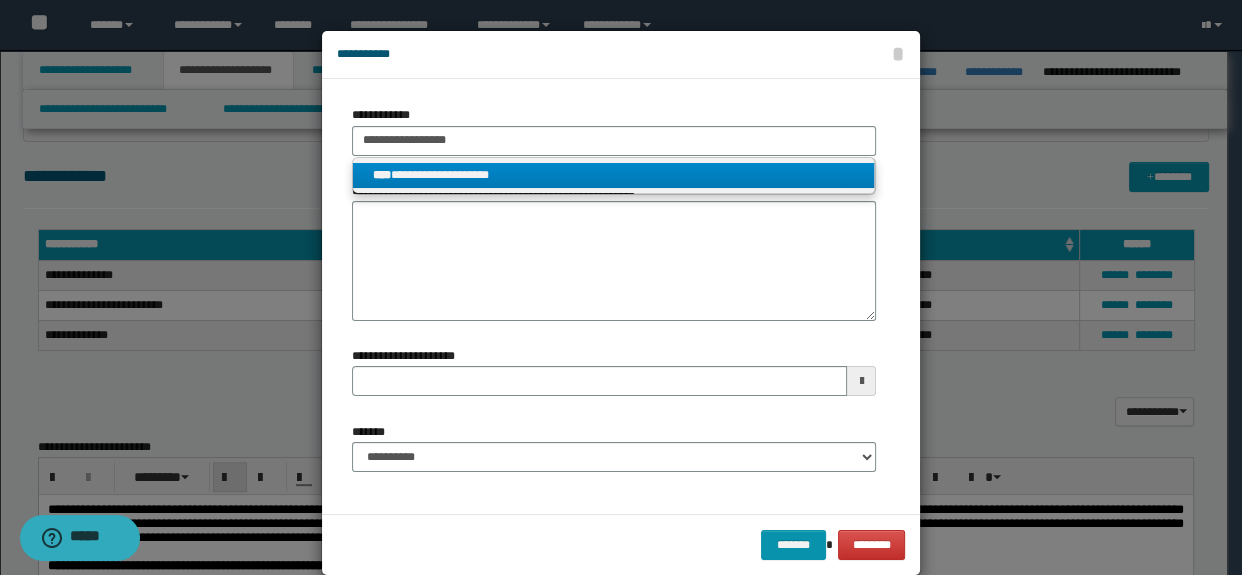 click on "**********" at bounding box center [614, 175] 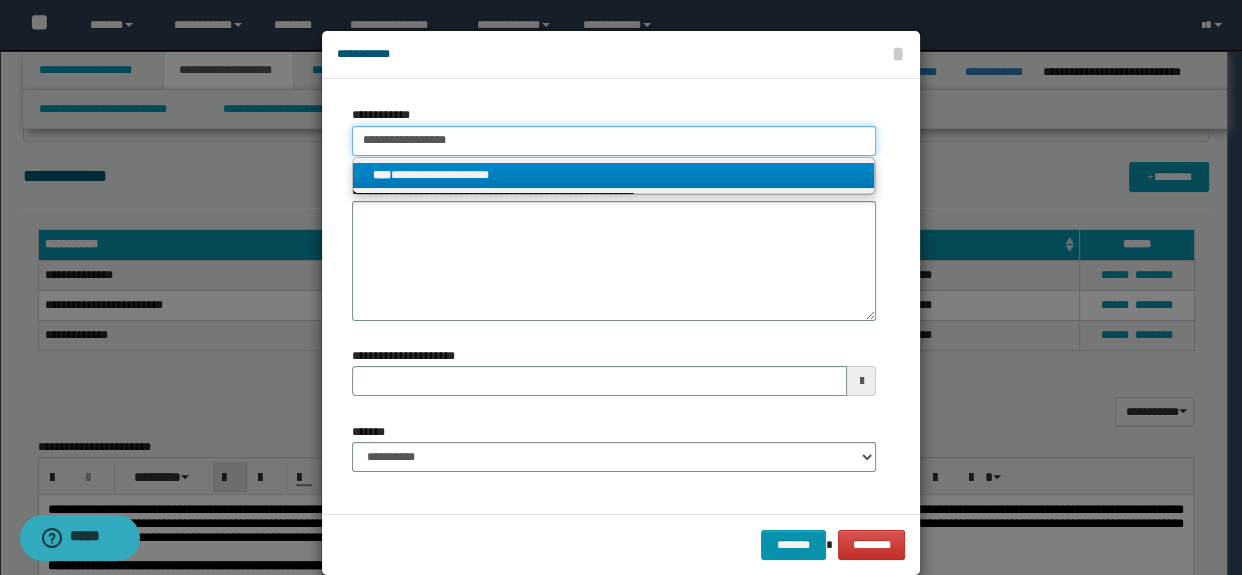 type 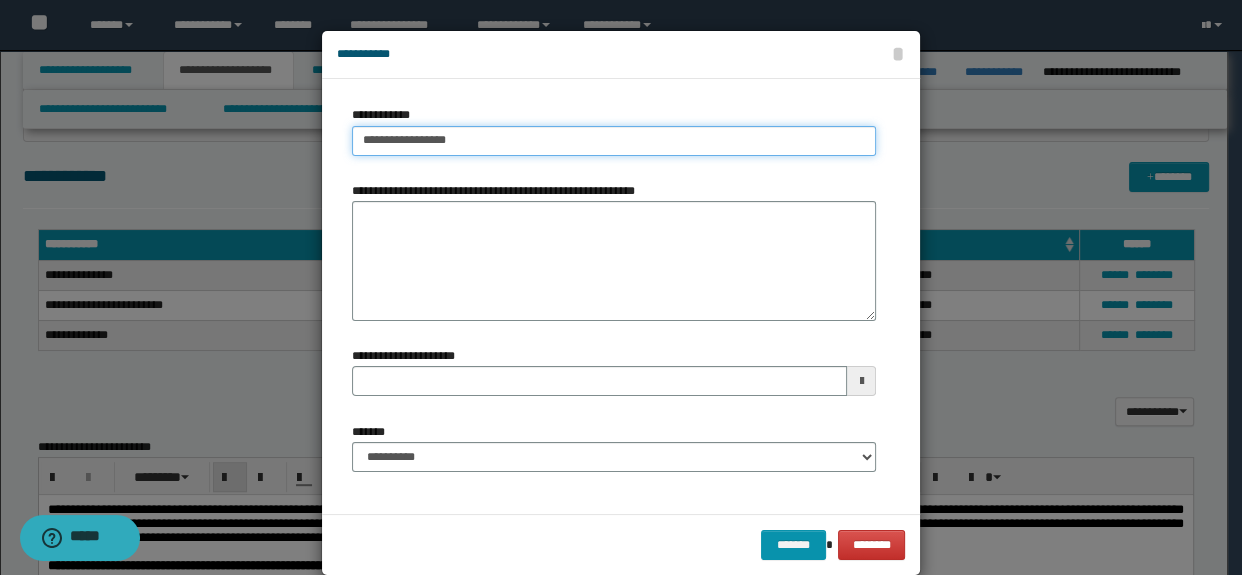 type 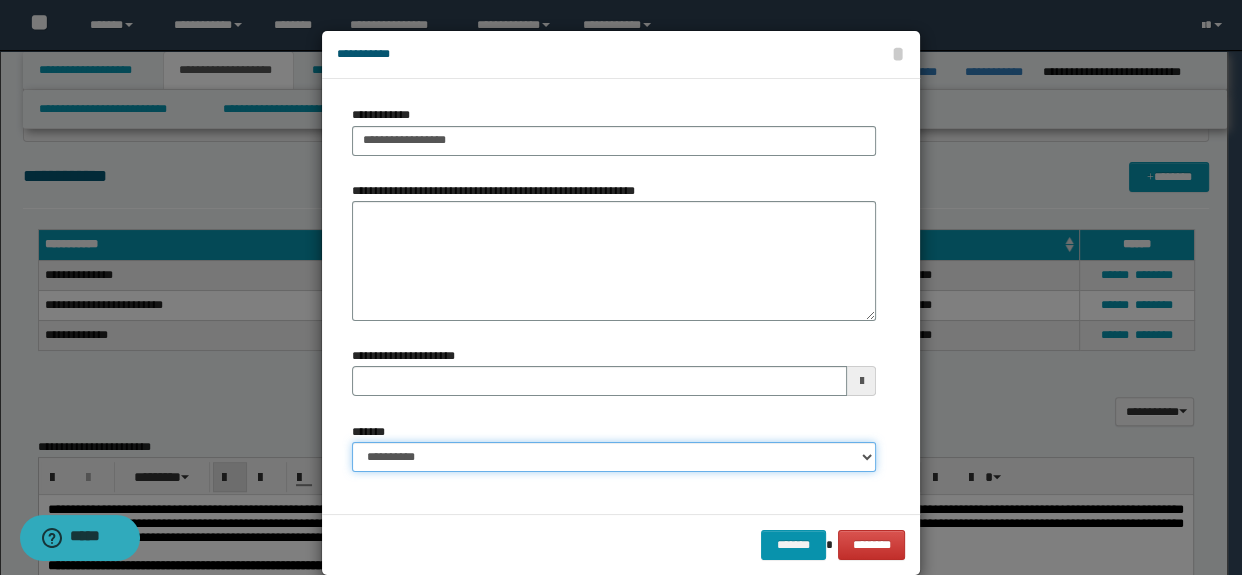 click on "**********" at bounding box center (614, 457) 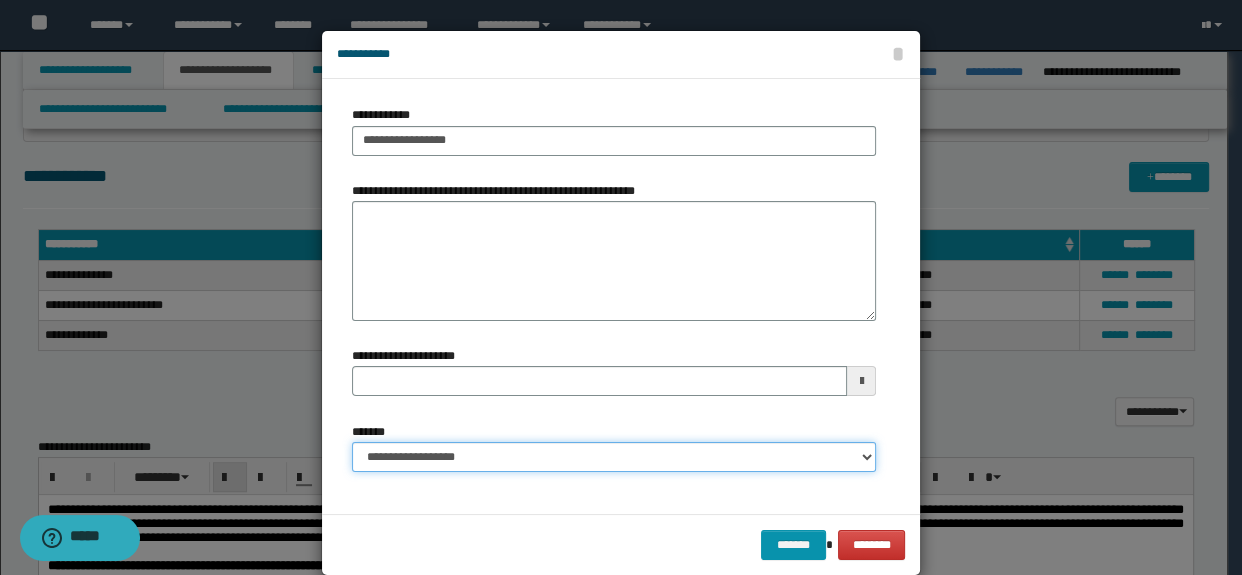 click on "**********" at bounding box center (614, 457) 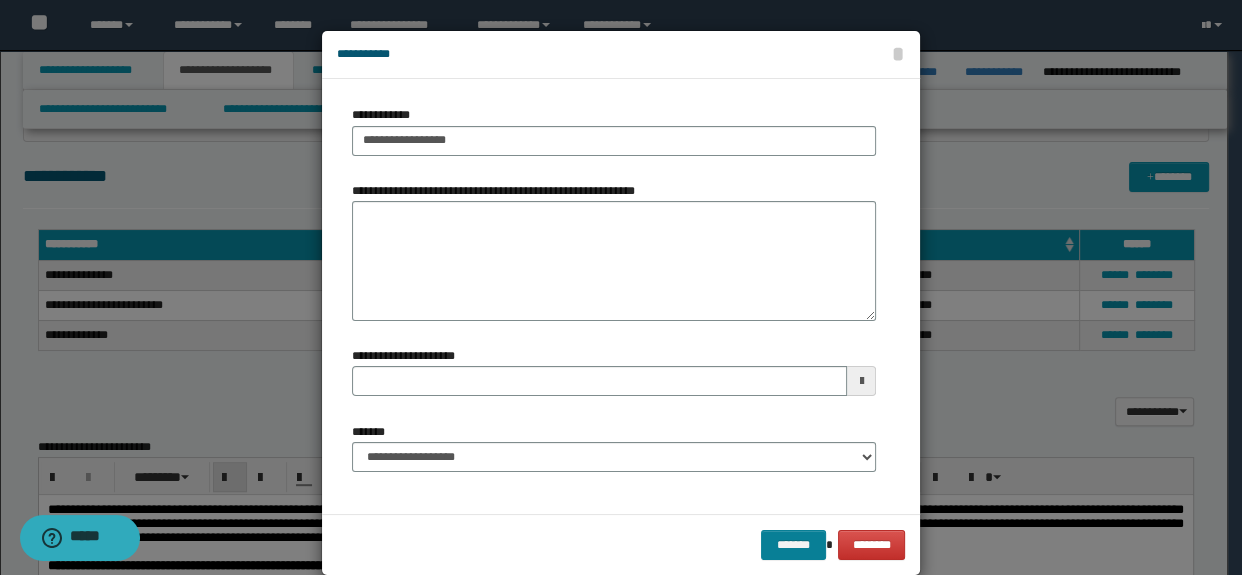 drag, startPoint x: 755, startPoint y: 547, endPoint x: 776, endPoint y: 549, distance: 21.095022 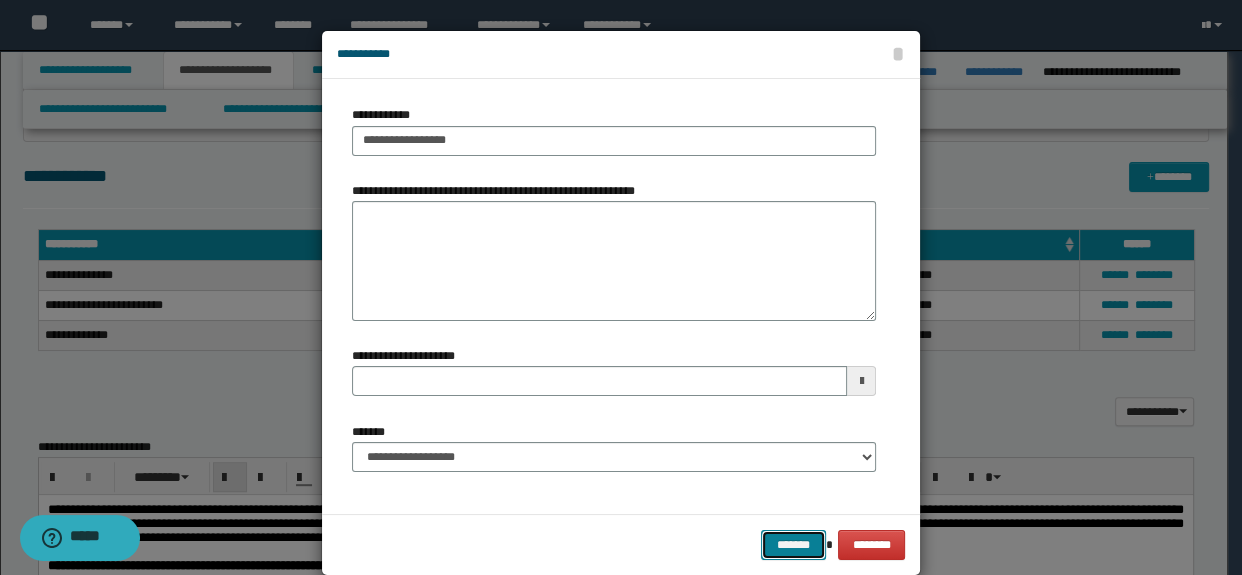 click on "*******" at bounding box center [793, 545] 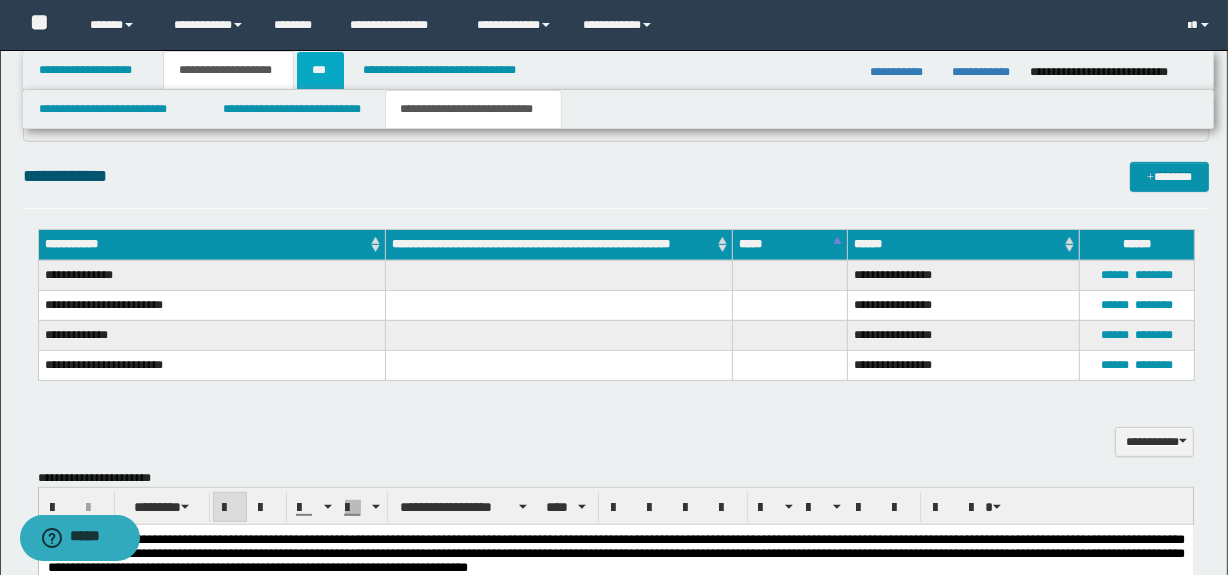 click on "***" at bounding box center (320, 70) 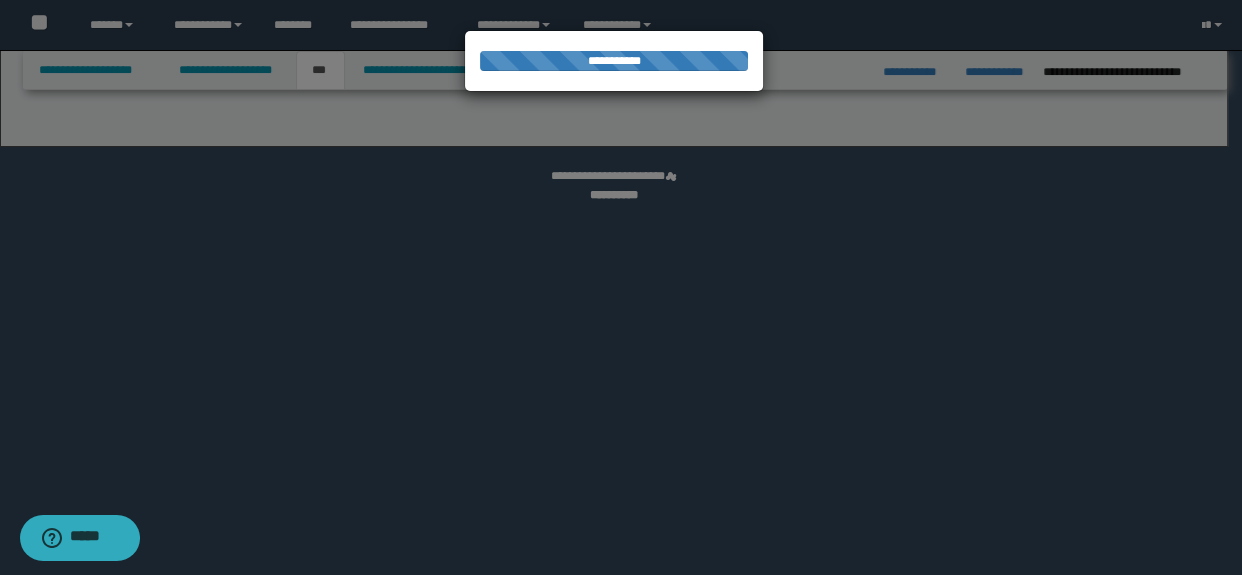 select on "*" 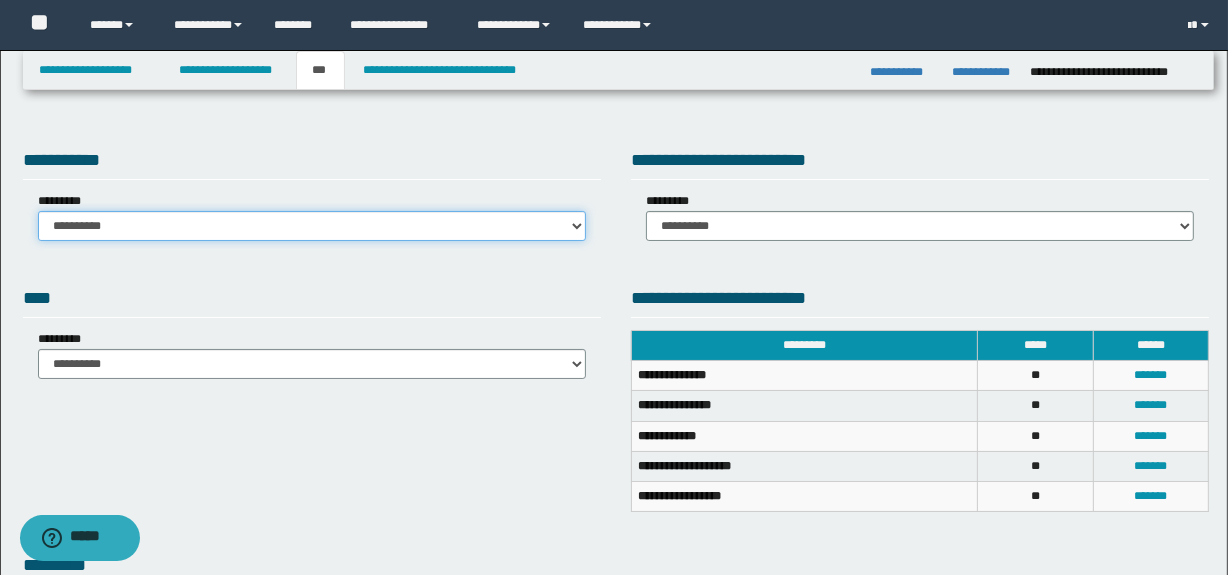 click on "**********" at bounding box center [312, 226] 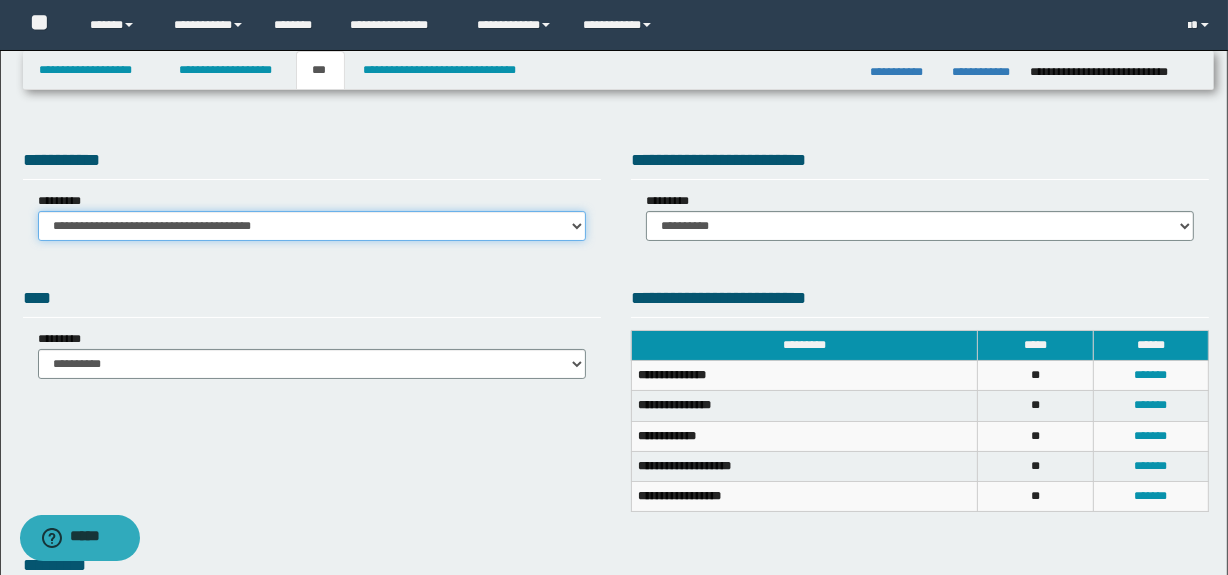 click on "**********" at bounding box center (312, 226) 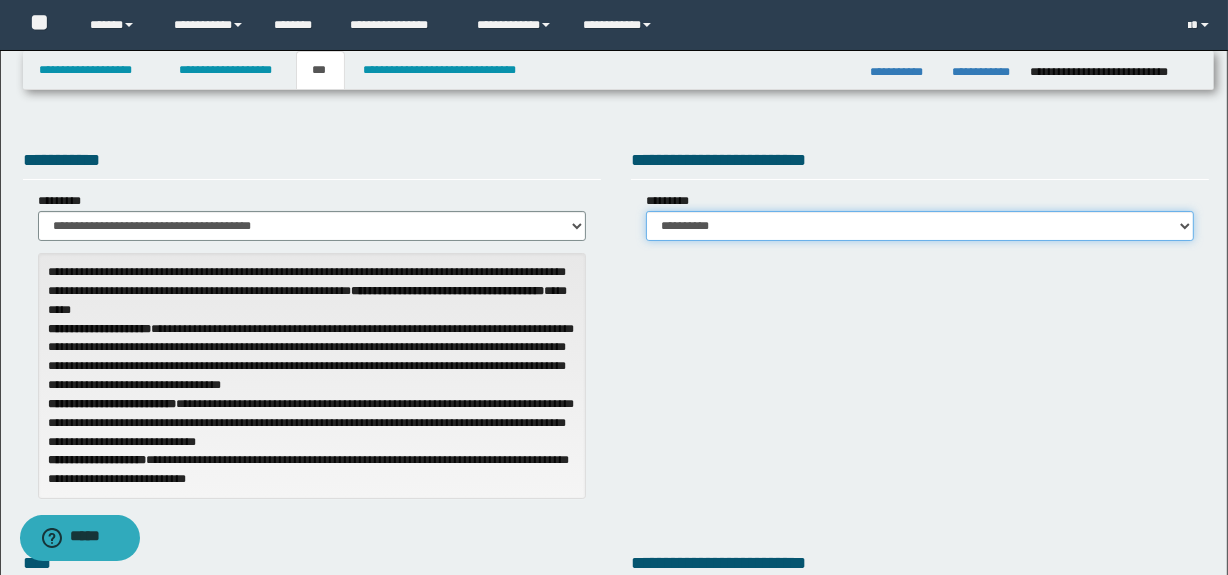 drag, startPoint x: 747, startPoint y: 230, endPoint x: 762, endPoint y: 290, distance: 61.846584 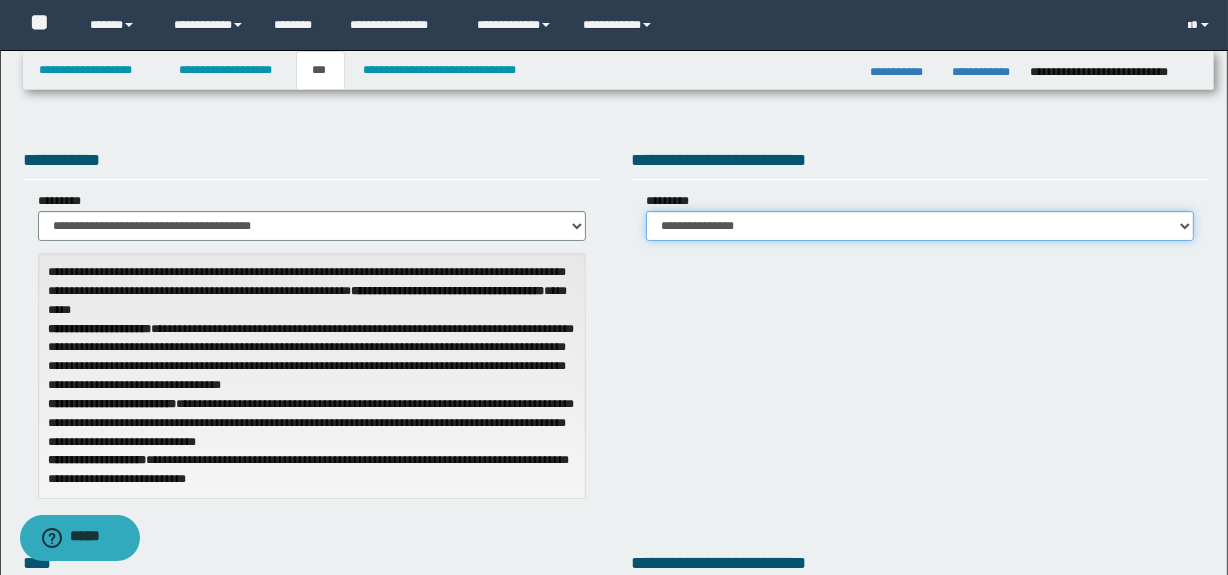 click on "**********" at bounding box center (920, 226) 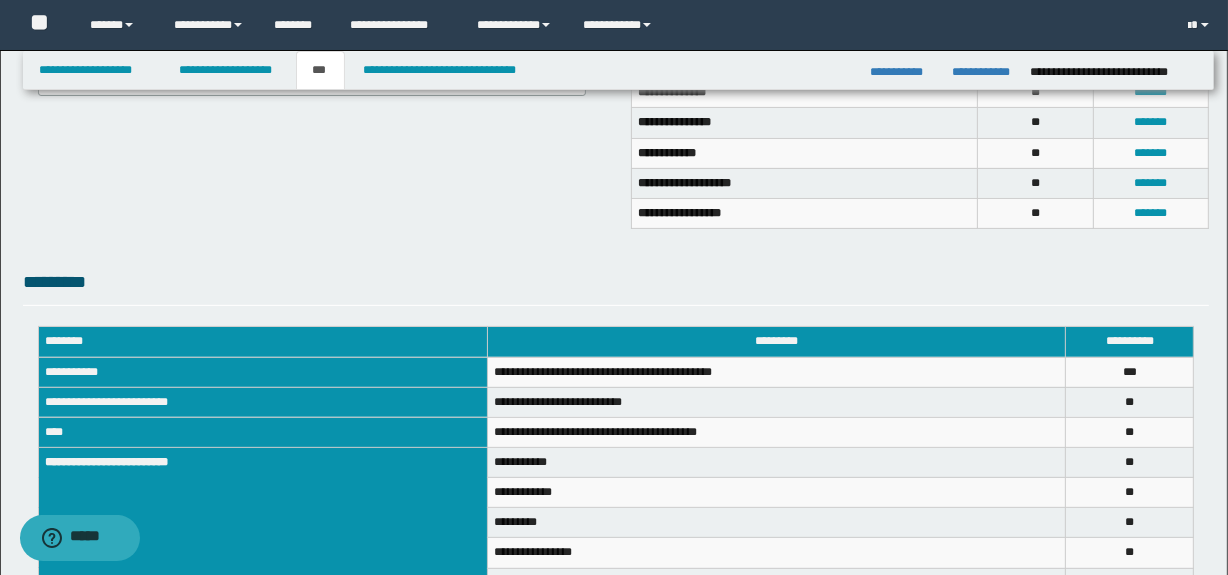 scroll, scrollTop: 545, scrollLeft: 0, axis: vertical 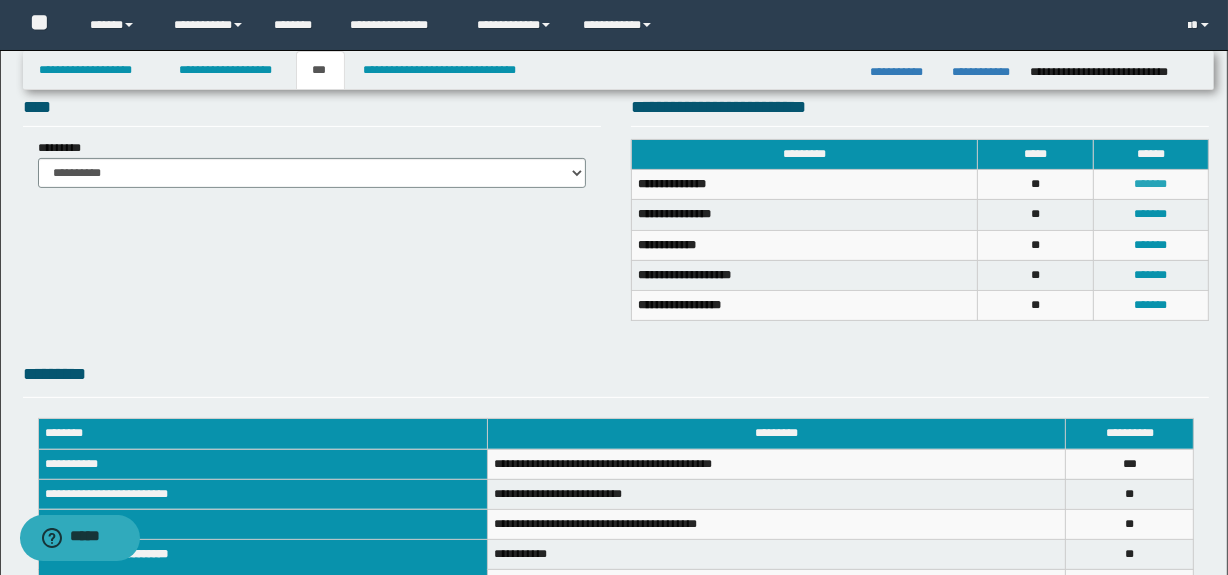 click on "*******" at bounding box center (1151, 184) 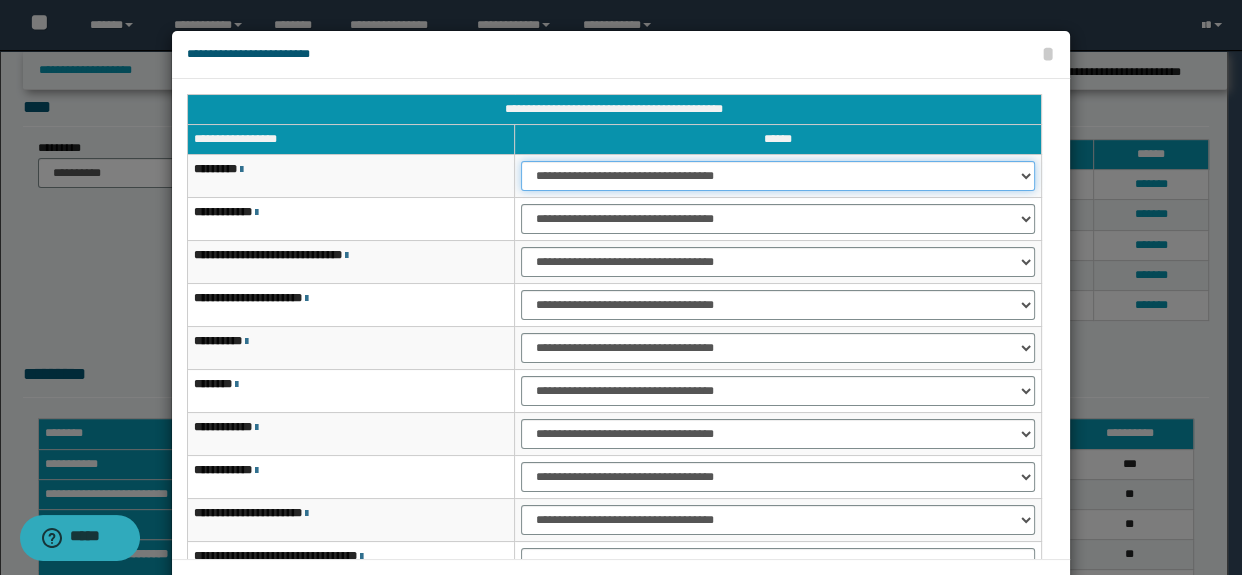 click on "**********" at bounding box center (777, 176) 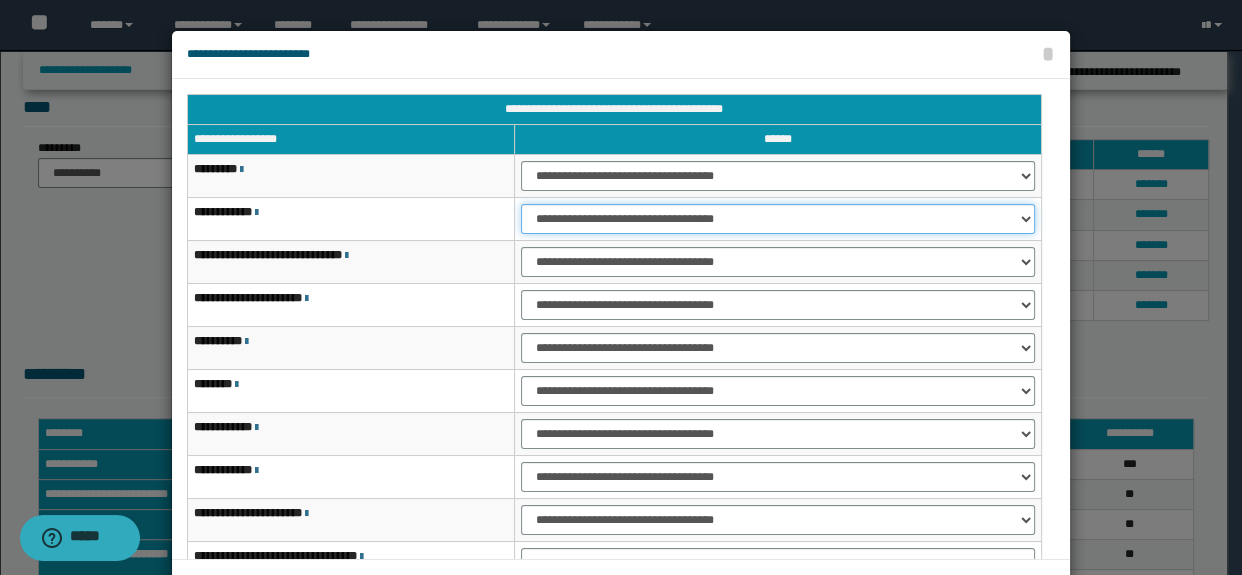 click on "**********" at bounding box center (777, 219) 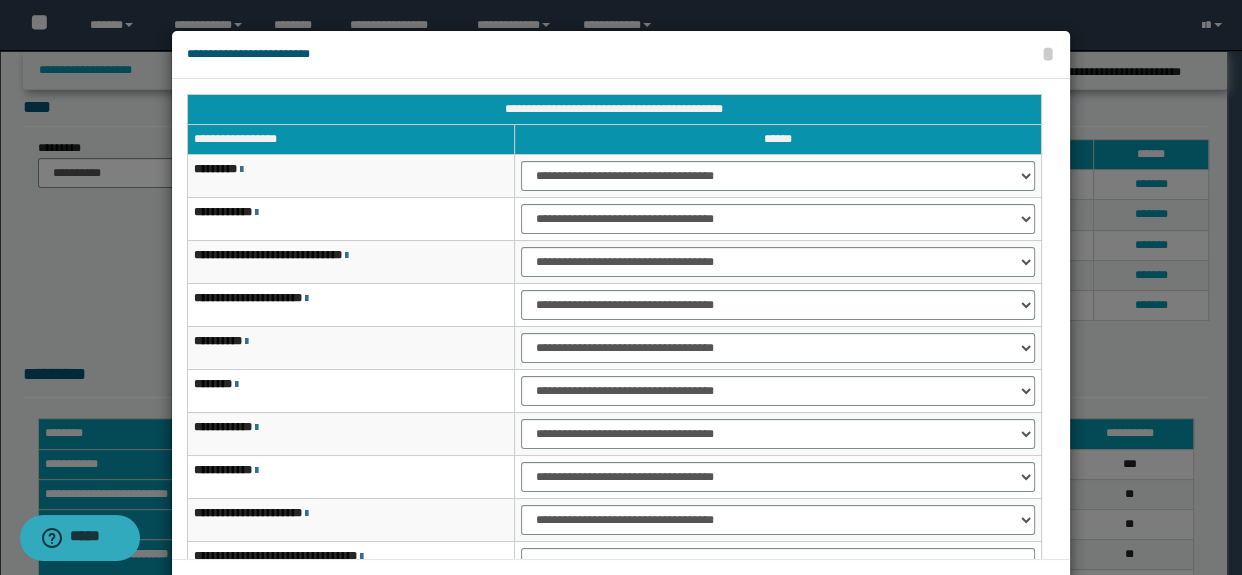 scroll, scrollTop: 120, scrollLeft: 0, axis: vertical 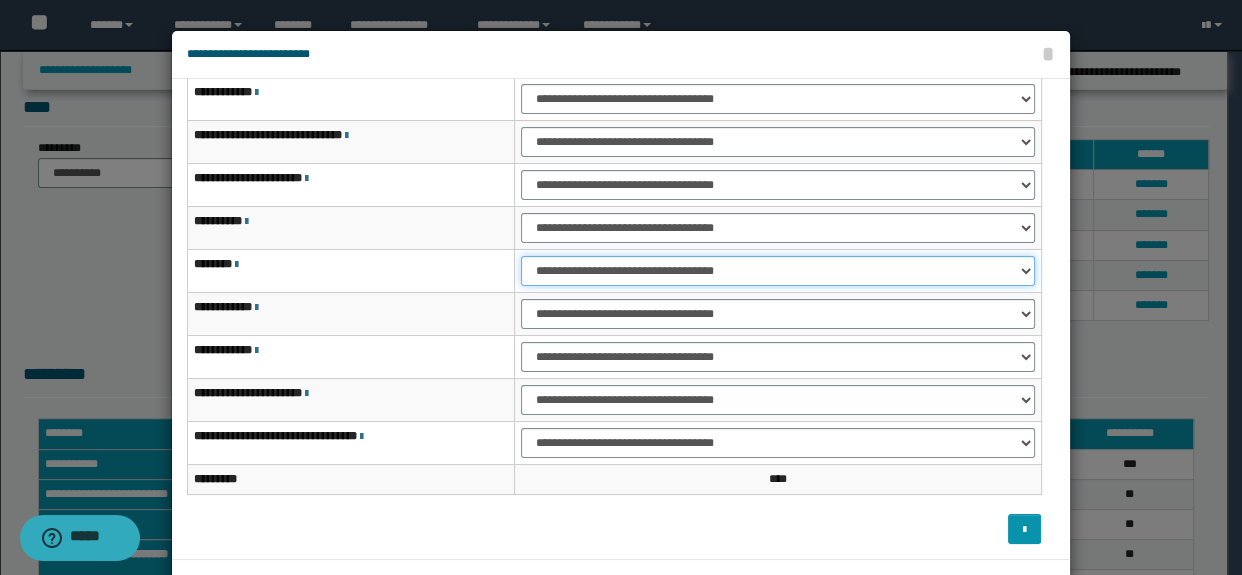 click on "**********" at bounding box center [777, 271] 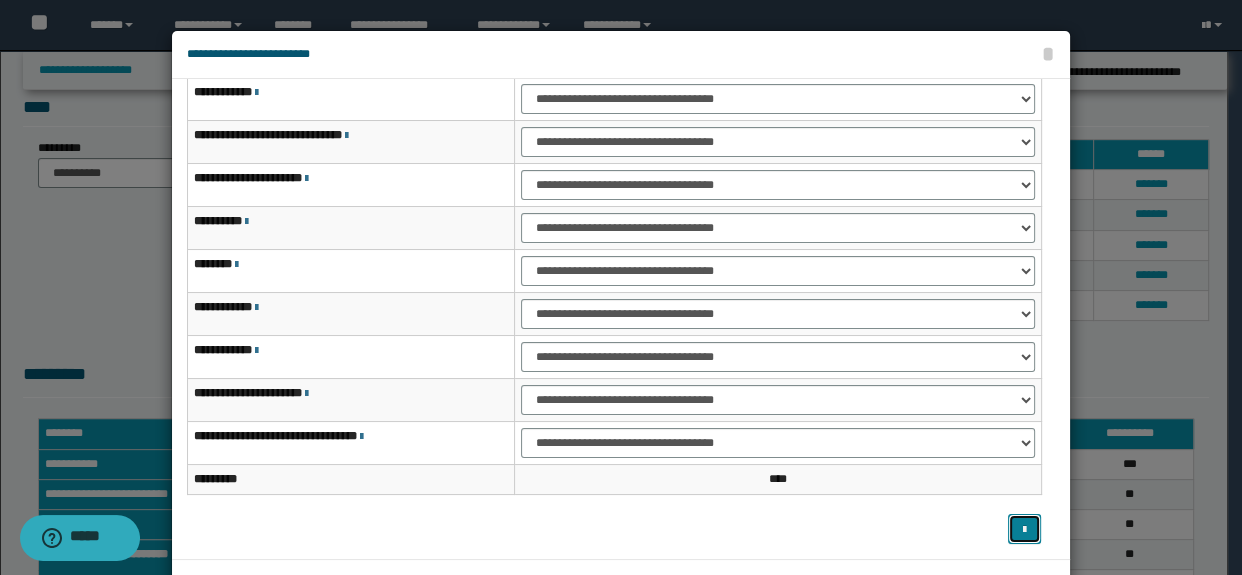 click at bounding box center (1024, 530) 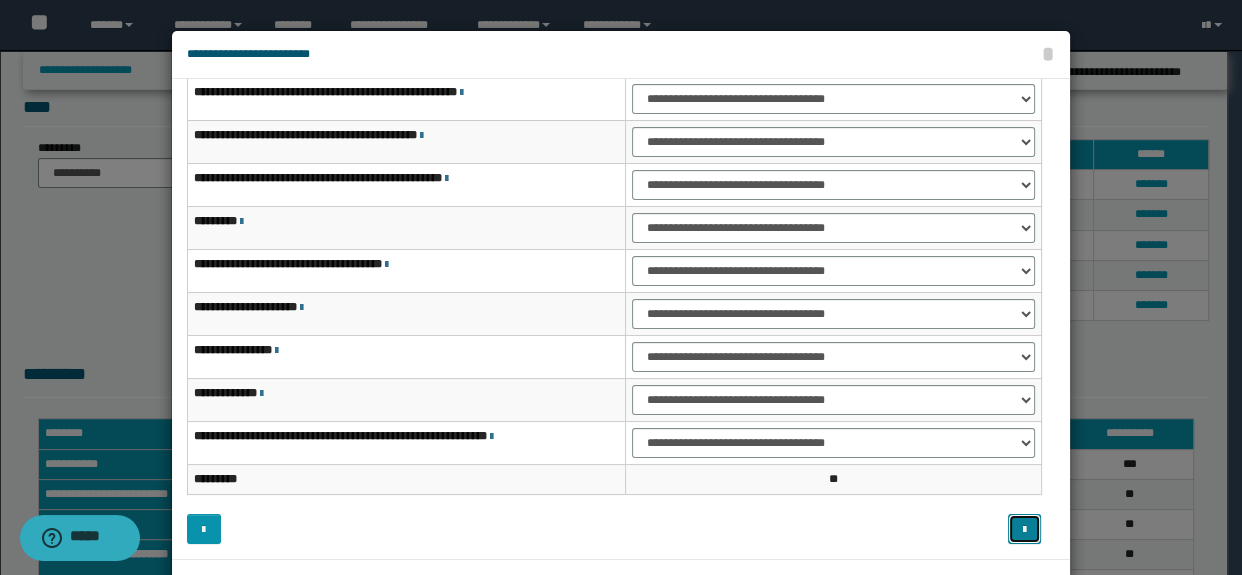 type 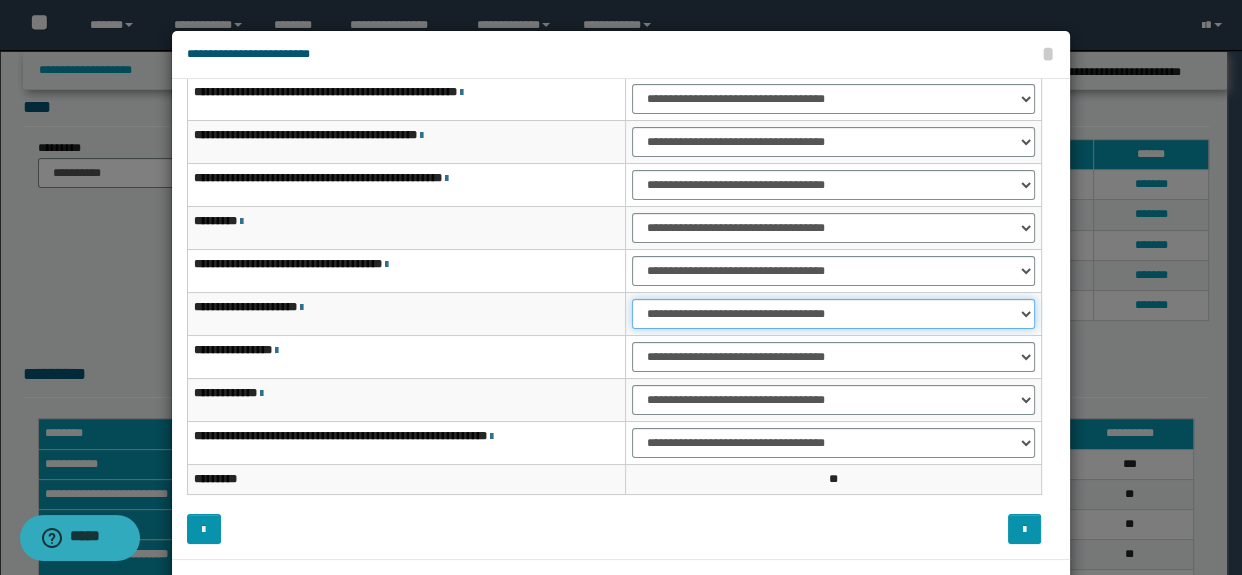 click on "**********" at bounding box center [833, 314] 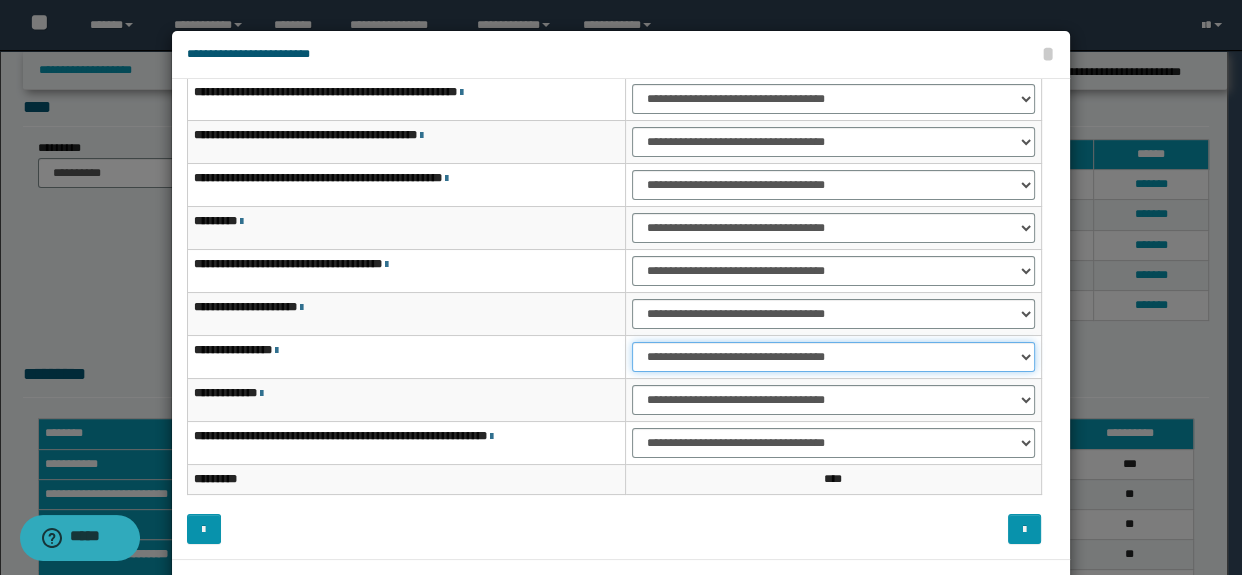 click on "**********" at bounding box center [833, 357] 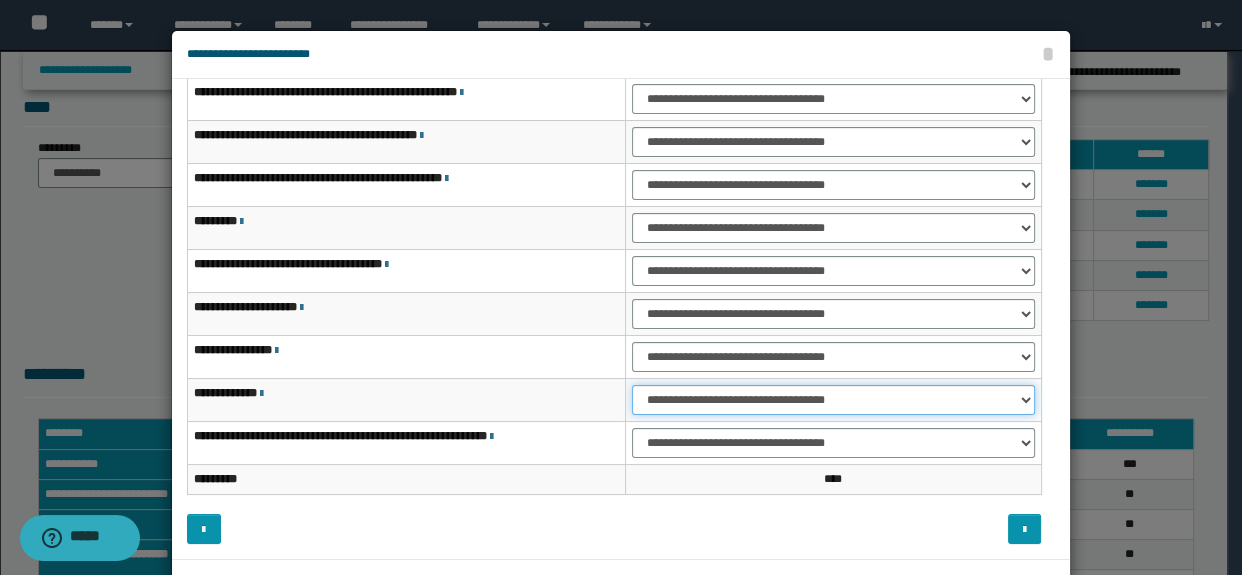 click on "**********" at bounding box center (833, 400) 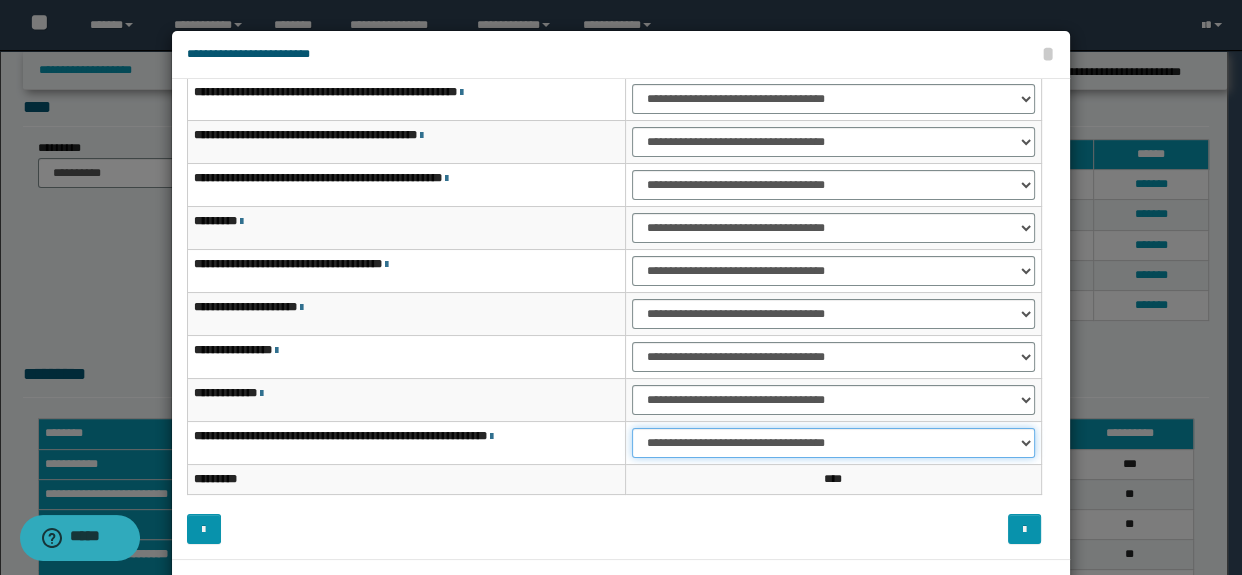 click on "**********" at bounding box center (833, 443) 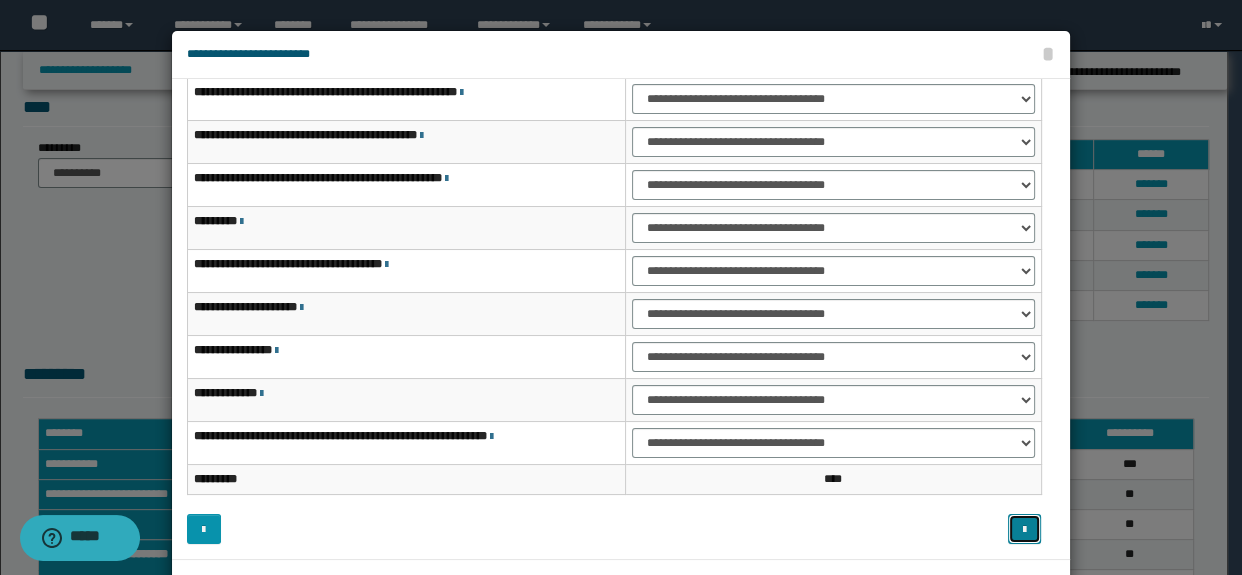 click at bounding box center (1025, 529) 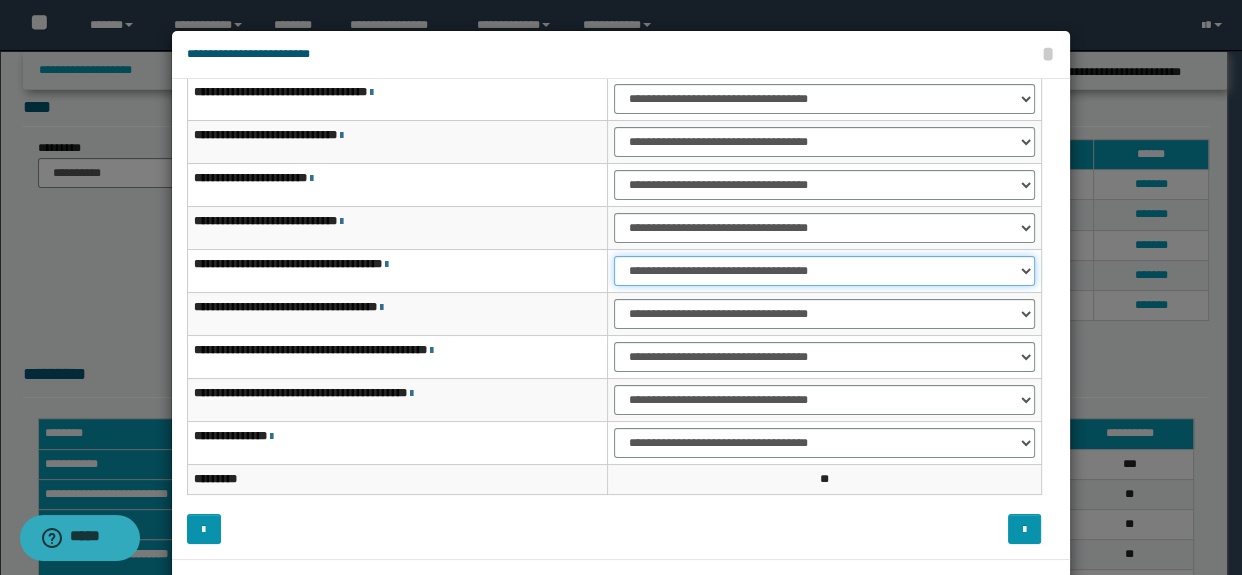 click on "**********" at bounding box center [824, 271] 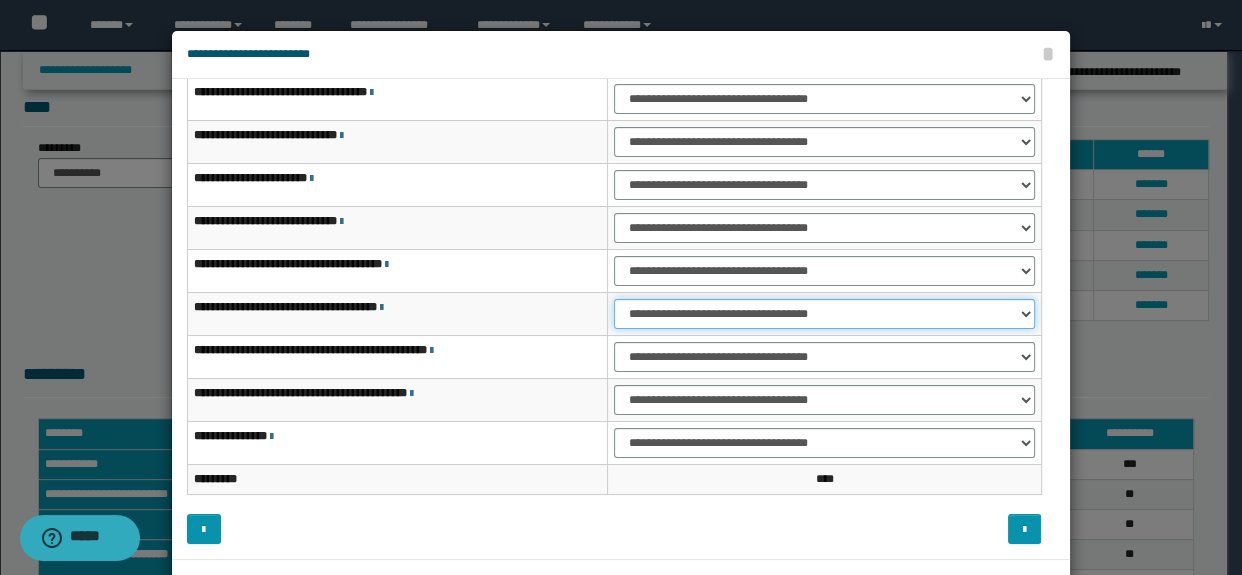 drag, startPoint x: 624, startPoint y: 307, endPoint x: 626, endPoint y: 322, distance: 15.132746 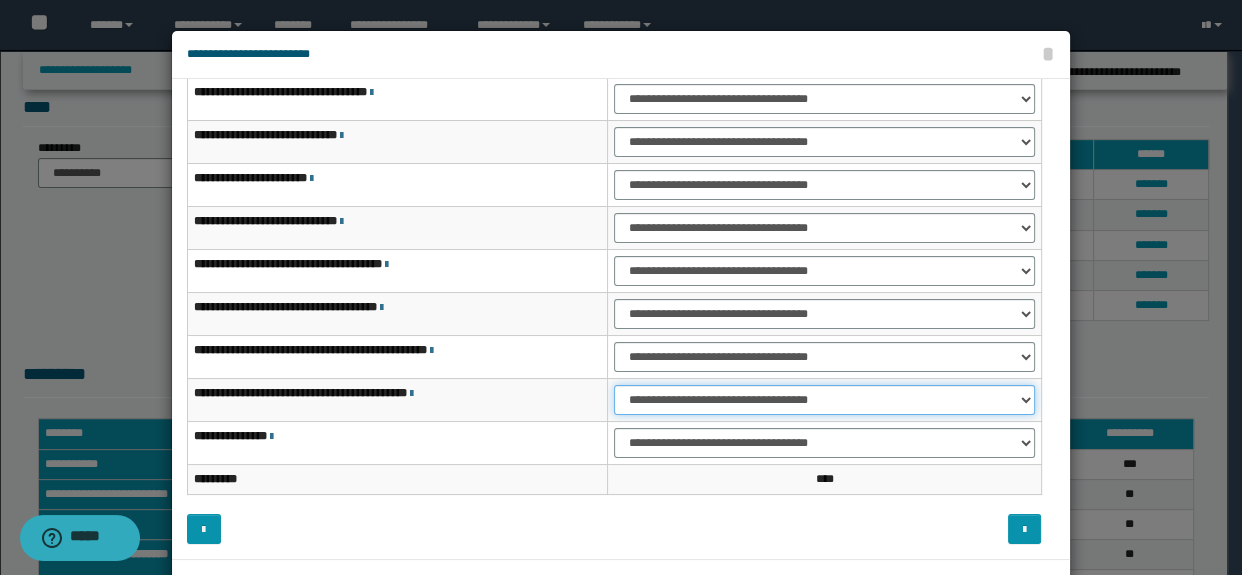 click on "**********" at bounding box center (824, 400) 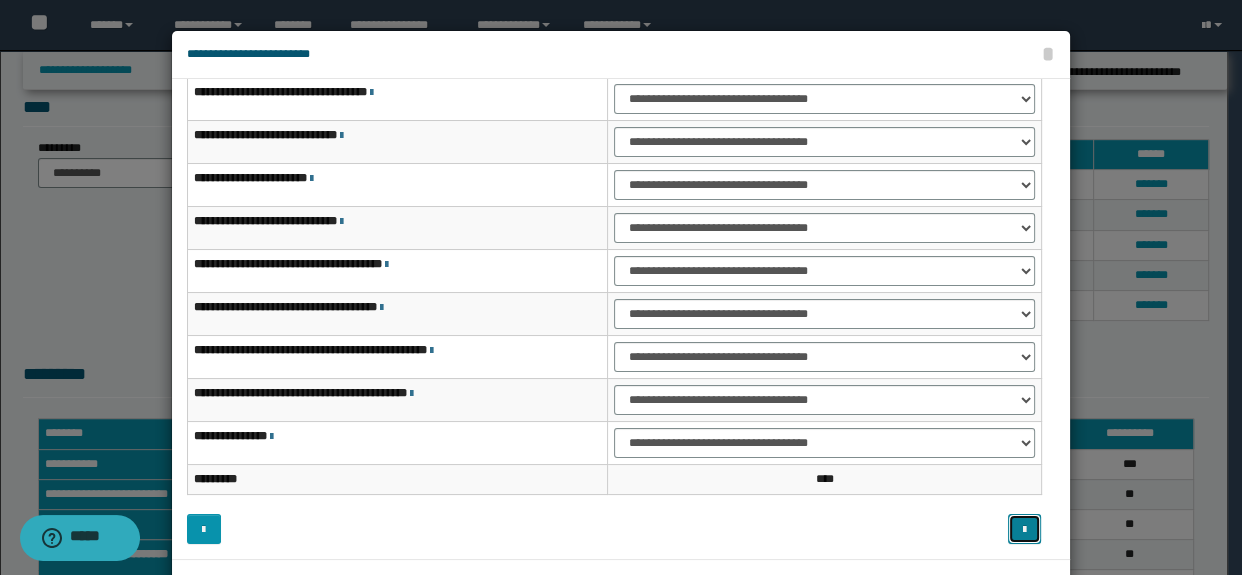 click at bounding box center [1024, 530] 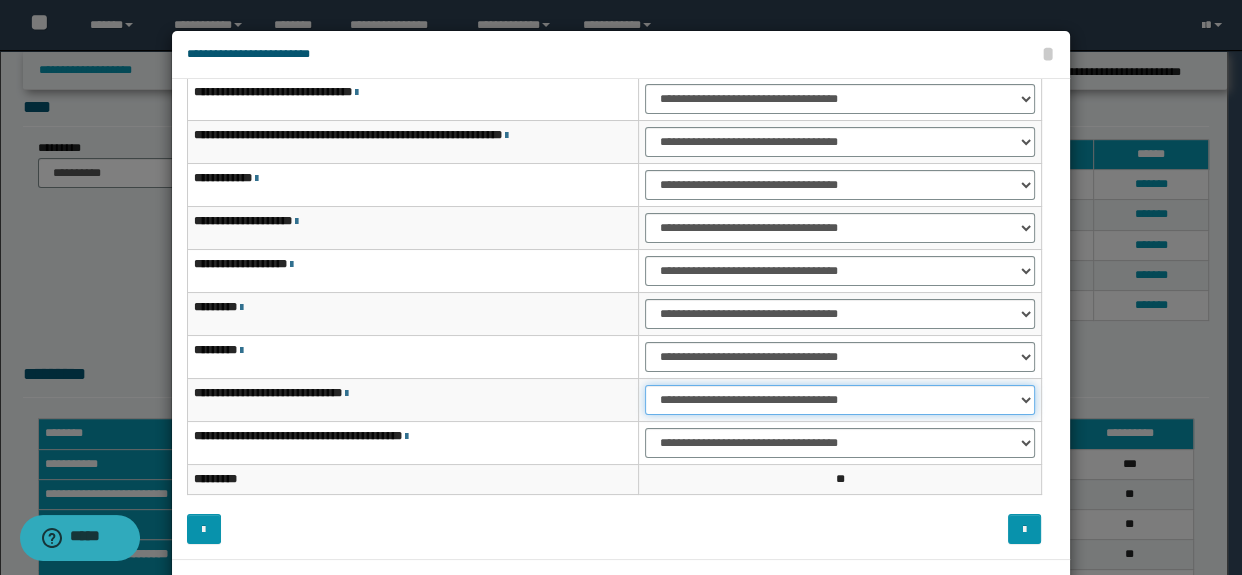 click on "**********" at bounding box center (839, 400) 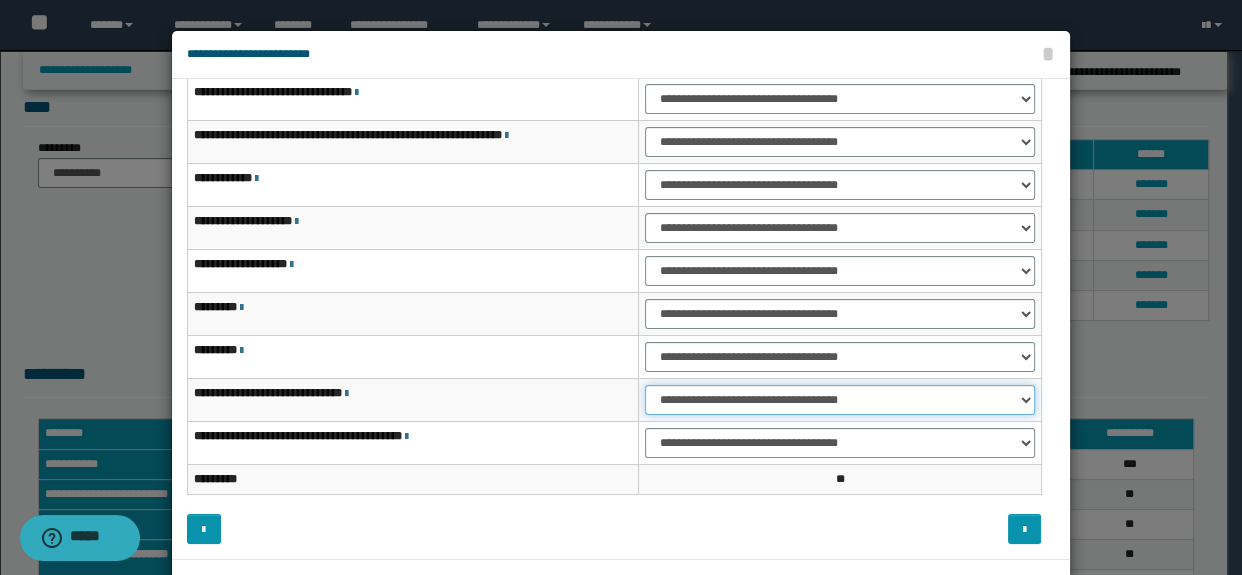select on "***" 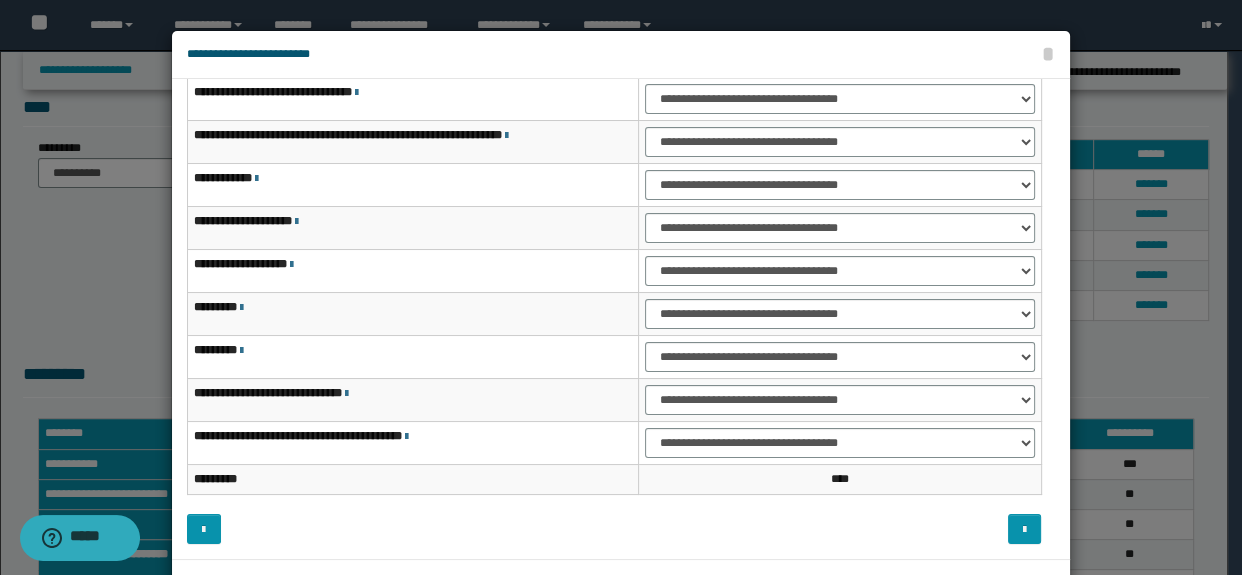 click on "**********" at bounding box center [840, 443] 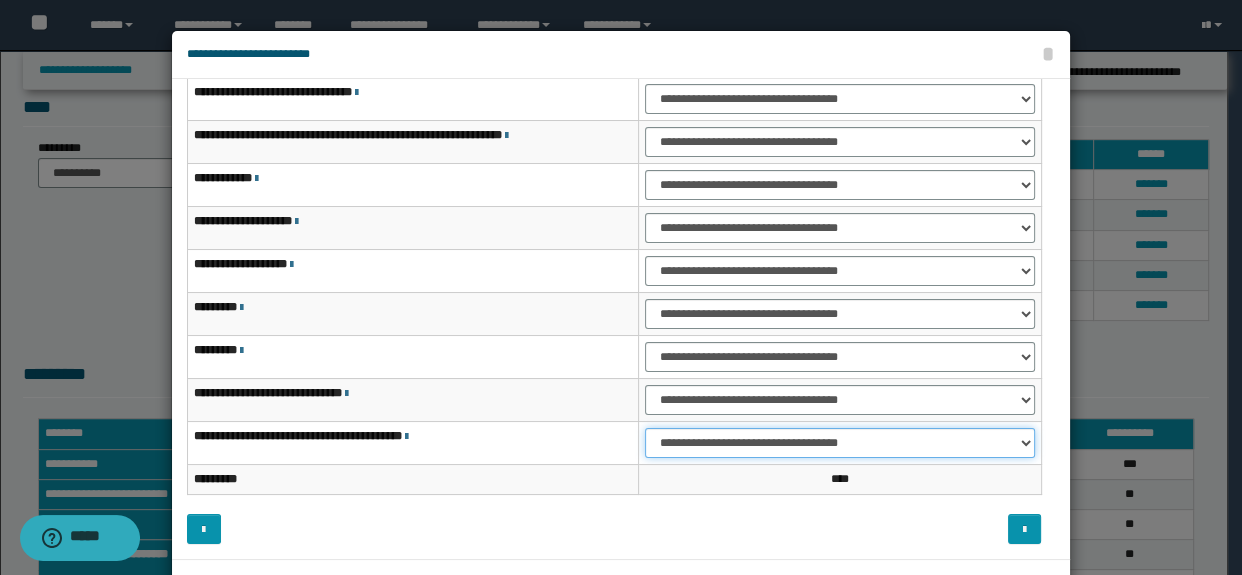 click on "**********" at bounding box center [839, 443] 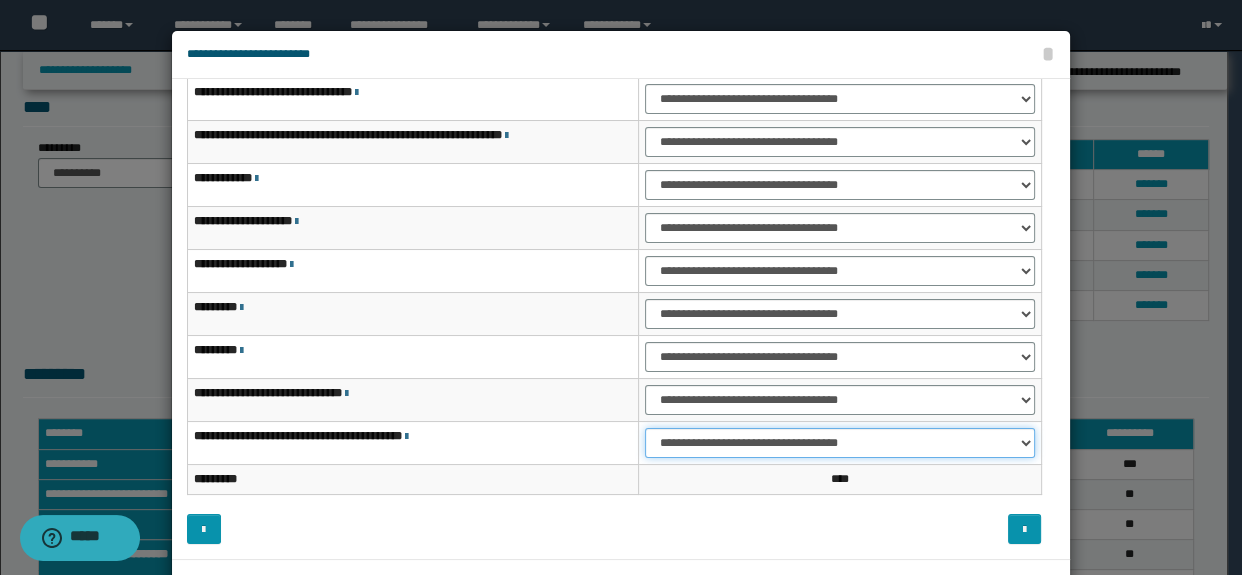 select on "***" 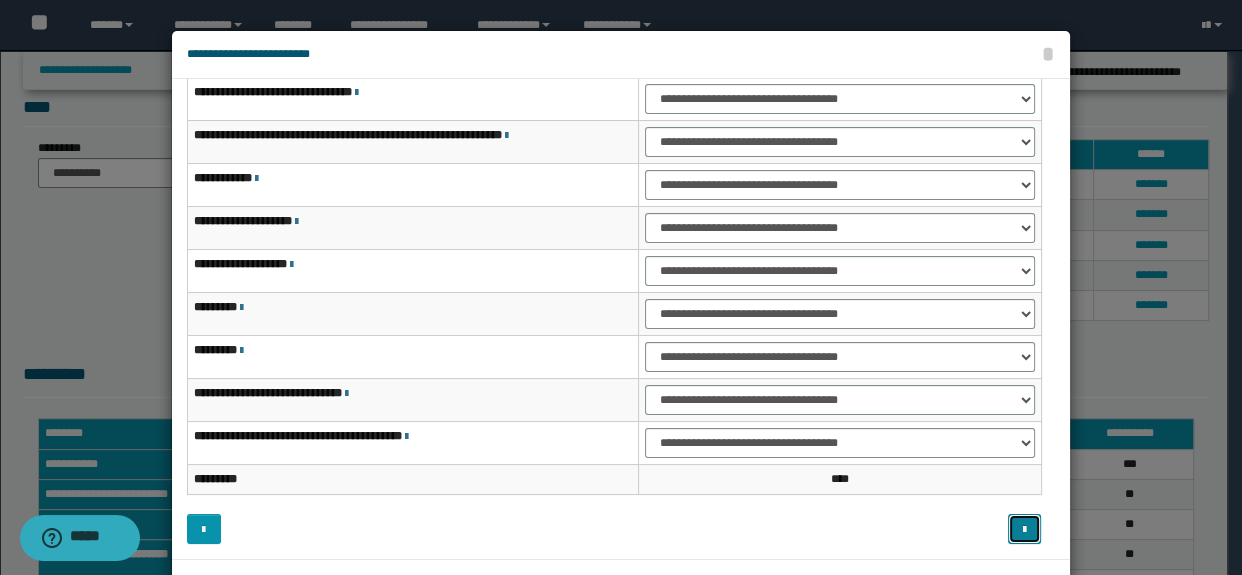 click at bounding box center [1025, 529] 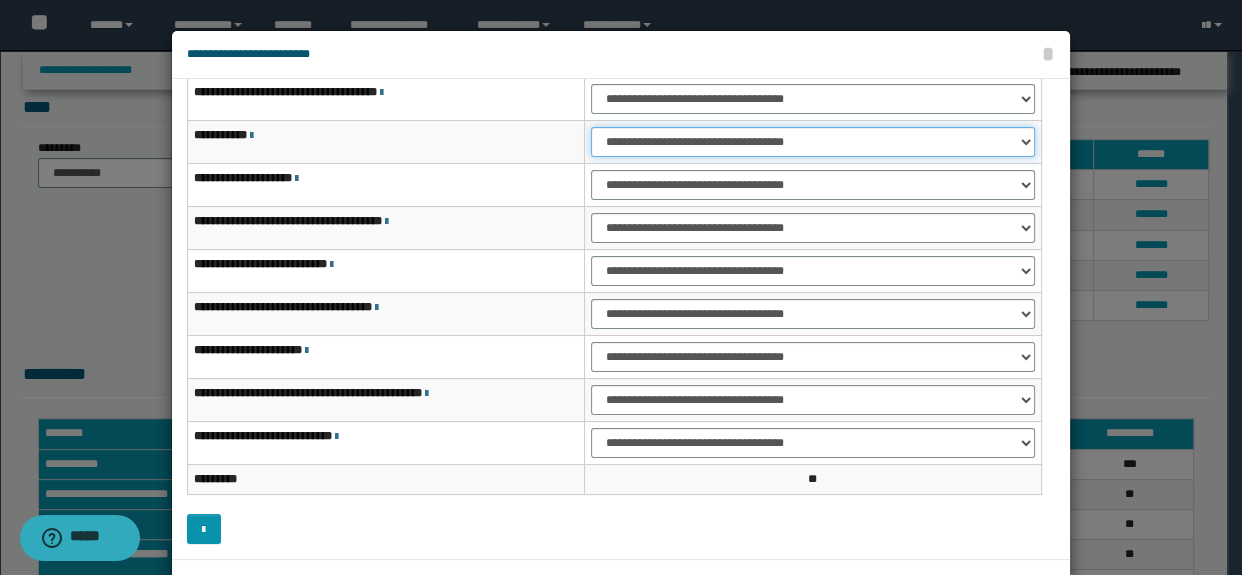 drag, startPoint x: 604, startPoint y: 150, endPoint x: 613, endPoint y: 188, distance: 39.051247 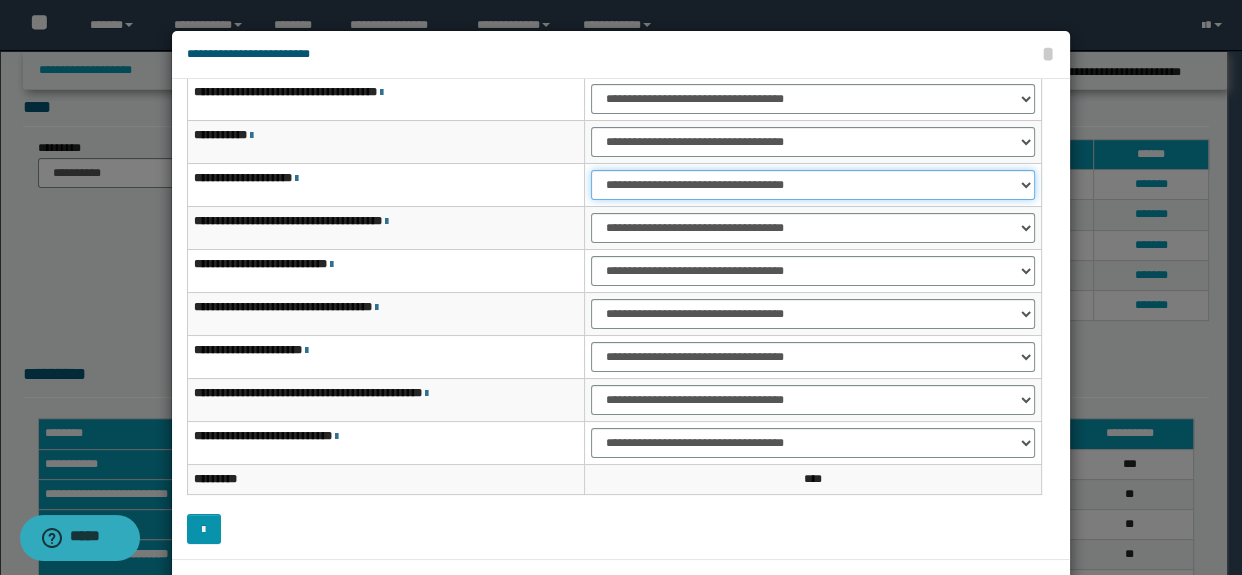 click on "**********" at bounding box center [813, 185] 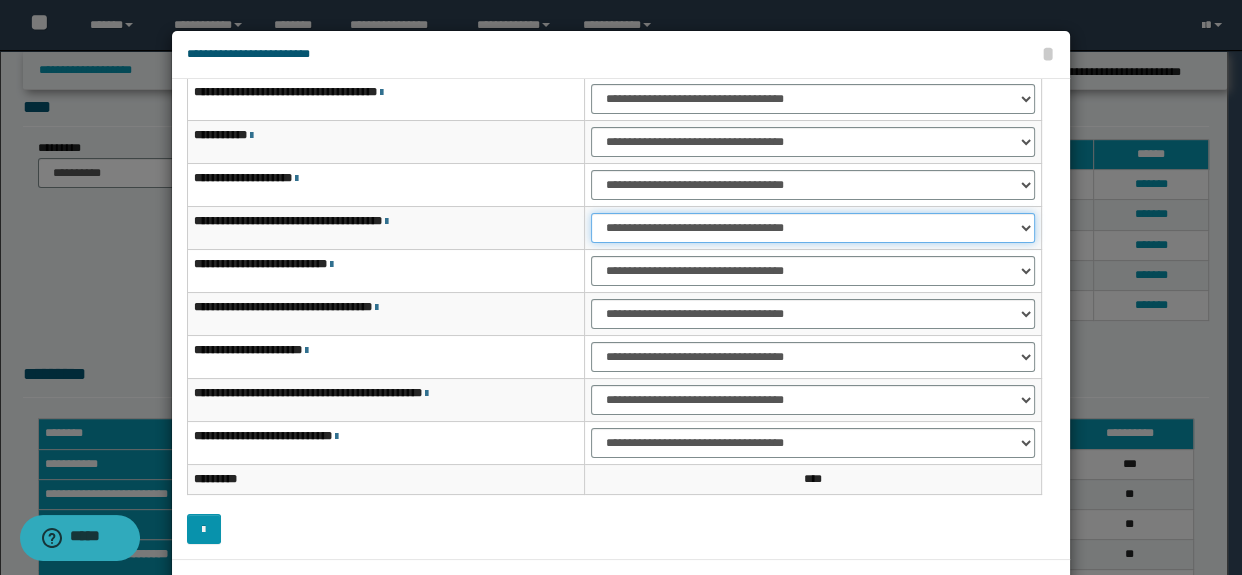 click on "**********" at bounding box center (813, 228) 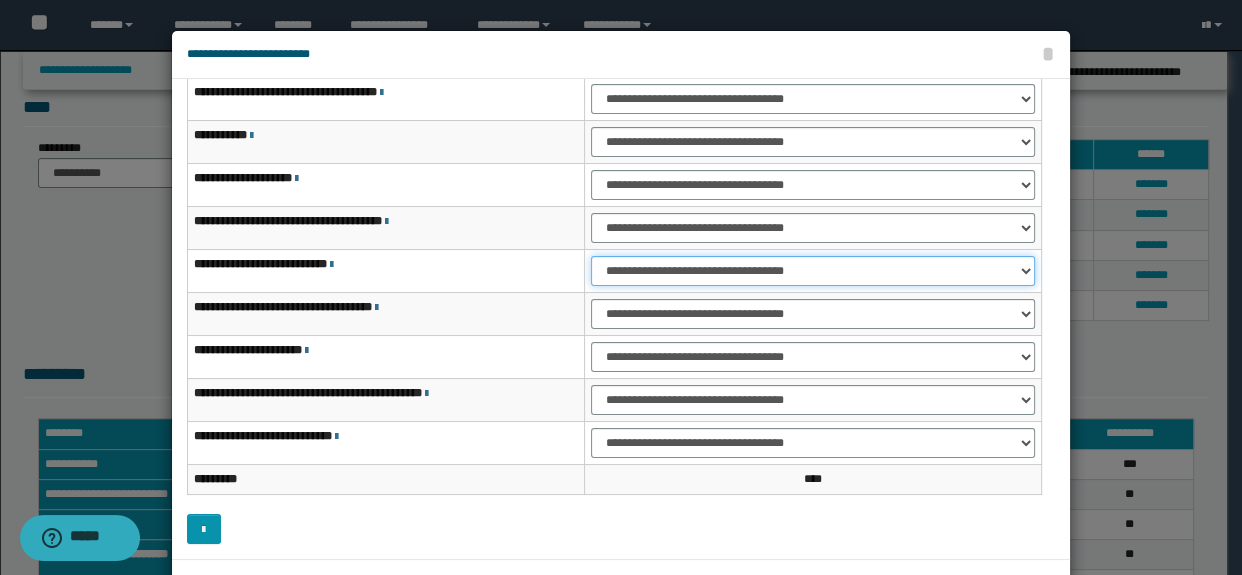click on "**********" at bounding box center [813, 271] 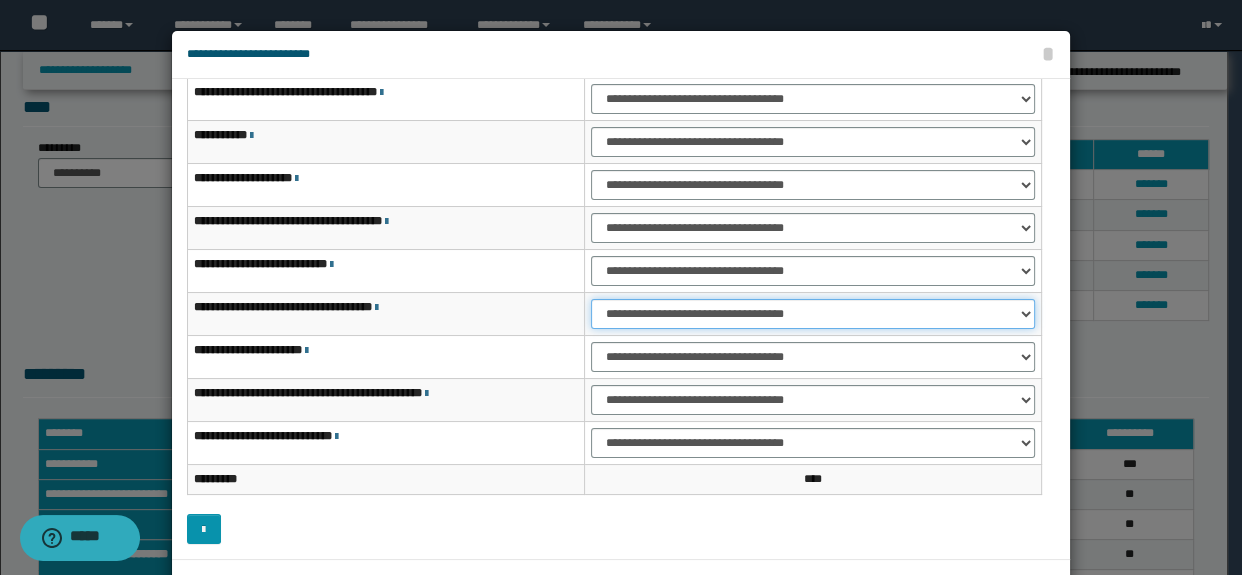 click on "**********" at bounding box center [813, 314] 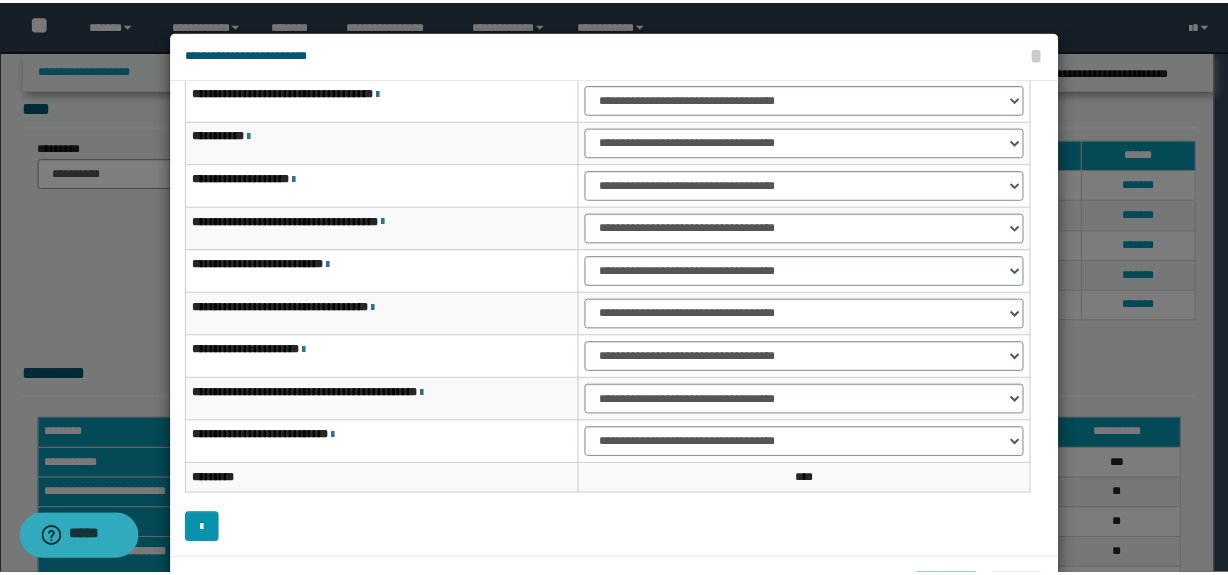 scroll, scrollTop: 75, scrollLeft: 0, axis: vertical 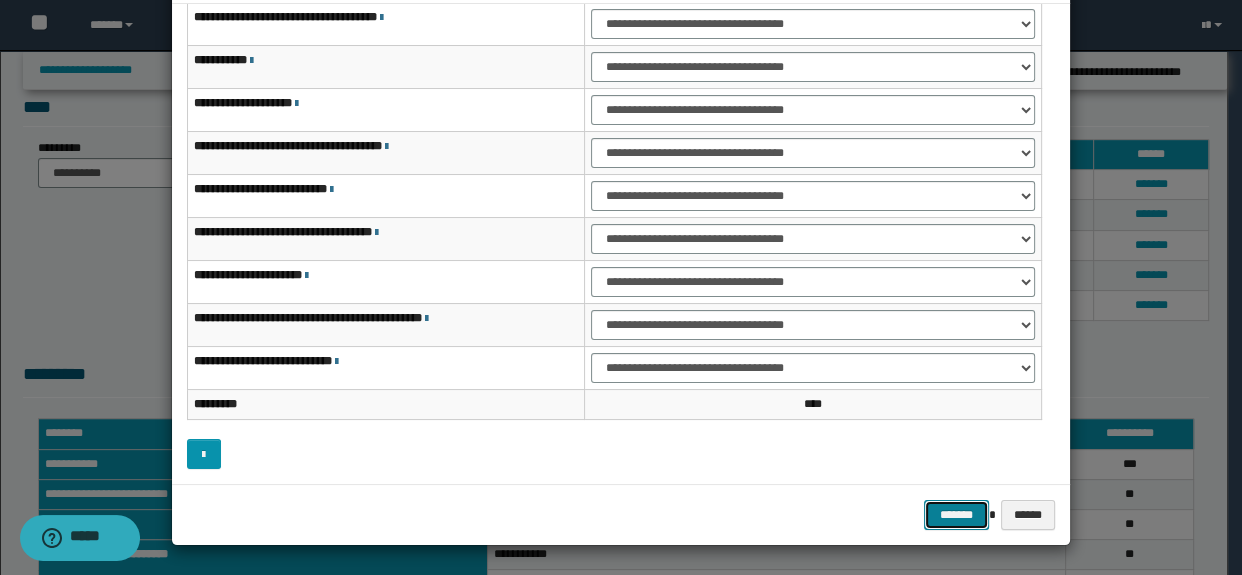 click on "*******" at bounding box center (956, 515) 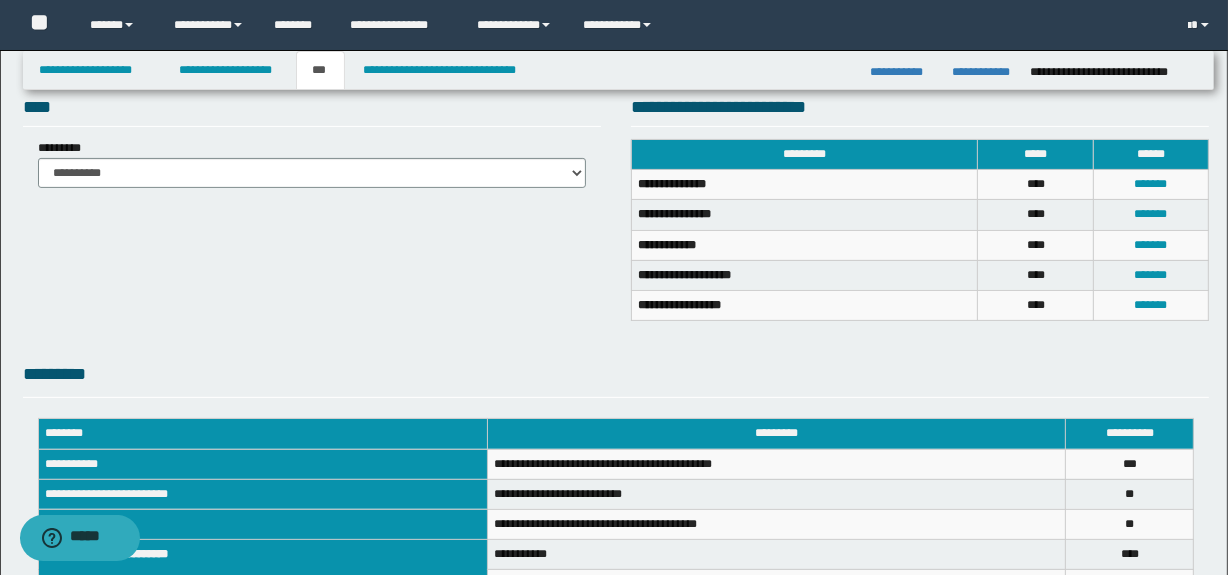 drag, startPoint x: 1222, startPoint y: 483, endPoint x: 1240, endPoint y: 503, distance: 26.907248 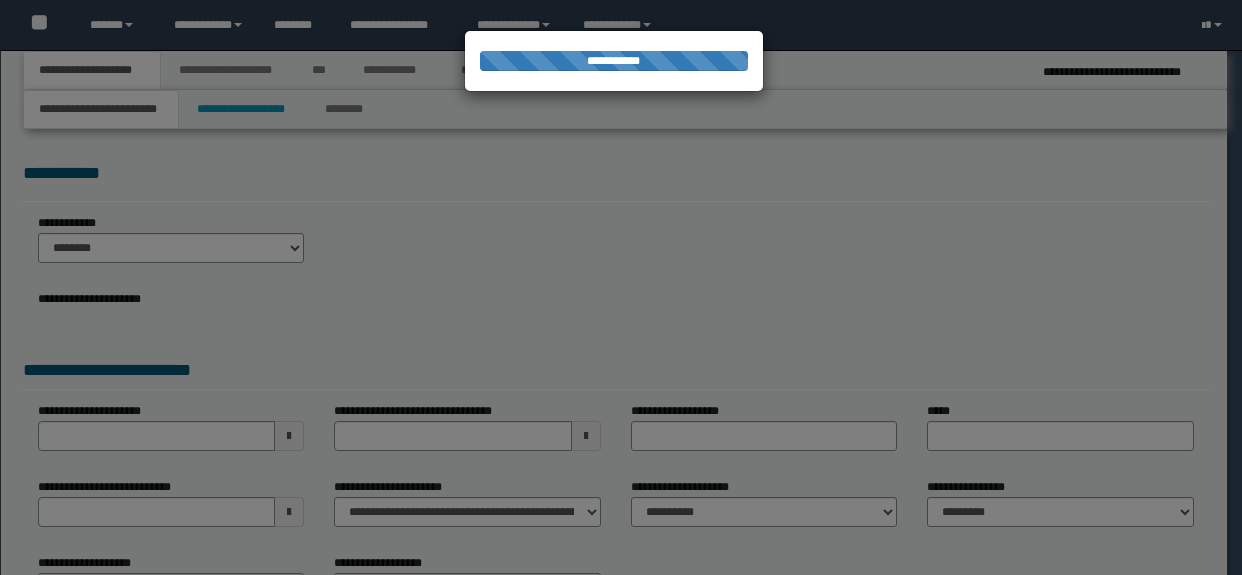 scroll, scrollTop: 0, scrollLeft: 0, axis: both 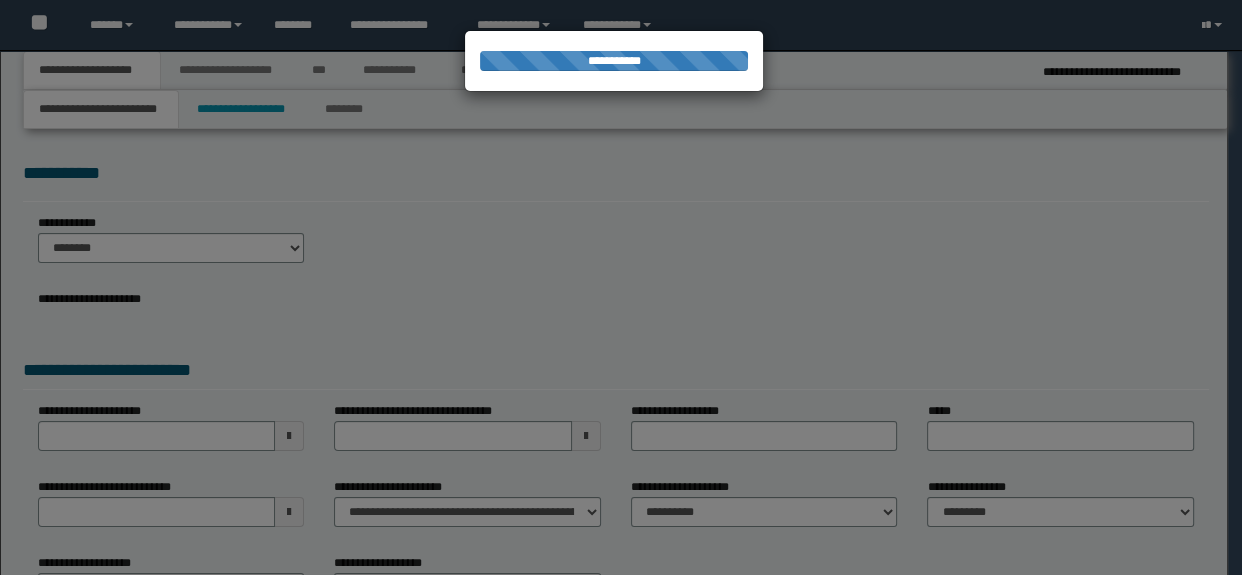 select on "*" 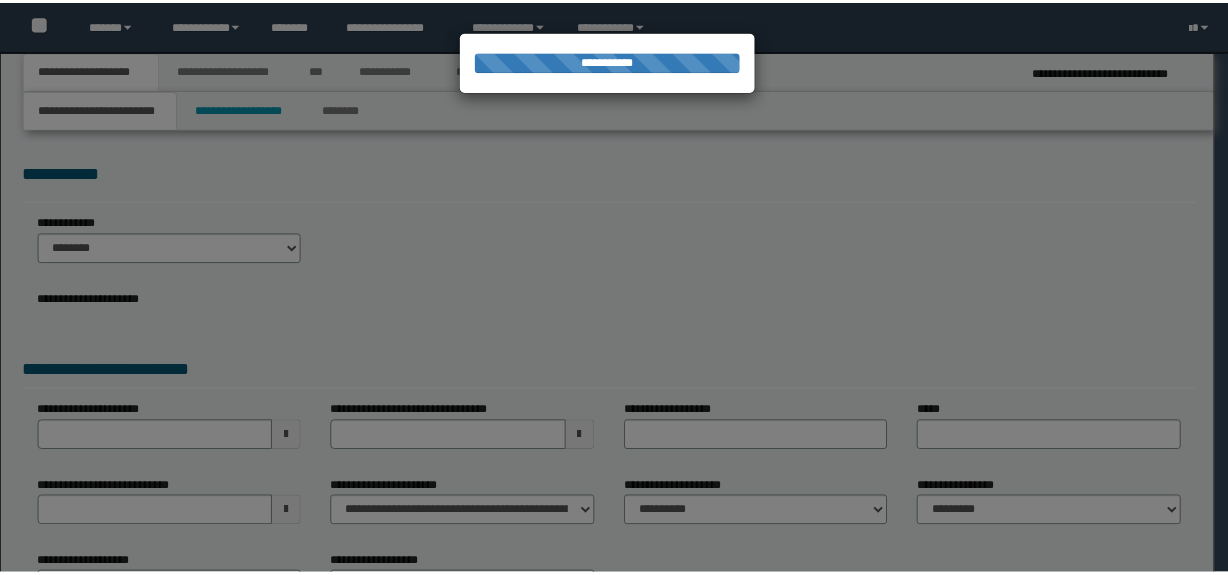 scroll, scrollTop: 0, scrollLeft: 0, axis: both 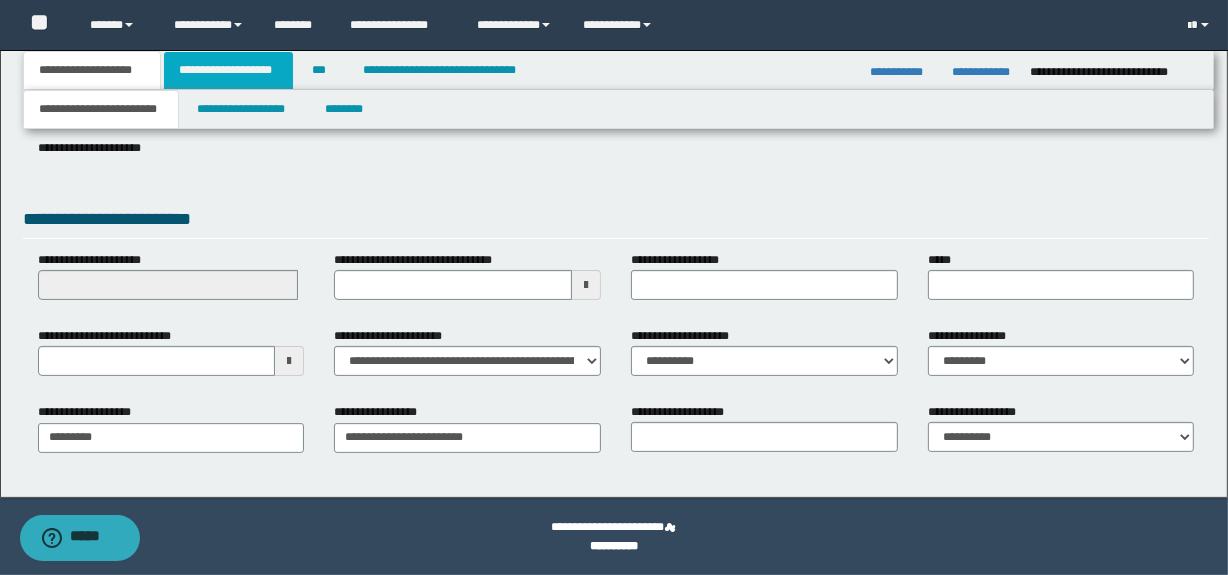 click on "**********" at bounding box center [228, 70] 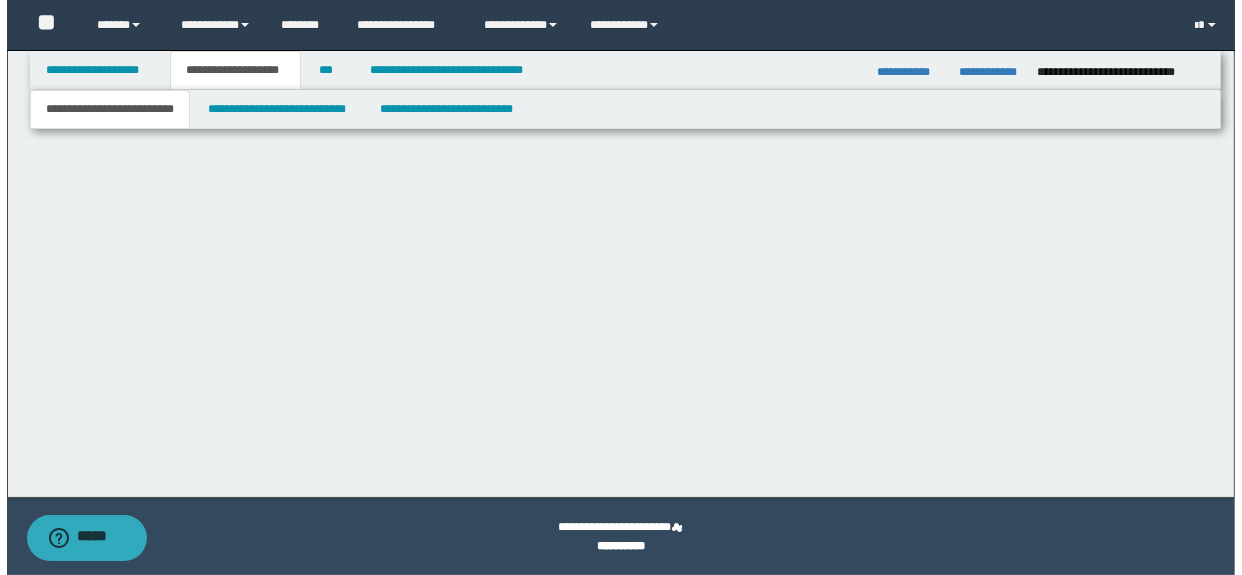 scroll, scrollTop: 0, scrollLeft: 0, axis: both 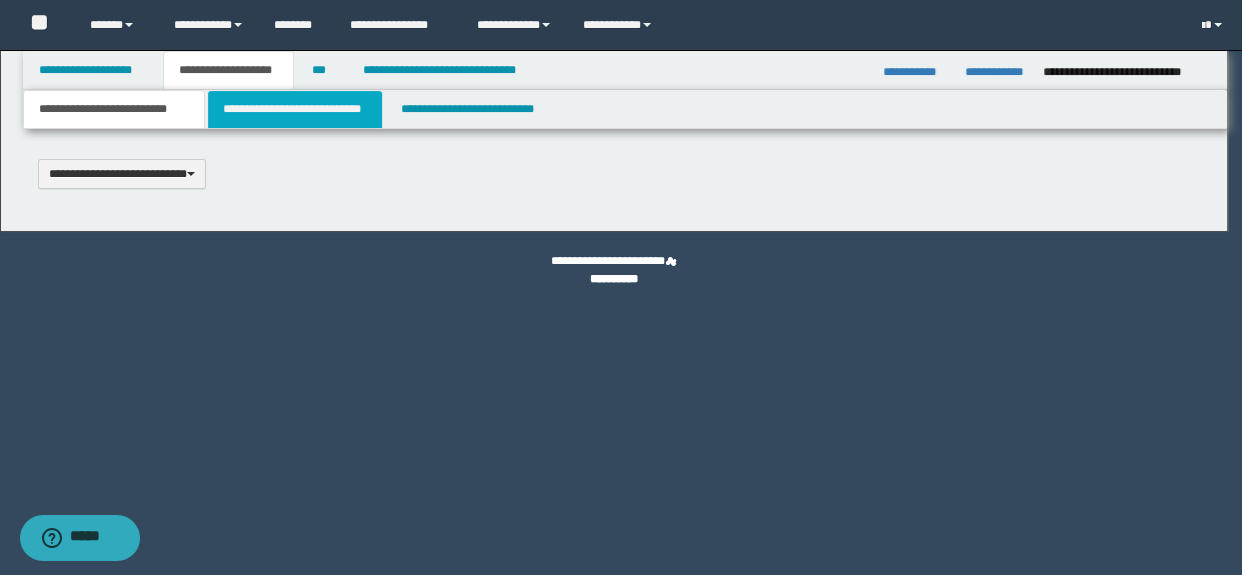 click on "**********" at bounding box center (294, 109) 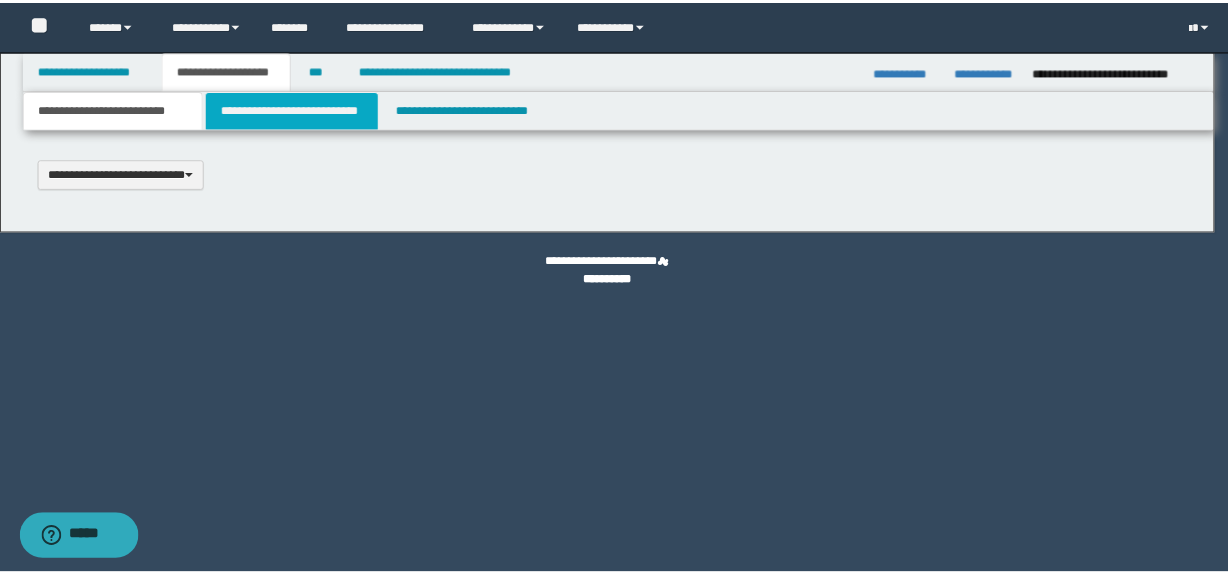 scroll, scrollTop: 0, scrollLeft: 0, axis: both 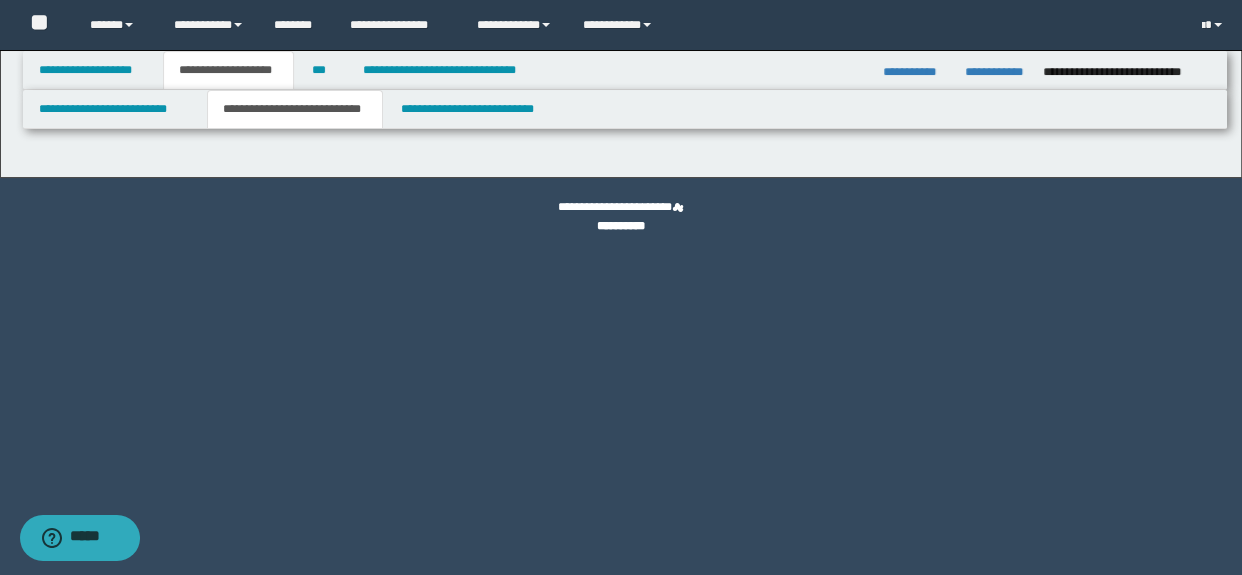 select on "*" 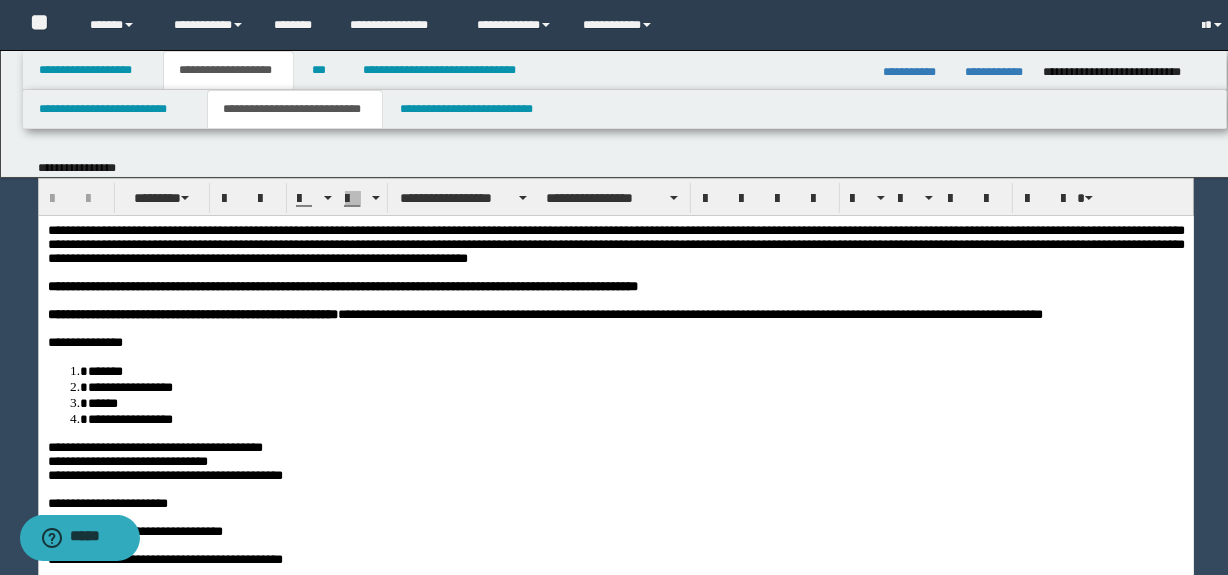scroll, scrollTop: 0, scrollLeft: 0, axis: both 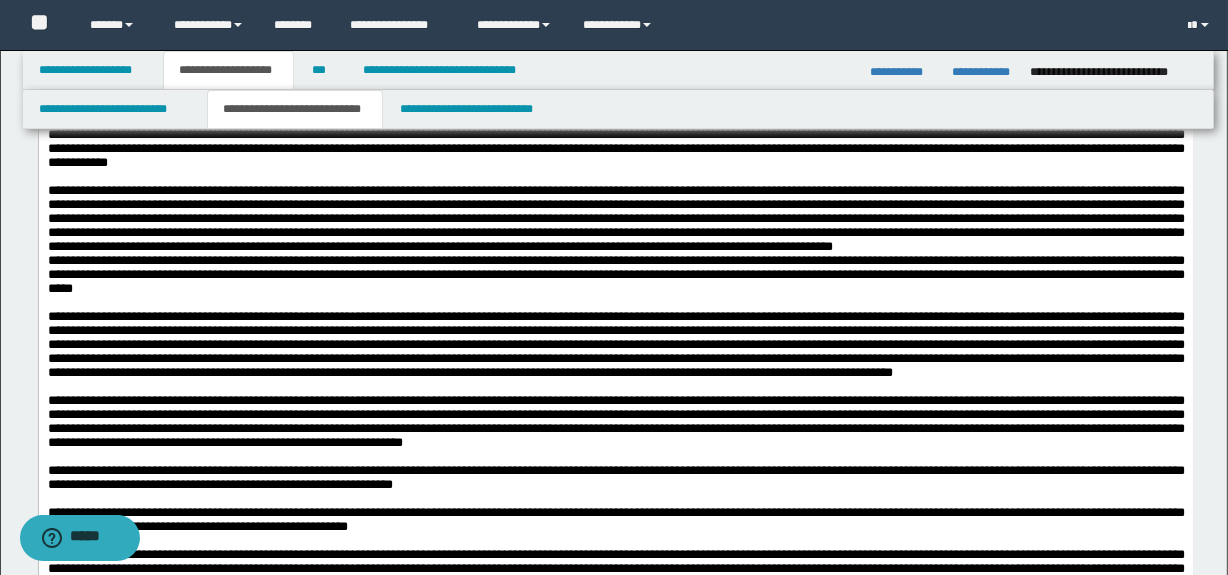 click at bounding box center [615, 44] 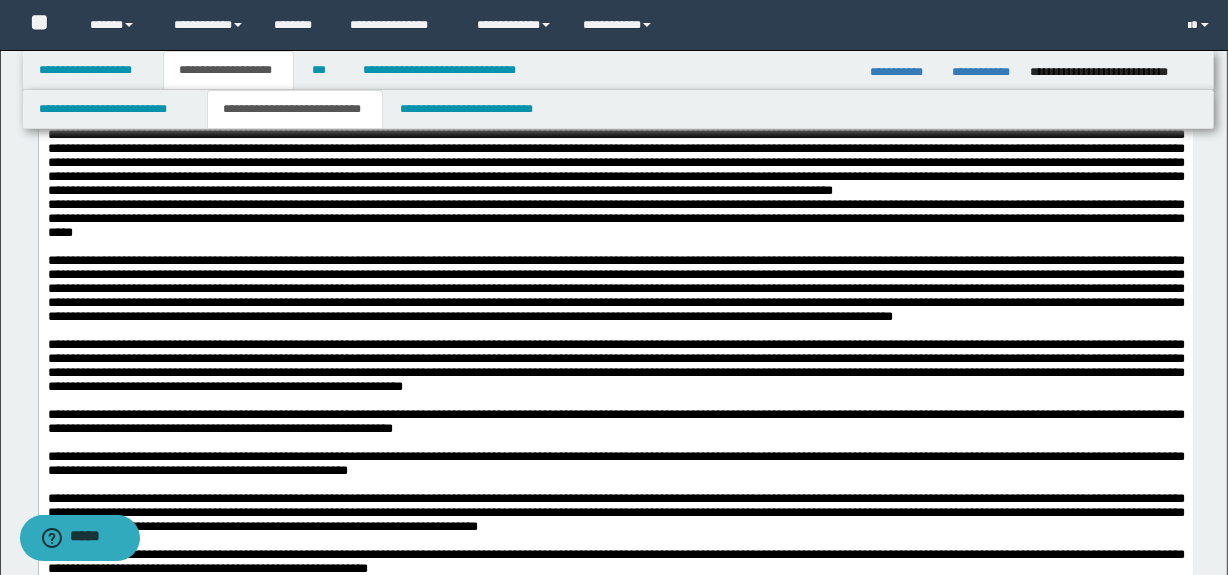 scroll, scrollTop: 1845, scrollLeft: 0, axis: vertical 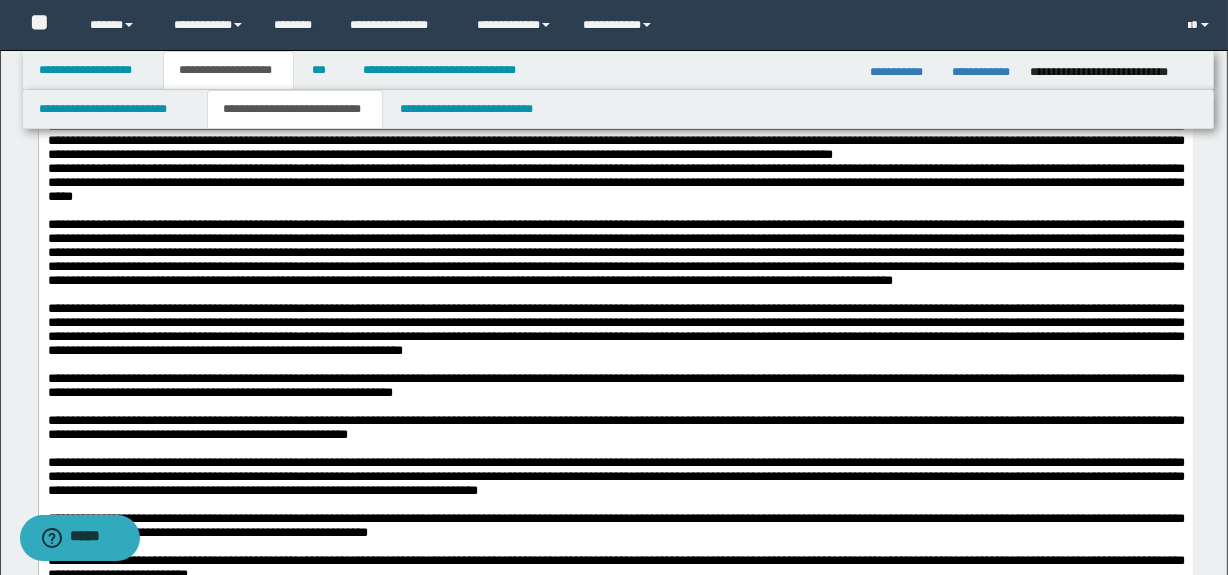 click at bounding box center (615, 128) 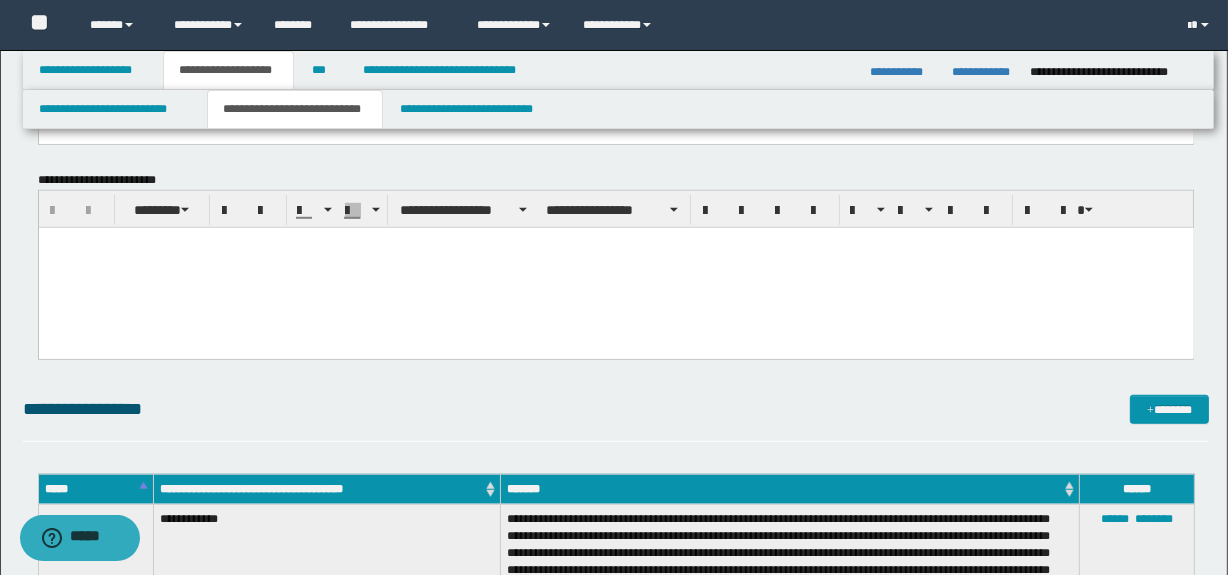 scroll, scrollTop: 10492, scrollLeft: 0, axis: vertical 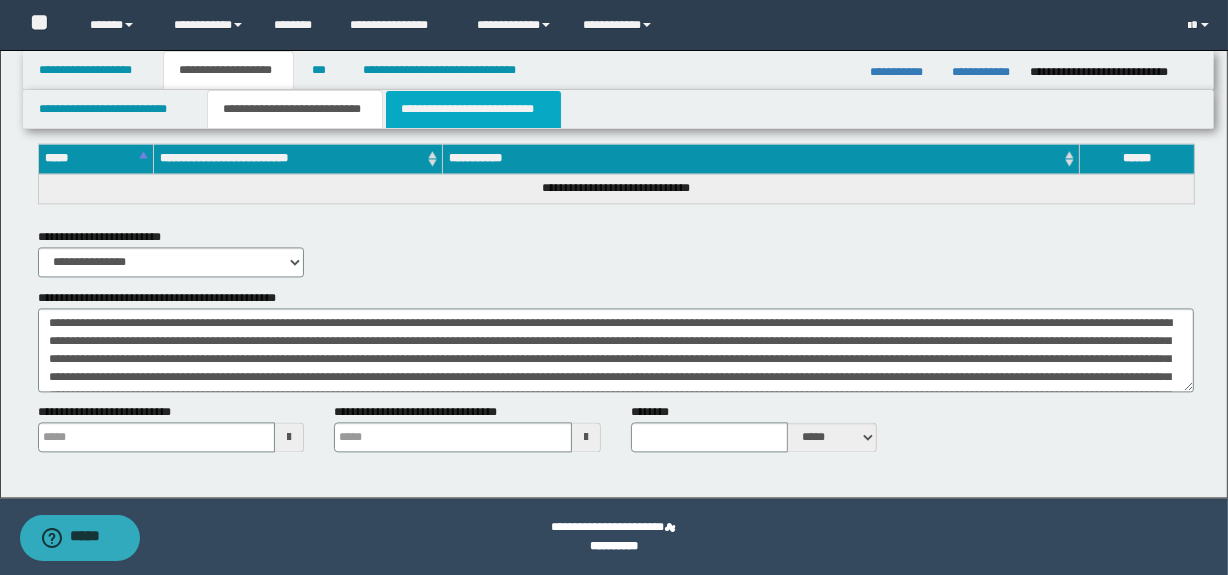 click on "**********" at bounding box center [473, 109] 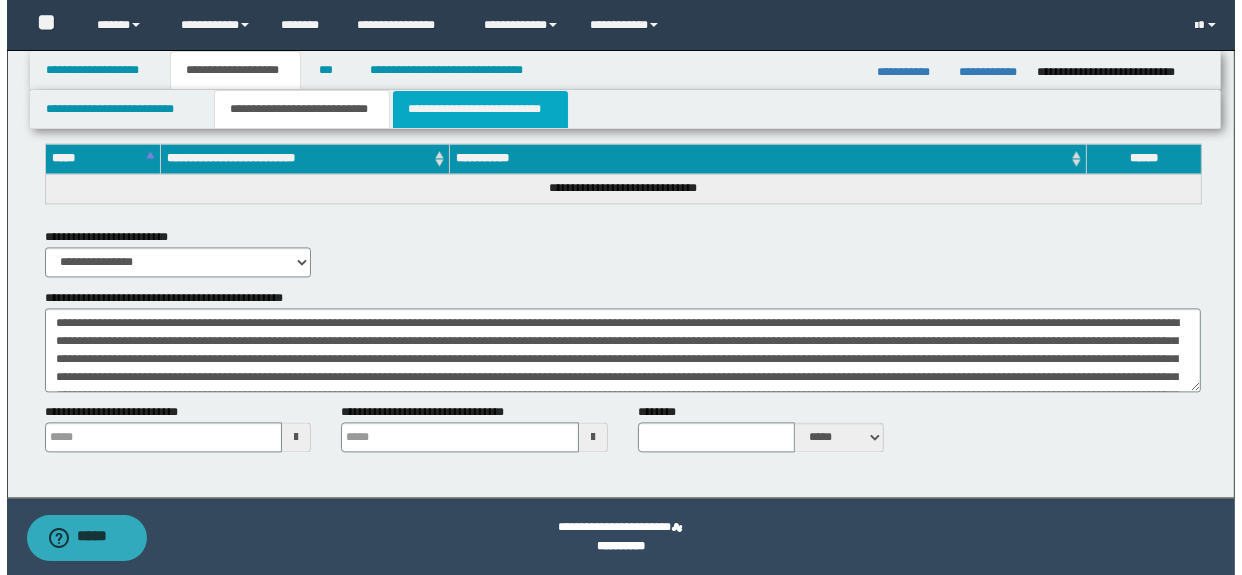 scroll, scrollTop: 0, scrollLeft: 0, axis: both 